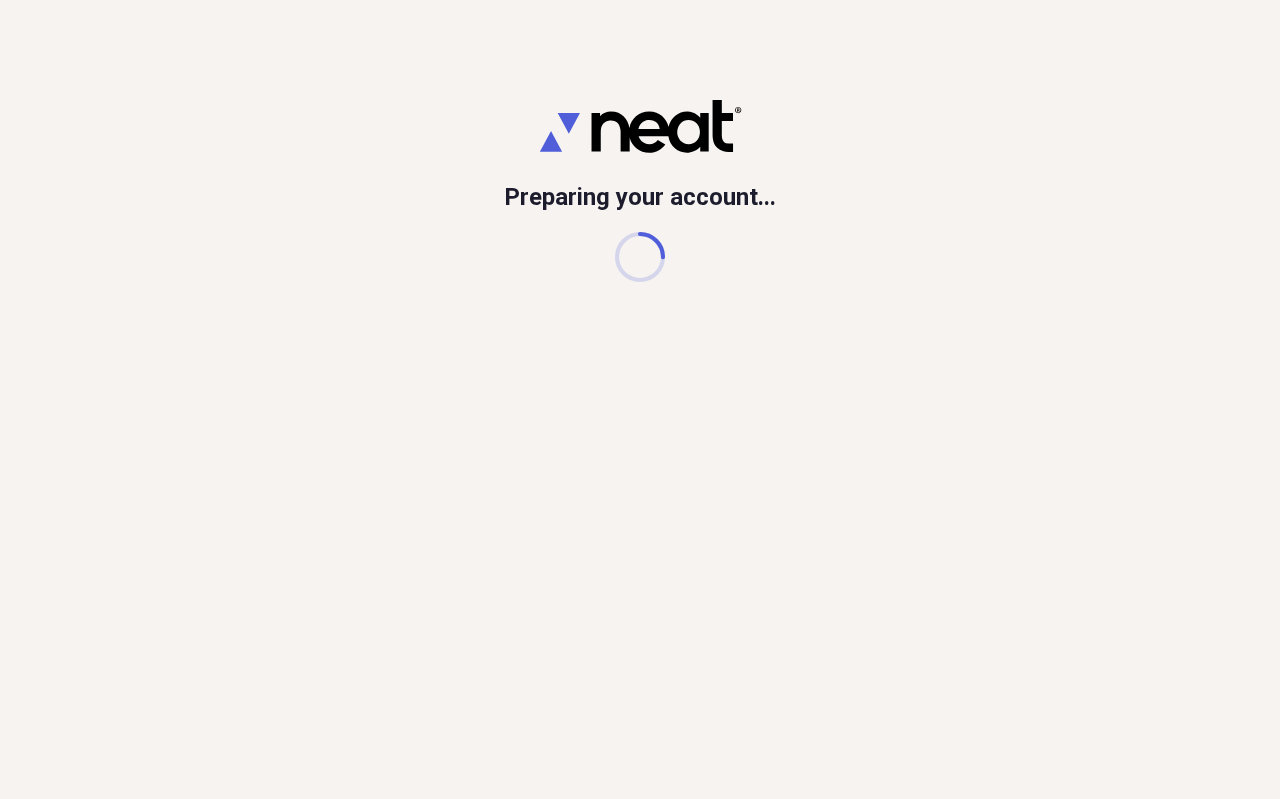 scroll, scrollTop: 0, scrollLeft: 0, axis: both 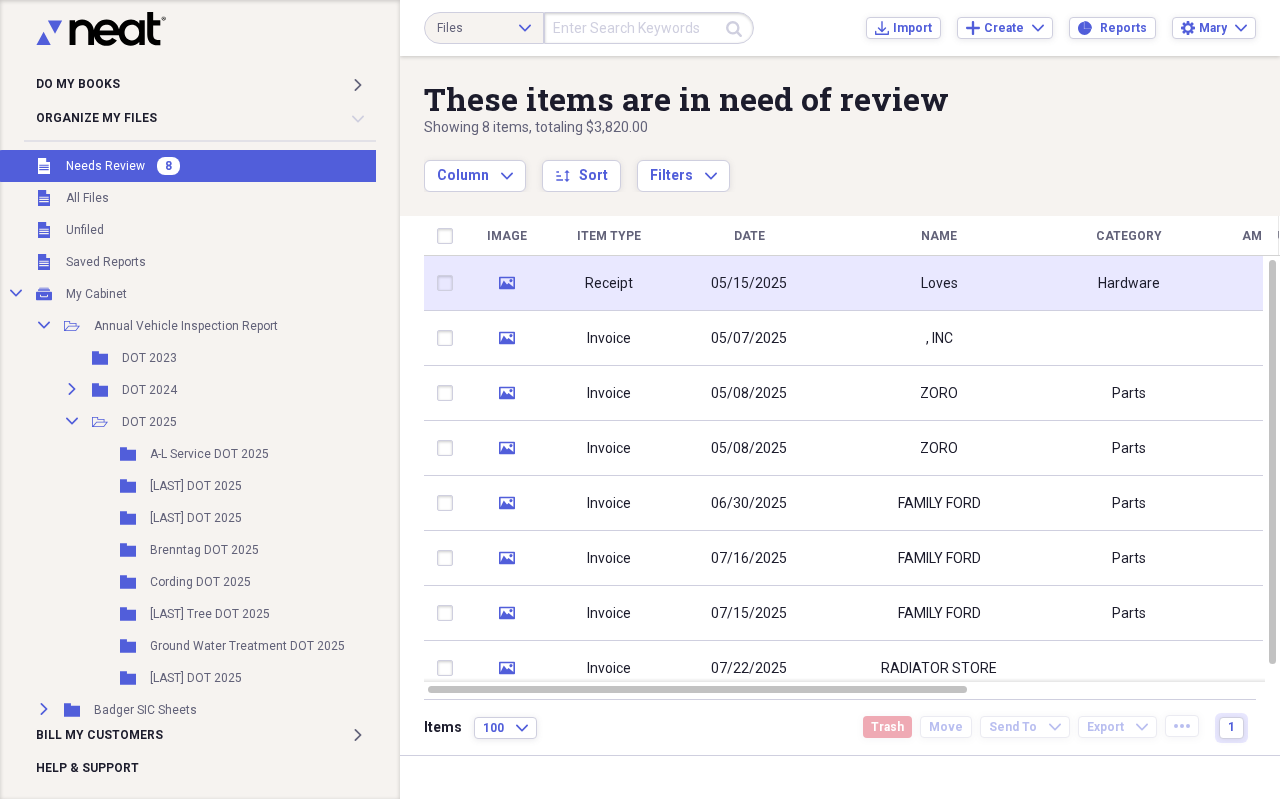 click on "05/15/2025" at bounding box center (749, 284) 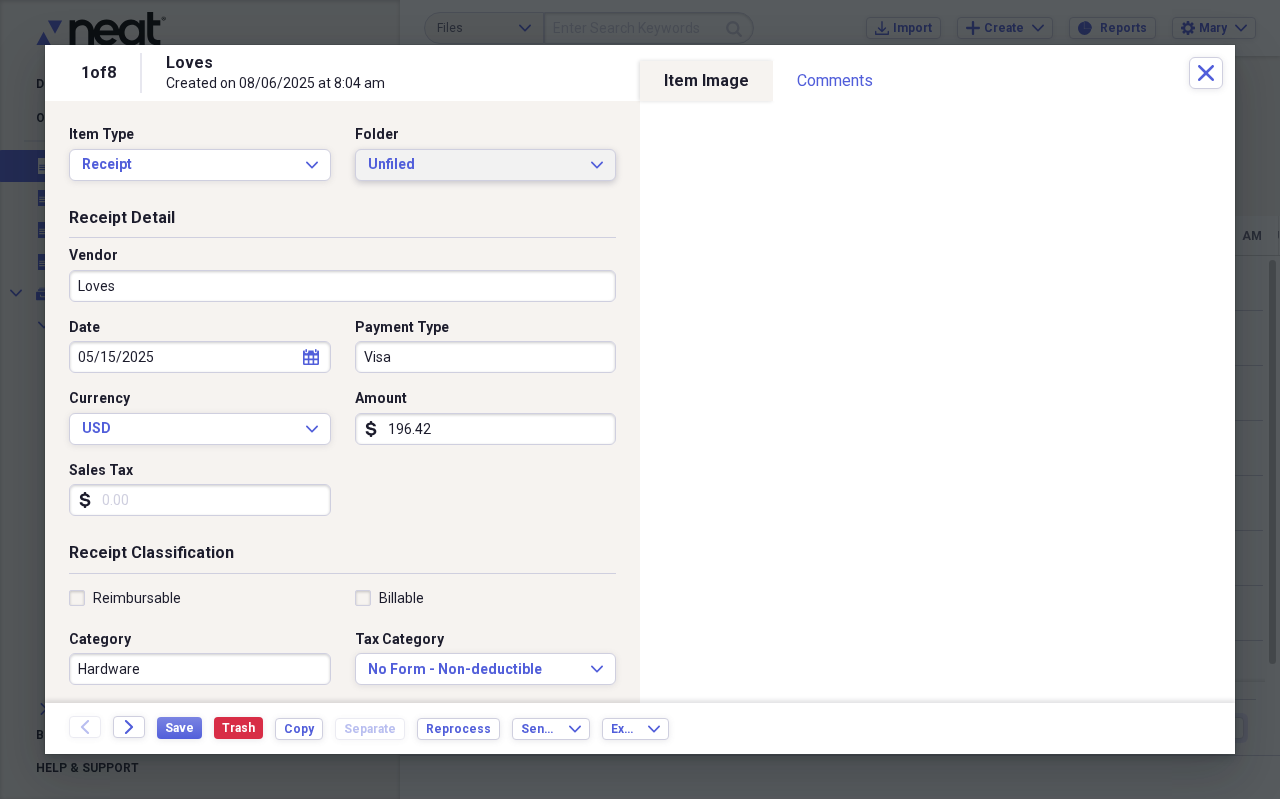 click on "Unfiled" at bounding box center [474, 165] 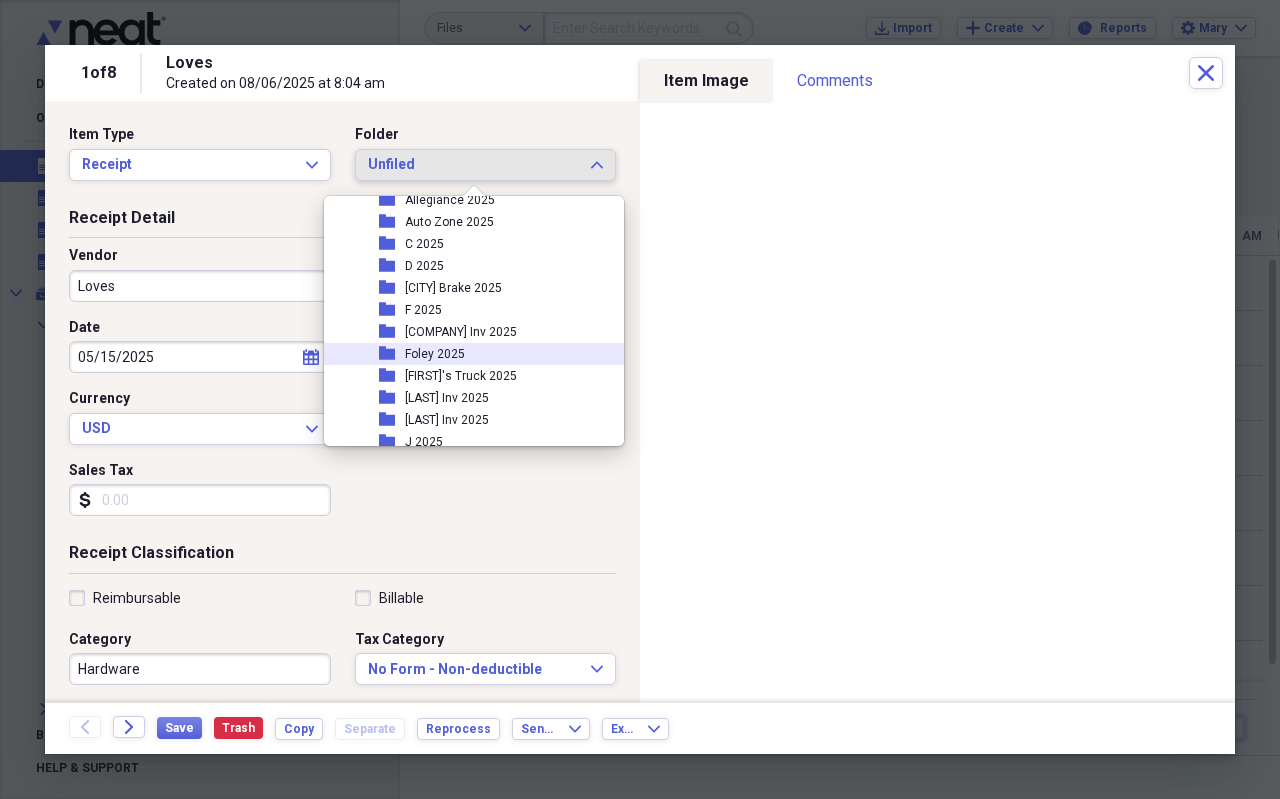 scroll, scrollTop: 1200, scrollLeft: 0, axis: vertical 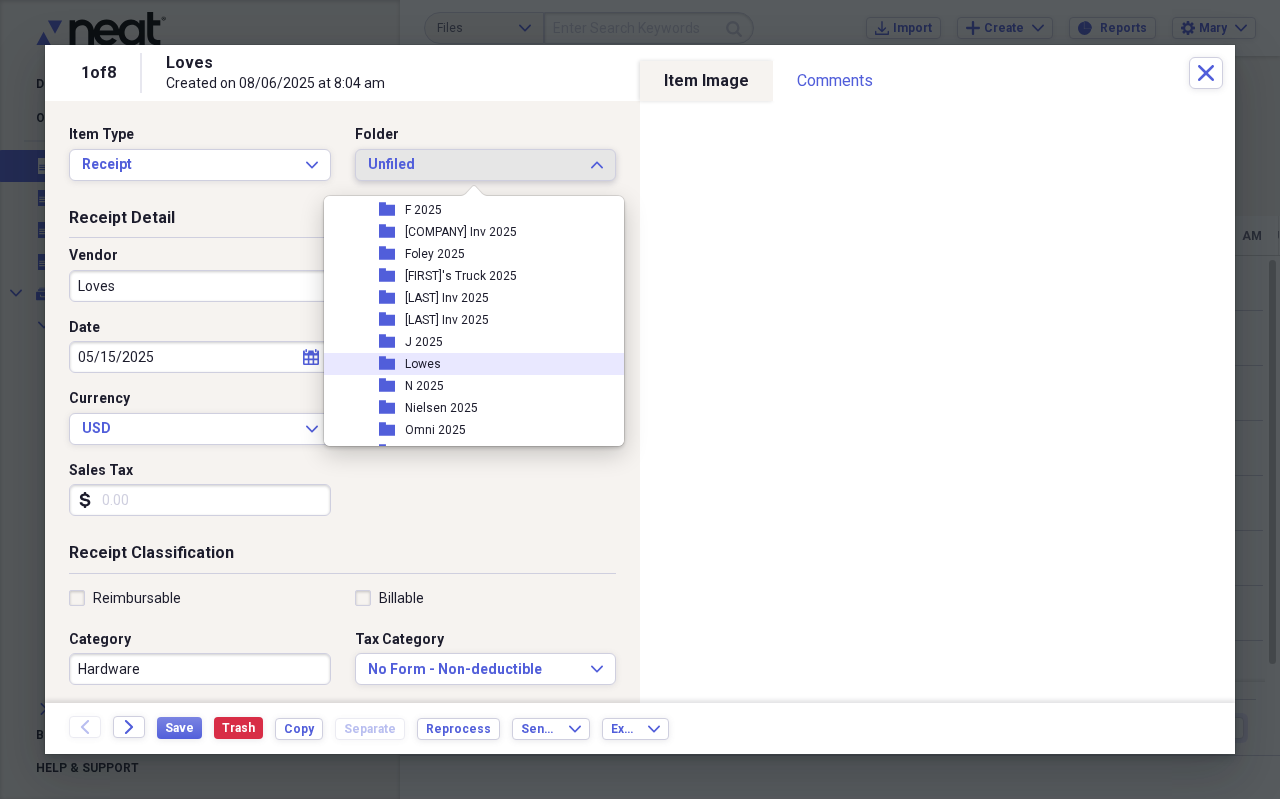 click on "Lowes" at bounding box center (423, 364) 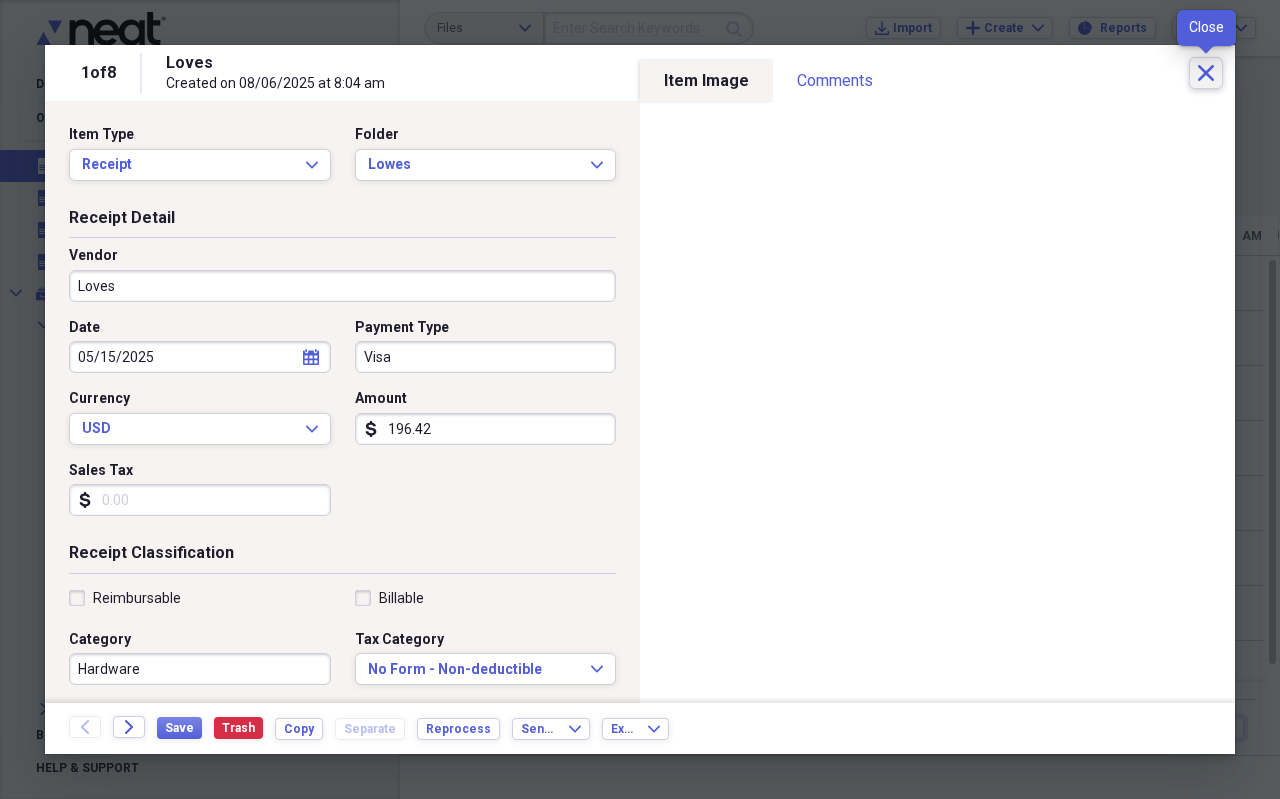 click on "Close" at bounding box center (1206, 73) 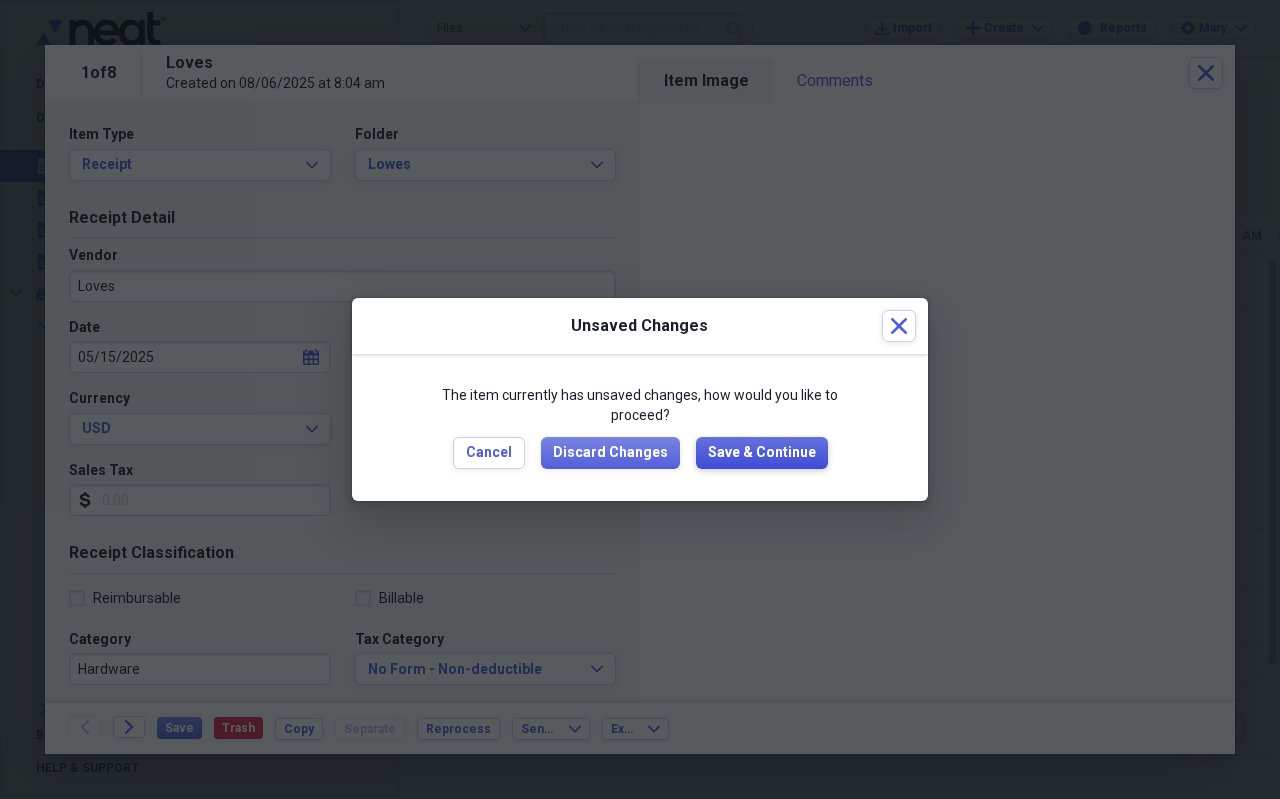 click on "Save & Continue" at bounding box center [762, 453] 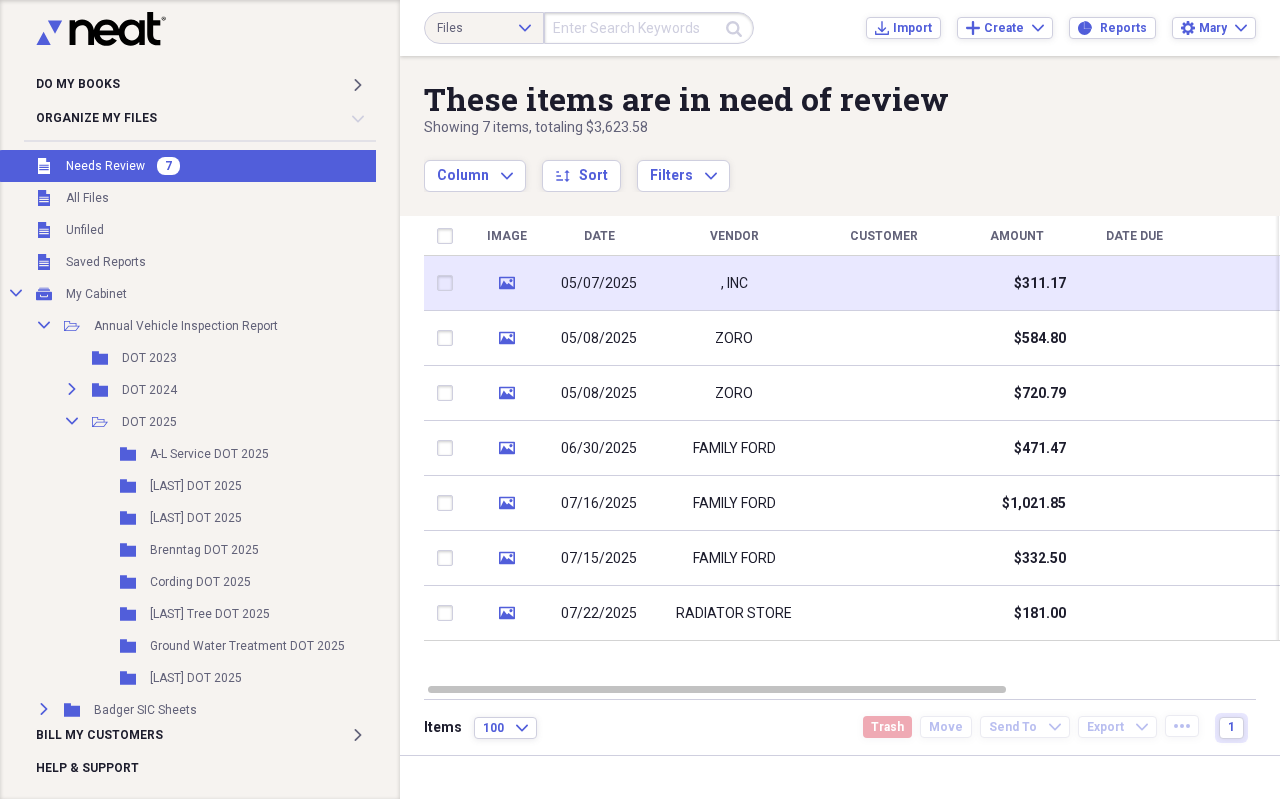 click on ", INC" at bounding box center [734, 283] 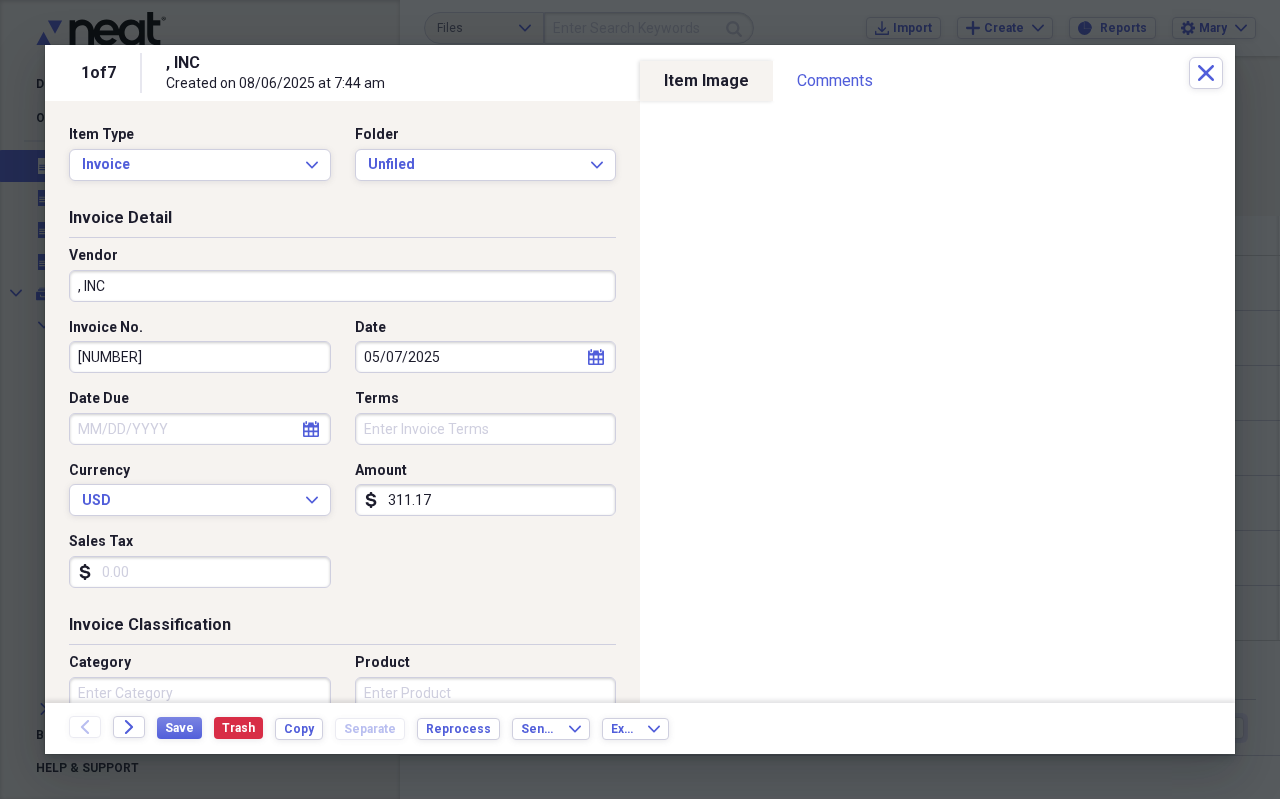 click on "Invoice Detail Vendor P, INC Invoice No. 762048 Date 05/07/2025 calendar Calendar Date Due calendar Calendar Terms Currency USD Expand Amount dollar-sign 311.17 Sales Tax dollar-sign" at bounding box center (342, 410) 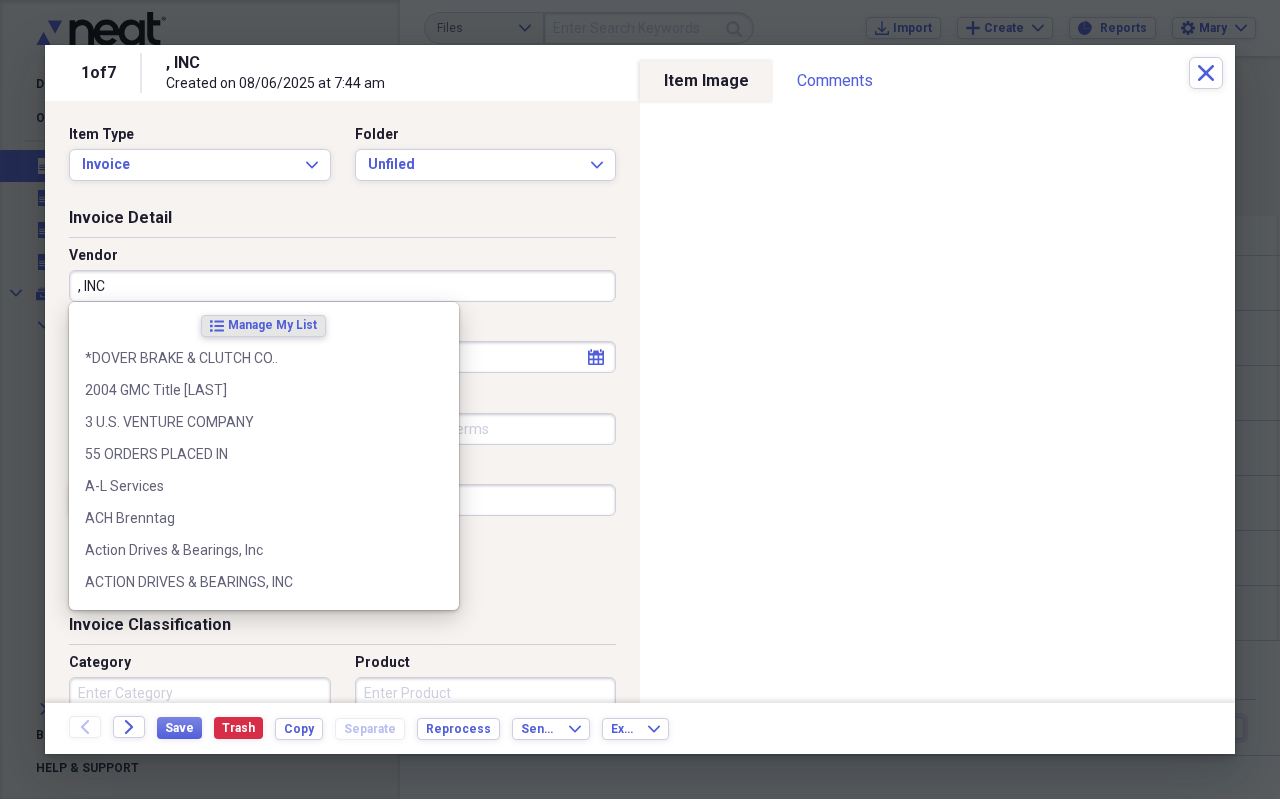 click on ", INC" at bounding box center (342, 286) 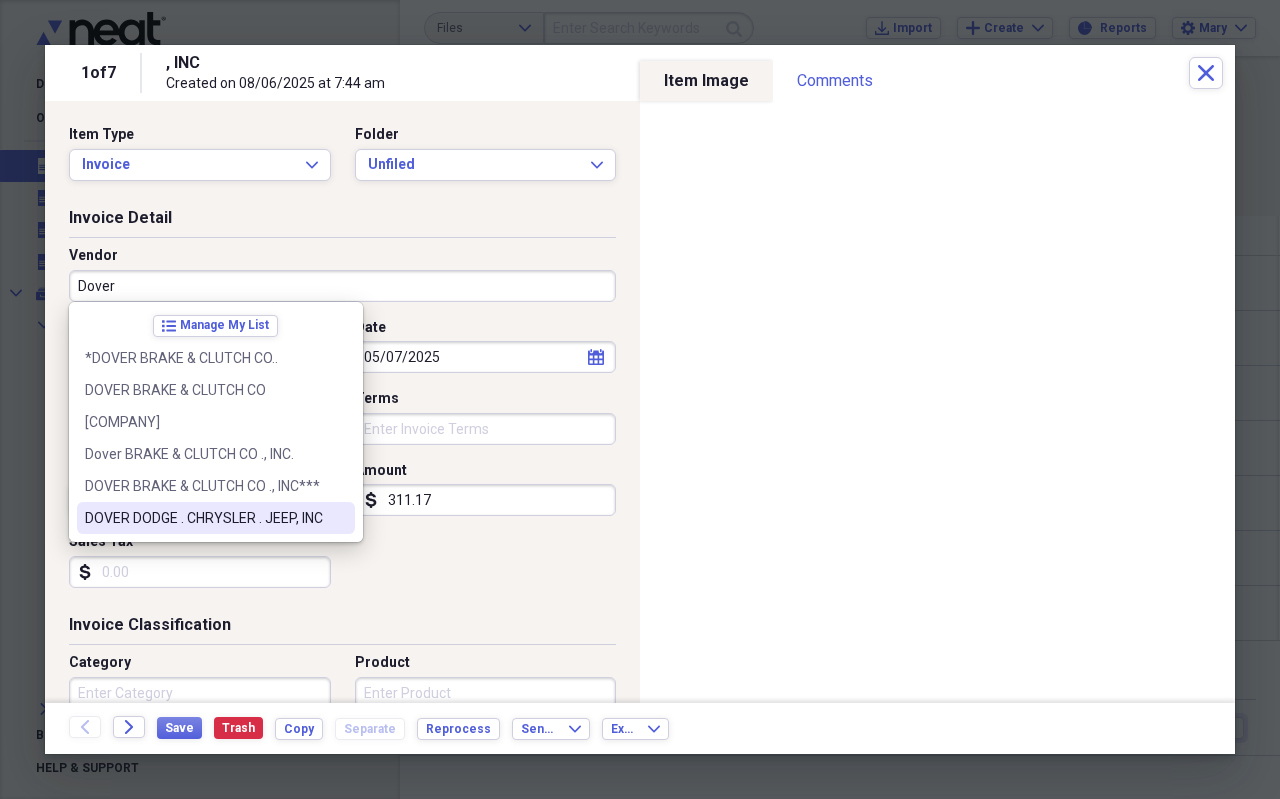 click on "DOVER DODGE . CHRYSLER . JEEP, INC" at bounding box center [204, 518] 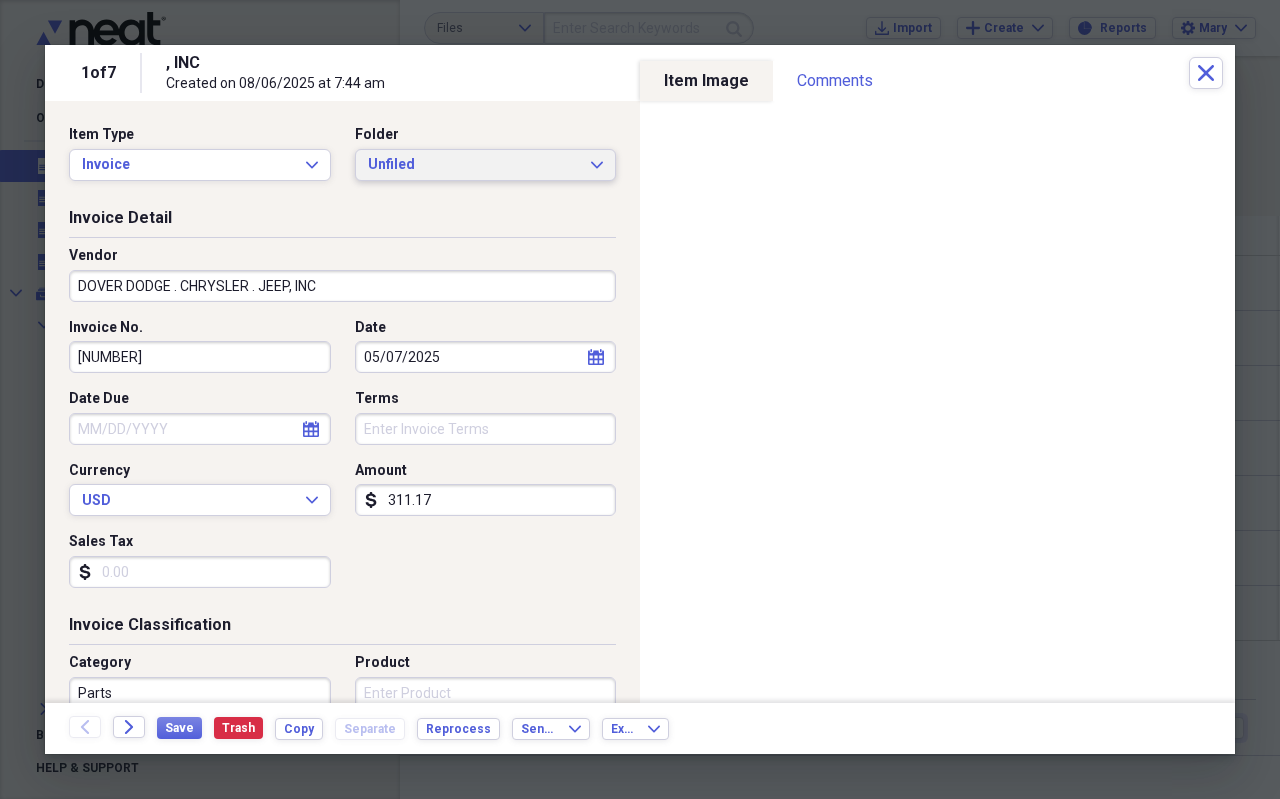 click on "Unfiled" at bounding box center [474, 165] 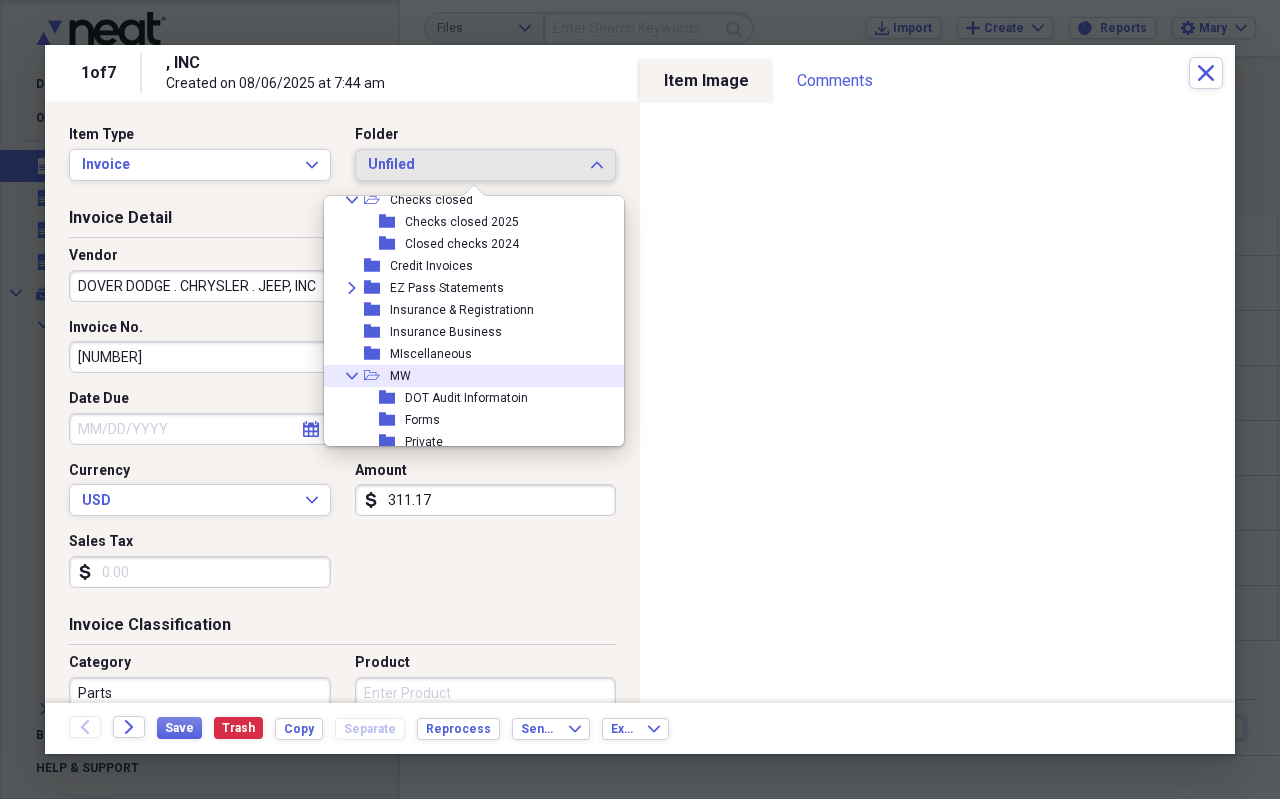 scroll, scrollTop: 500, scrollLeft: 0, axis: vertical 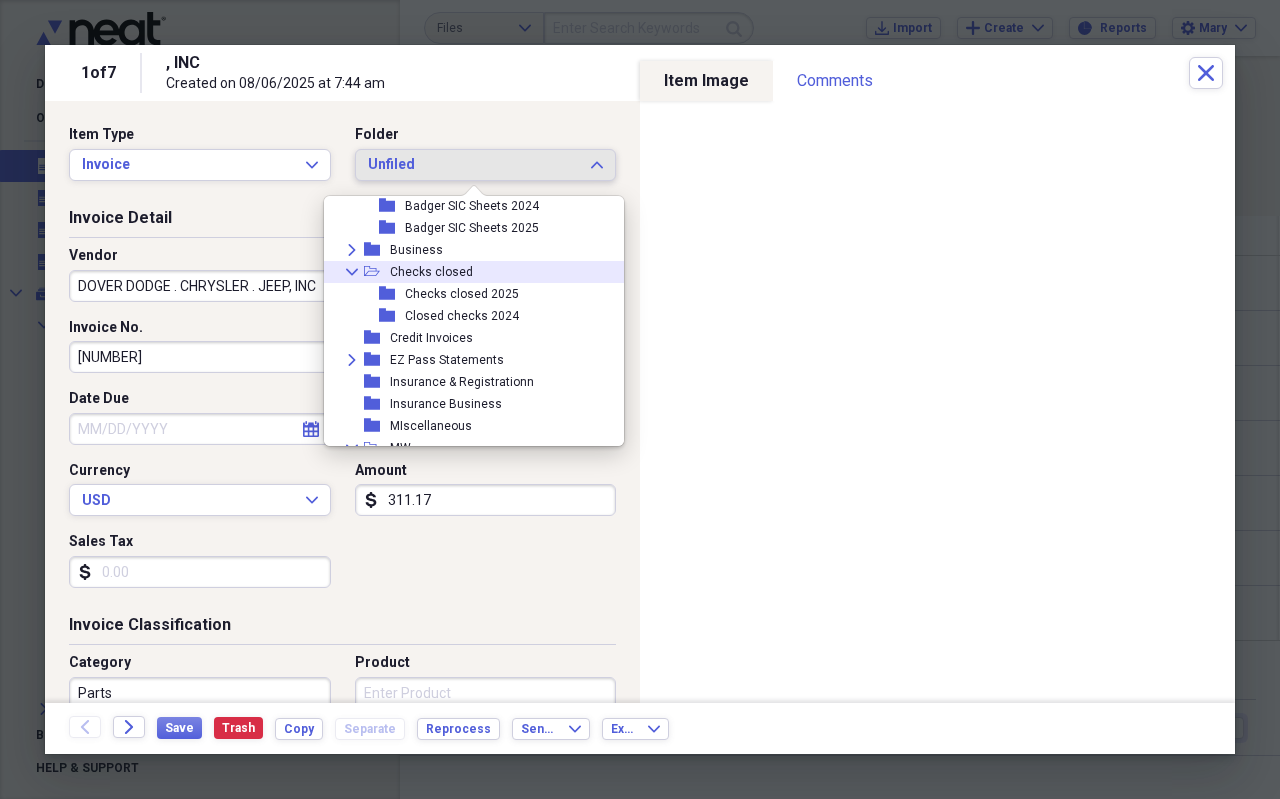 click 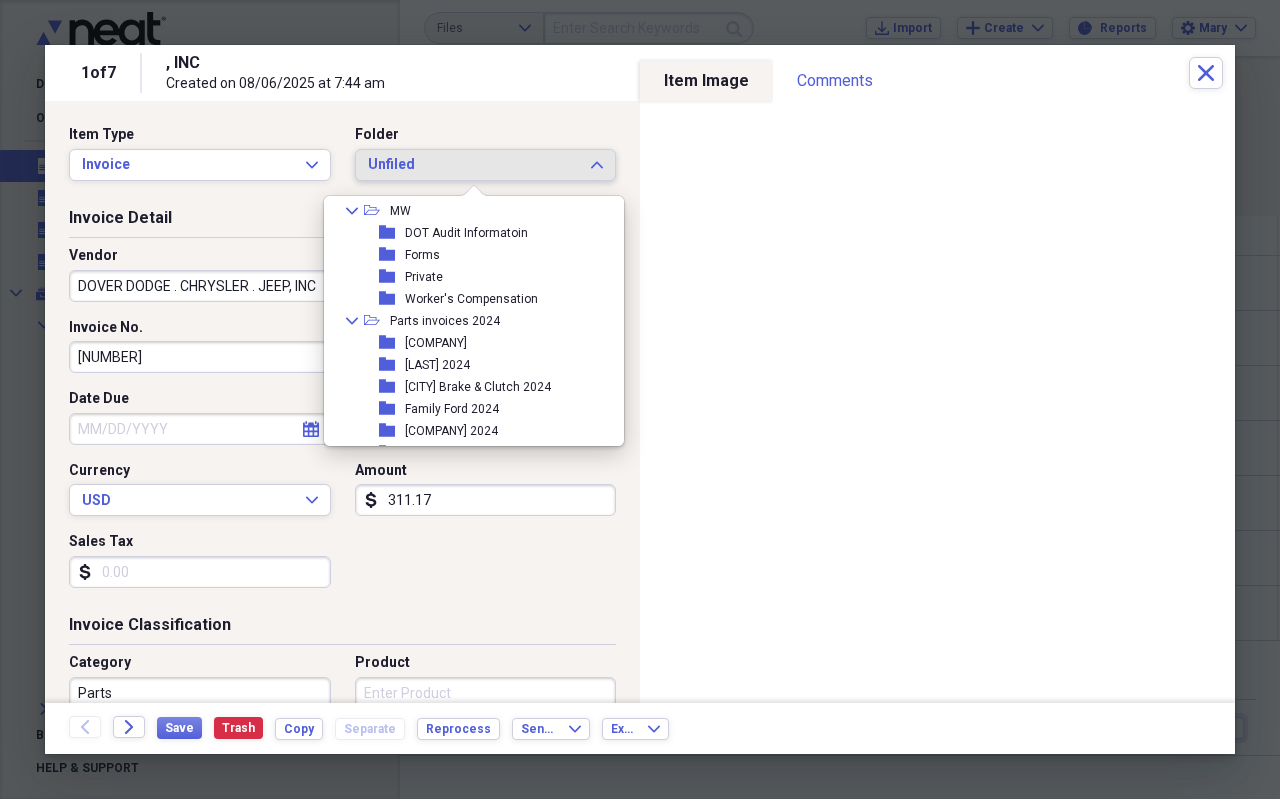 scroll, scrollTop: 700, scrollLeft: 0, axis: vertical 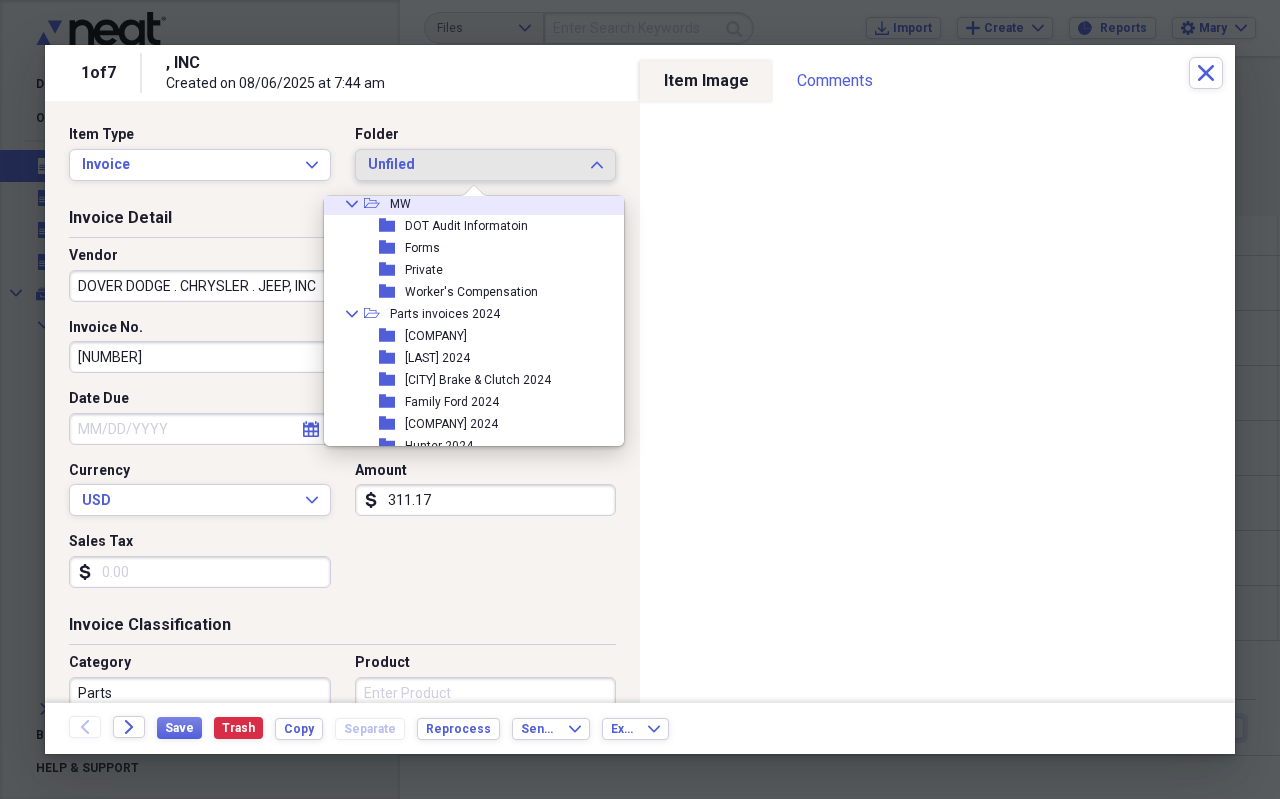 click on "Collapse" 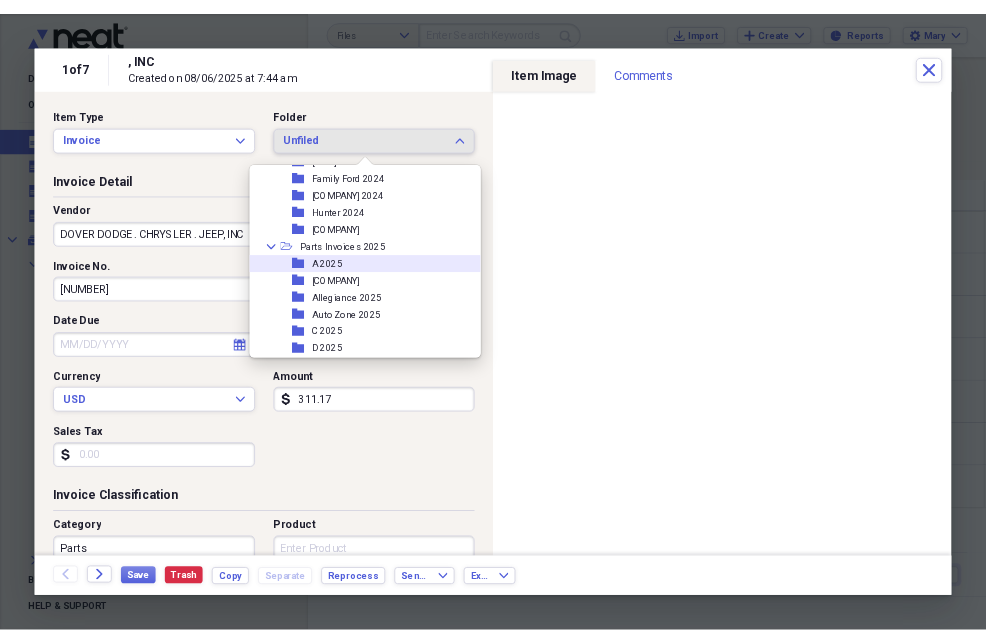 scroll, scrollTop: 900, scrollLeft: 0, axis: vertical 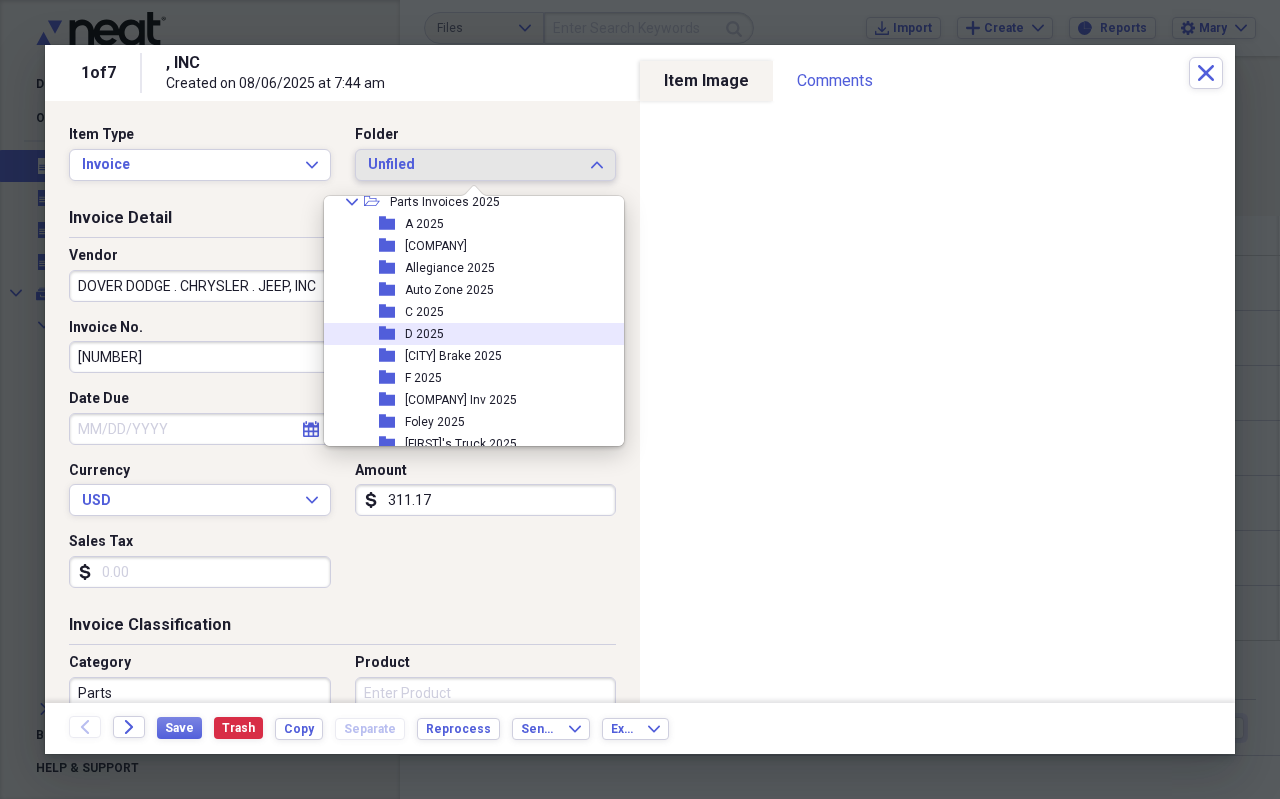 click on "D 2025" at bounding box center (424, 334) 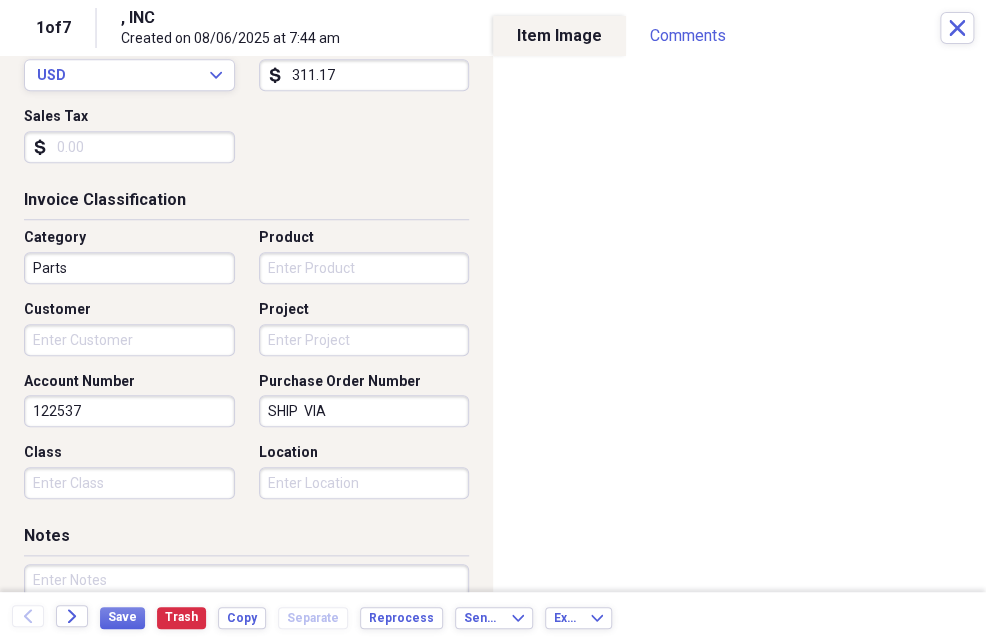 scroll, scrollTop: 400, scrollLeft: 0, axis: vertical 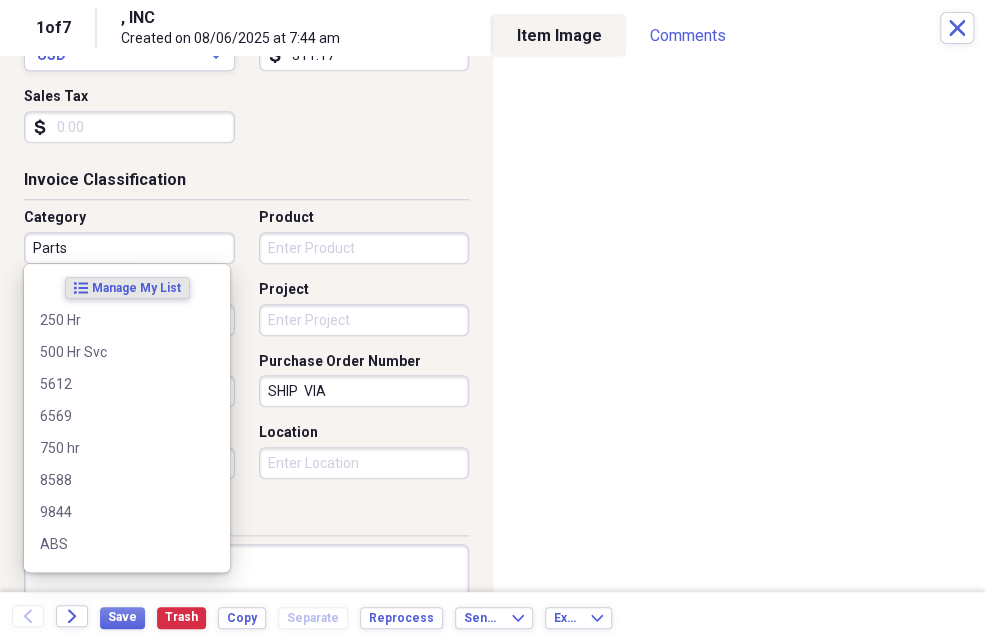 click on "Parts" at bounding box center [129, 248] 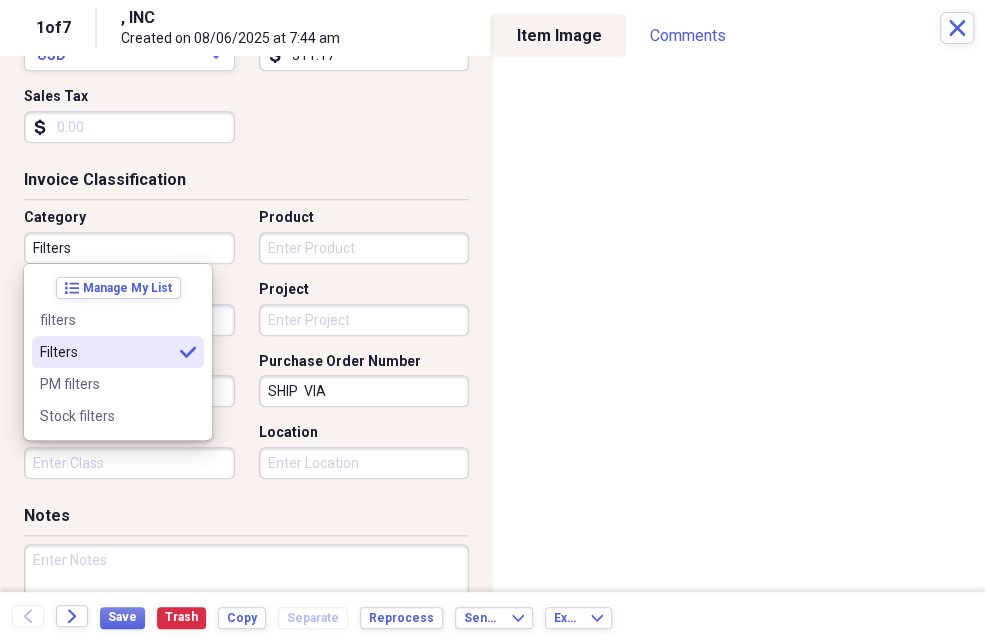 type on "Filters" 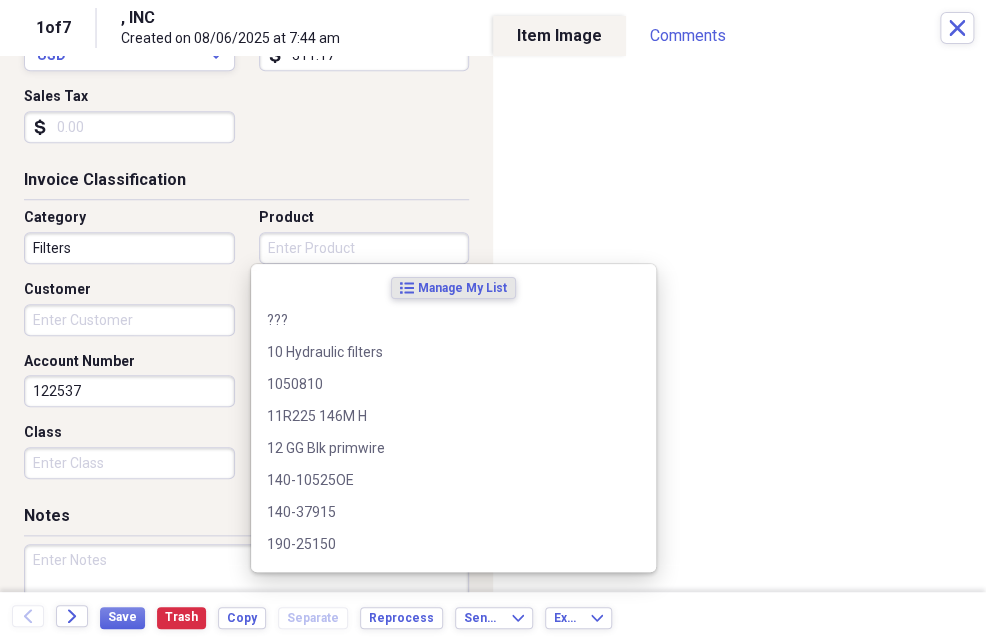 click on "Product" at bounding box center (364, 248) 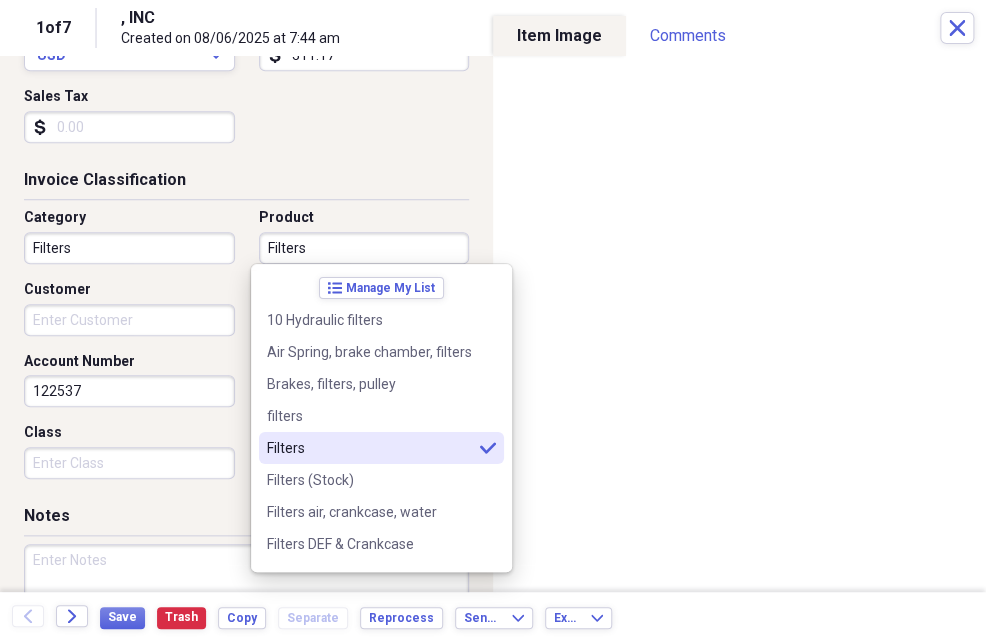 type on "Filters" 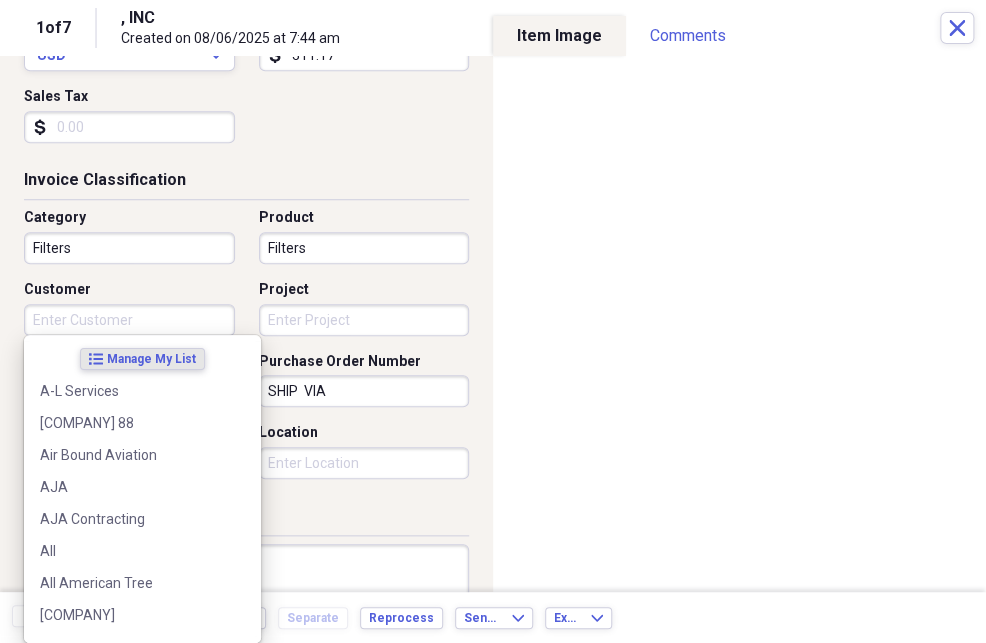 click on "Customer" at bounding box center [129, 320] 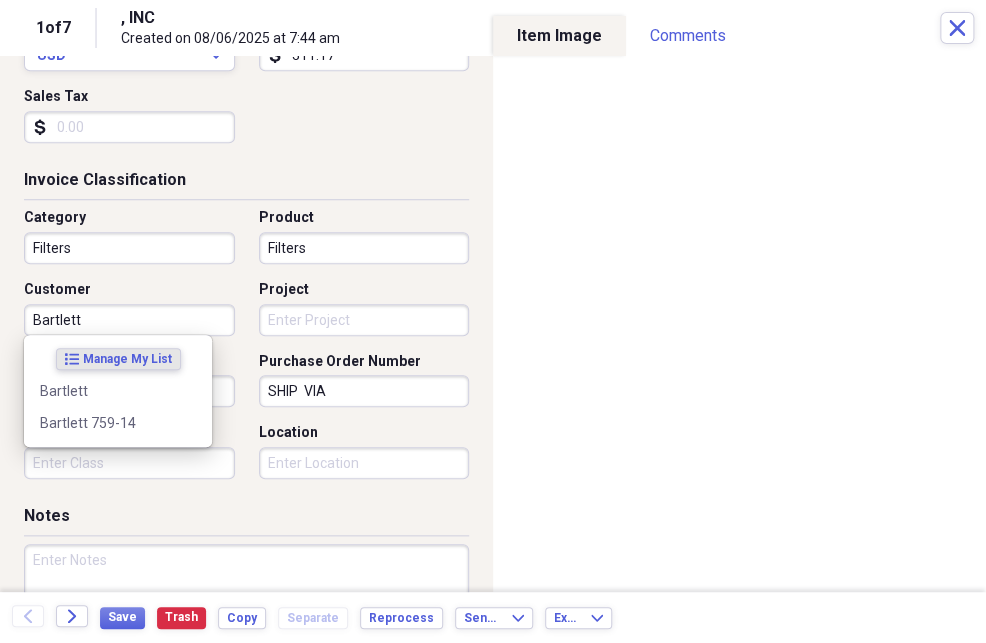 type on "Bartlett" 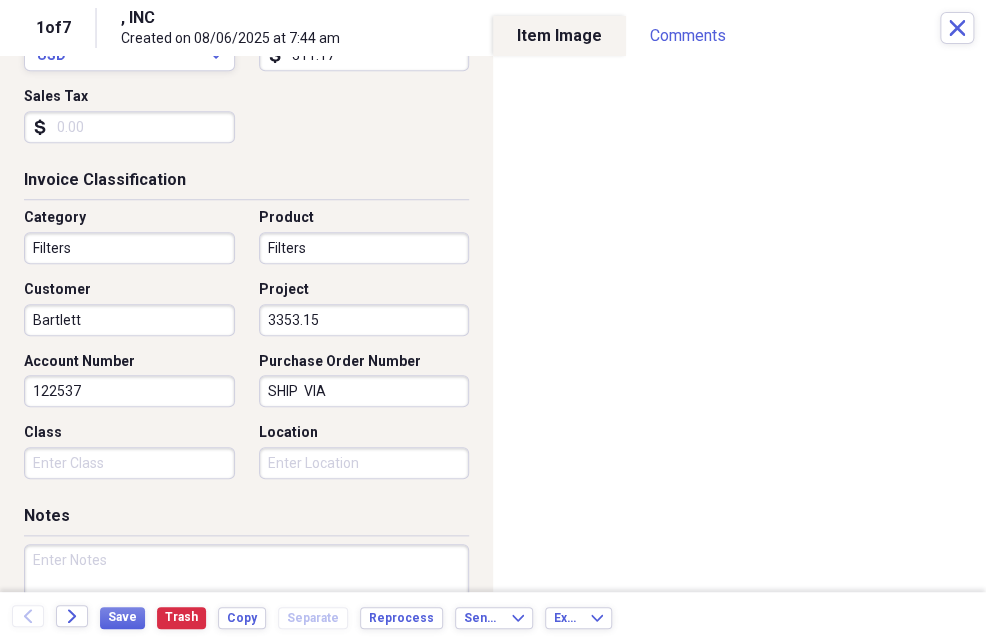 scroll, scrollTop: 500, scrollLeft: 0, axis: vertical 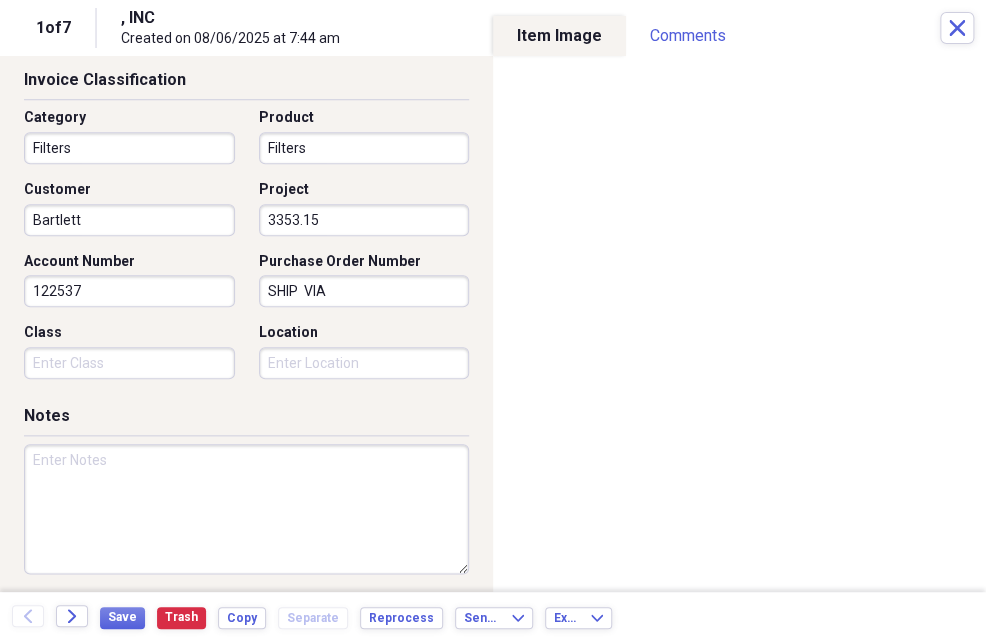 type on "3353.15" 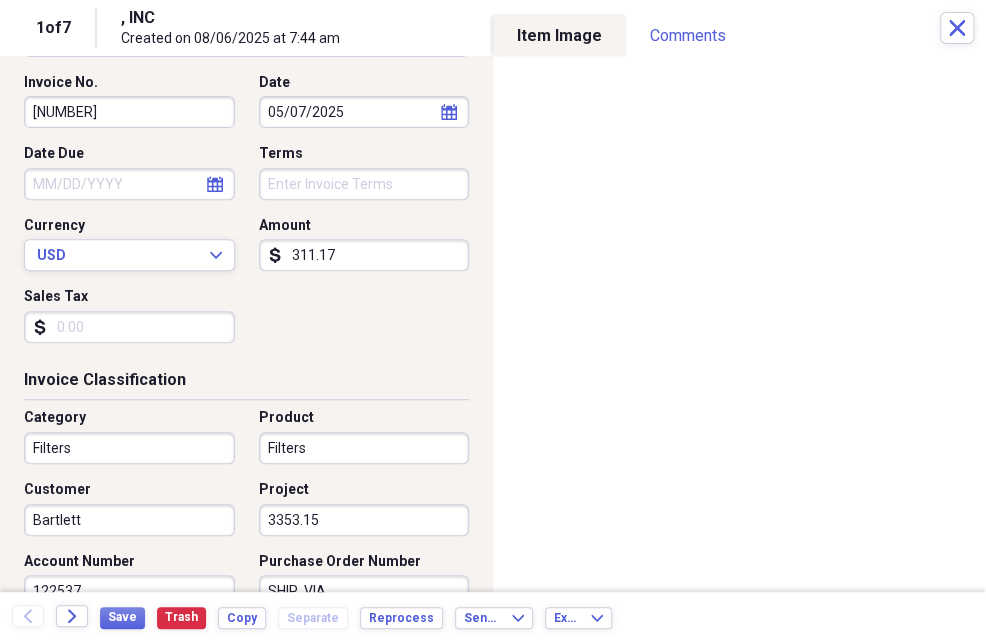 scroll, scrollTop: 0, scrollLeft: 0, axis: both 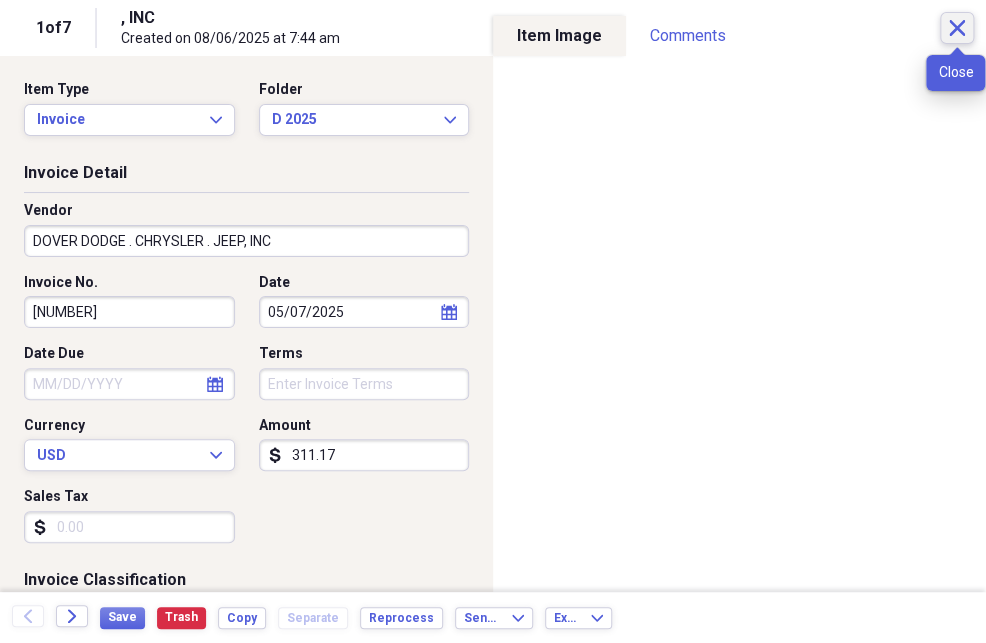 type on "Added to inventory" 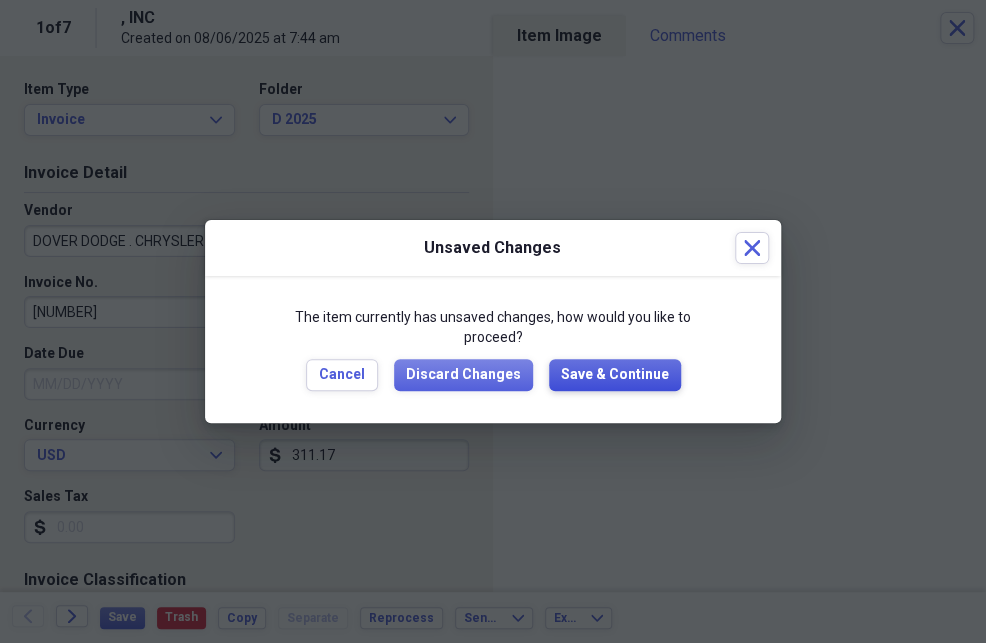 click on "Save & Continue" at bounding box center [615, 375] 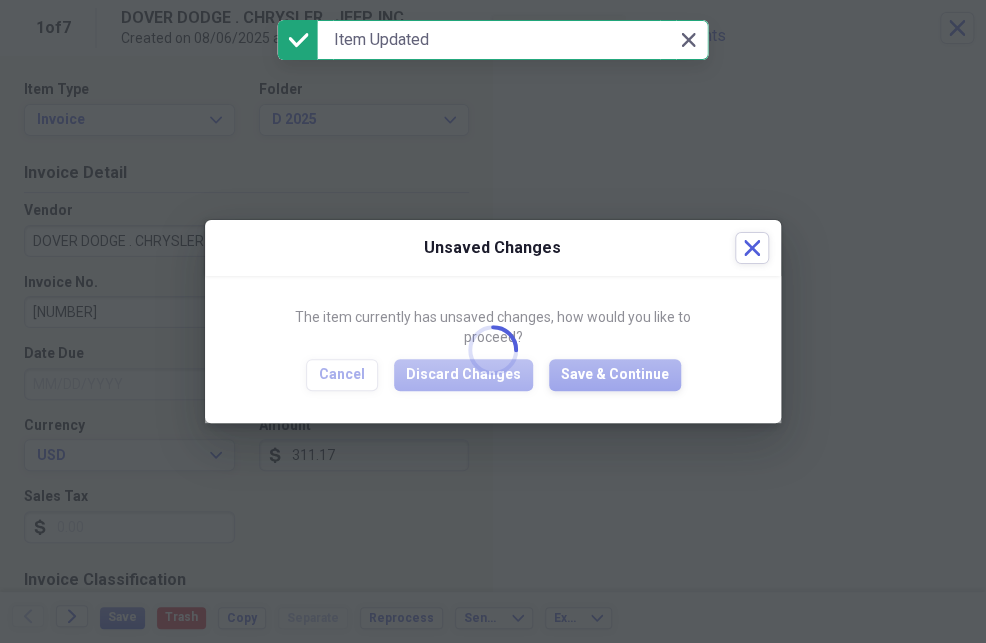 type on "Bartlett" 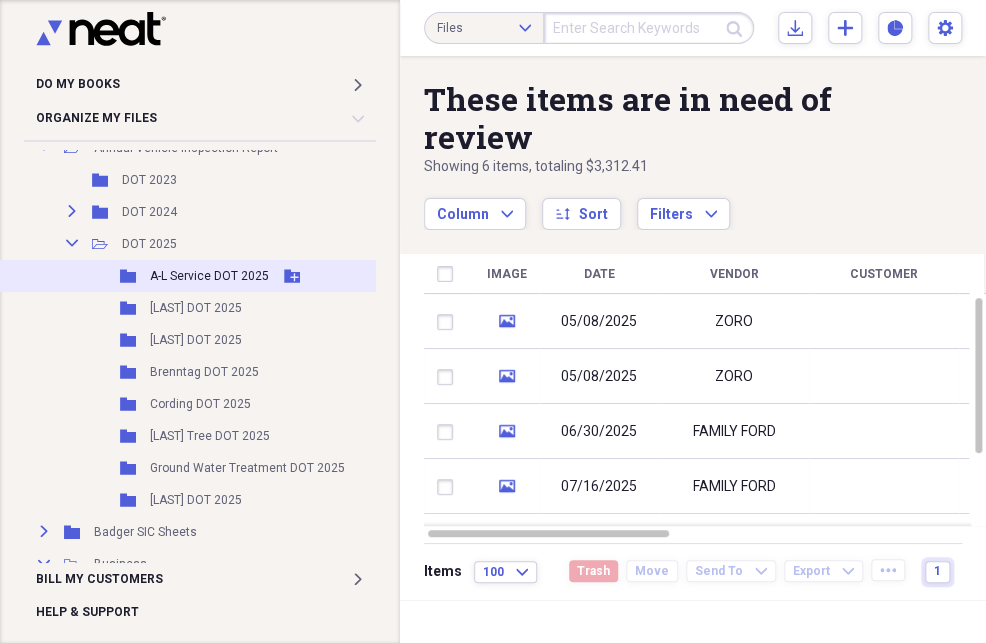 scroll, scrollTop: 200, scrollLeft: 0, axis: vertical 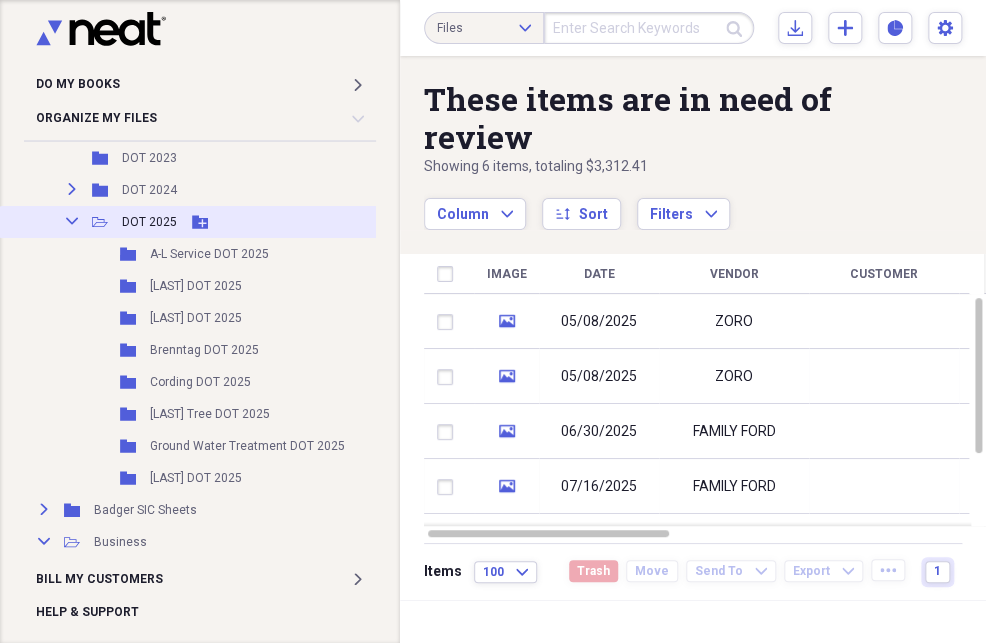 click 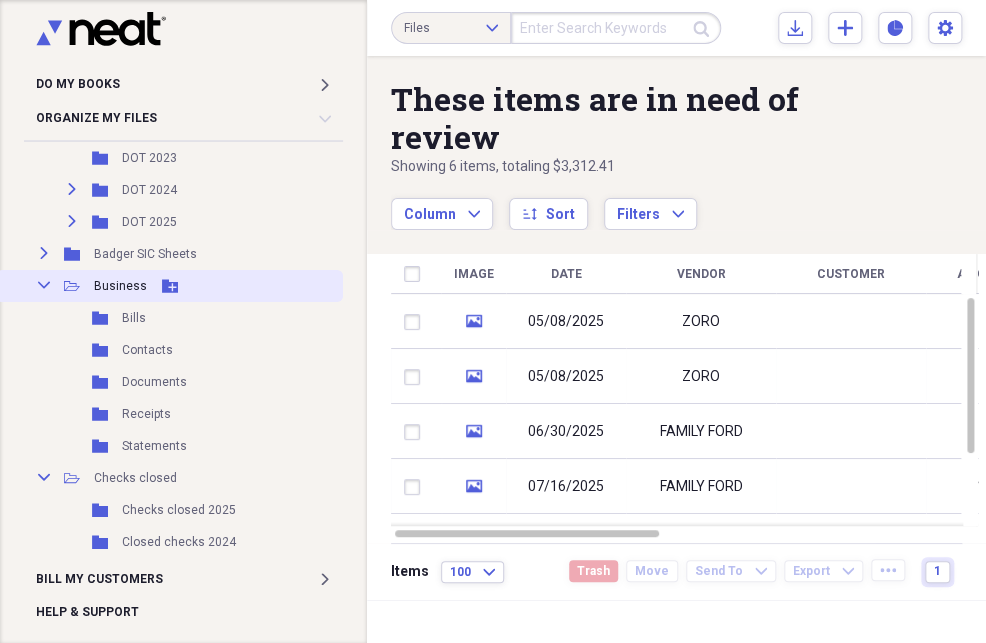 click 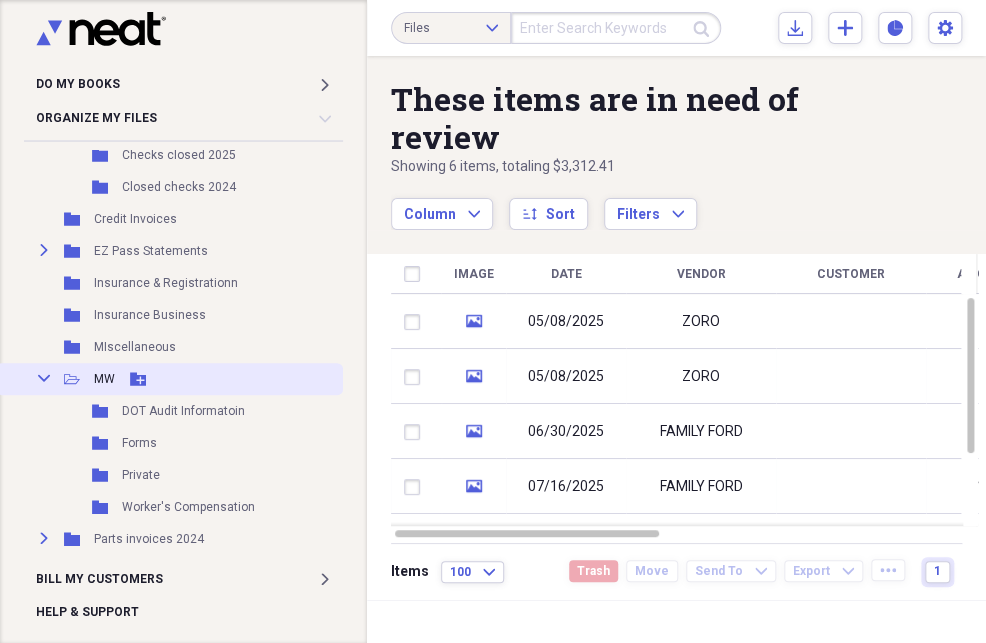 scroll, scrollTop: 400, scrollLeft: 0, axis: vertical 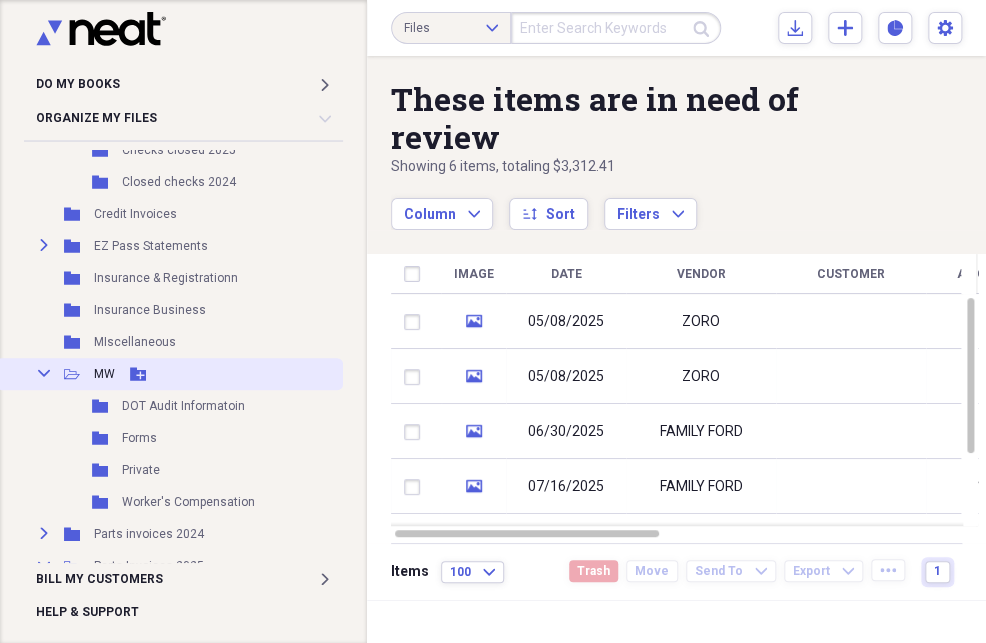 click on "Collapse" 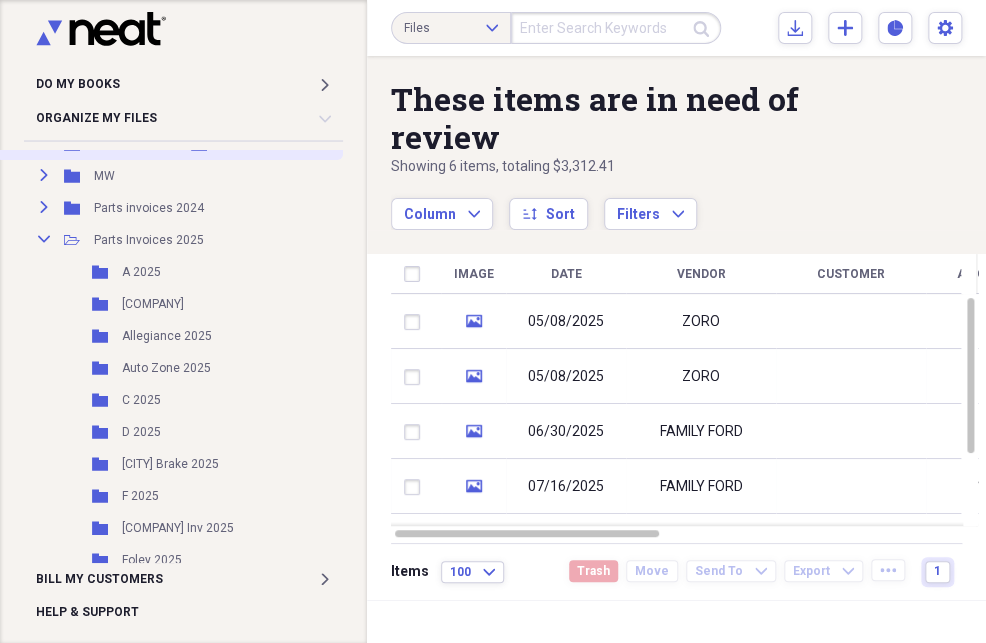 scroll, scrollTop: 600, scrollLeft: 0, axis: vertical 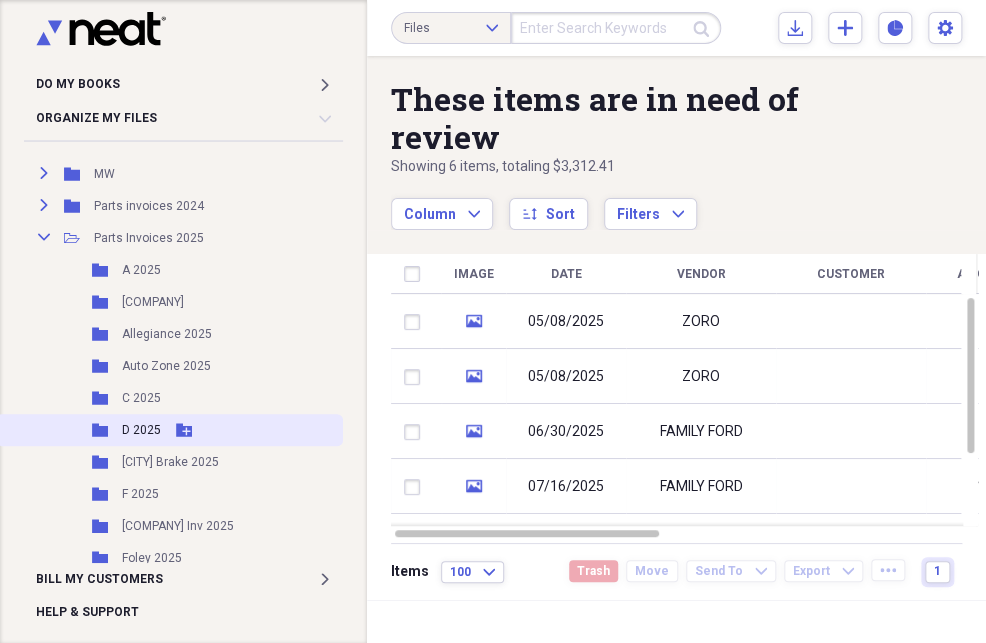 click on "D 2025" at bounding box center [141, 430] 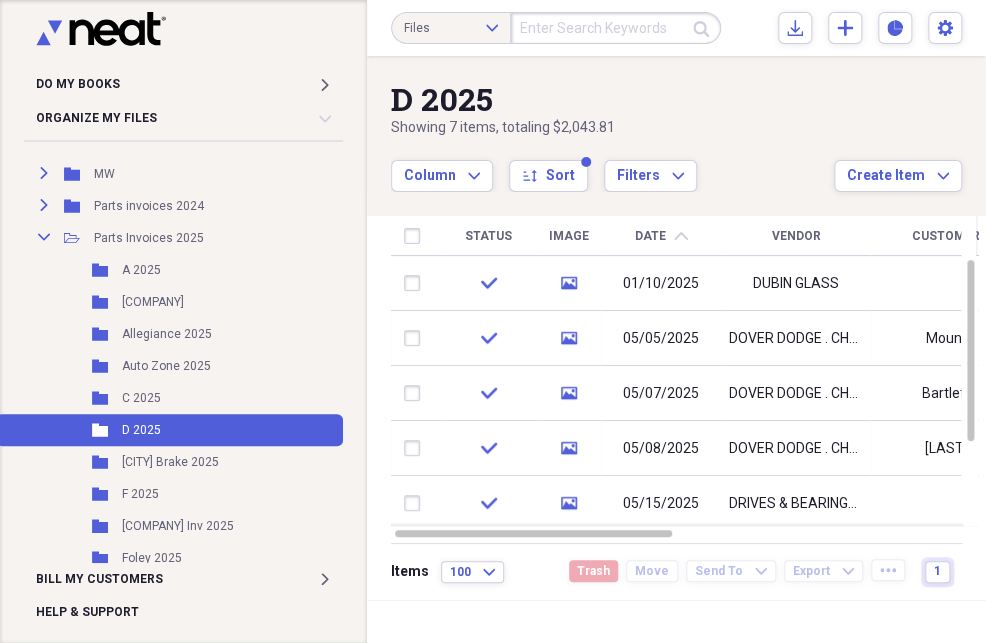click on "Vendor" at bounding box center (796, 236) 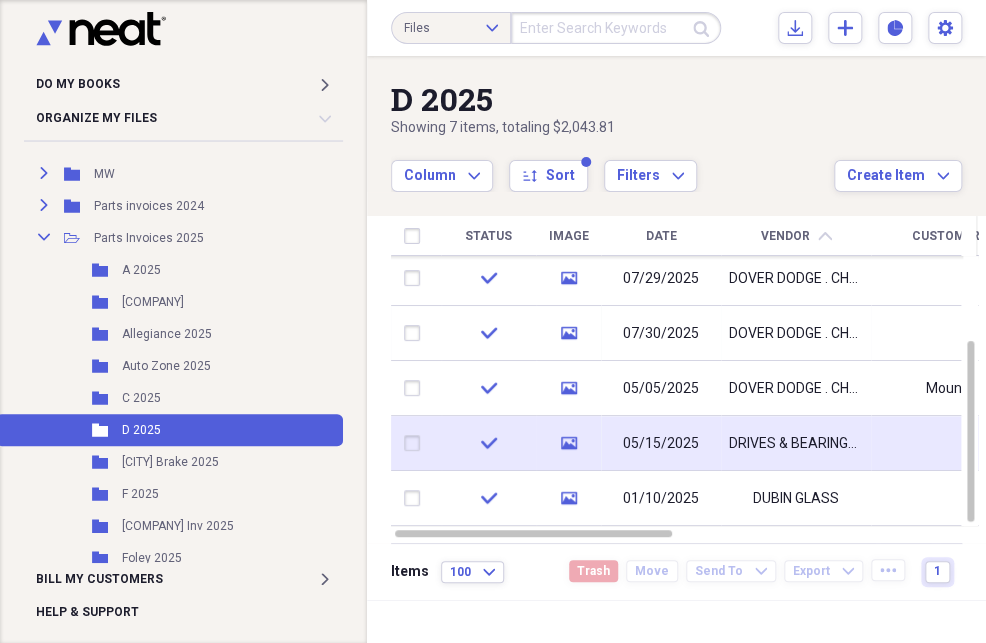 click on "DRIVES & BEARINGS, INC" at bounding box center (796, 444) 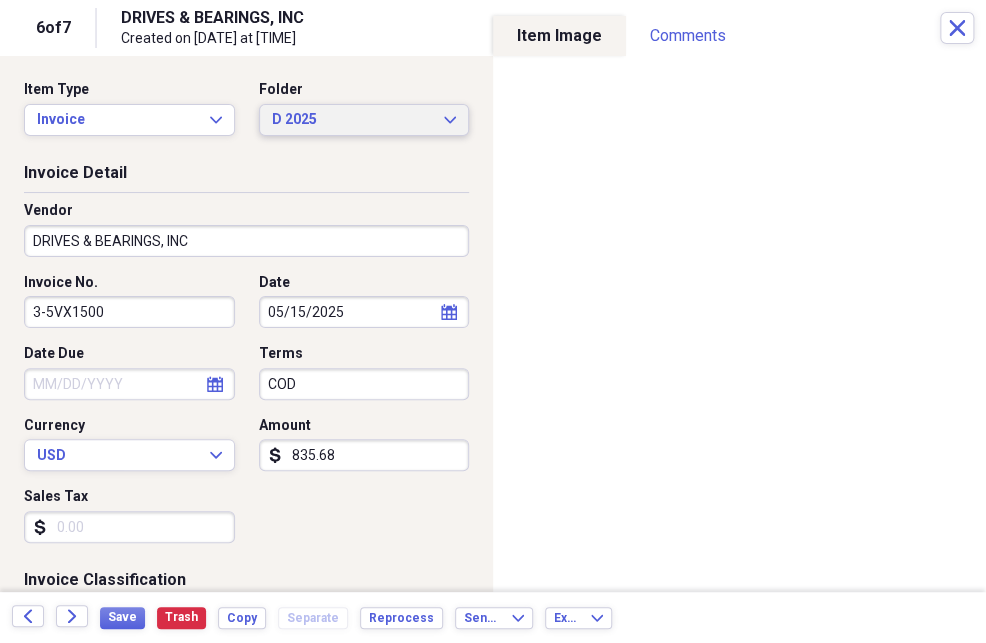 click on "Expand" 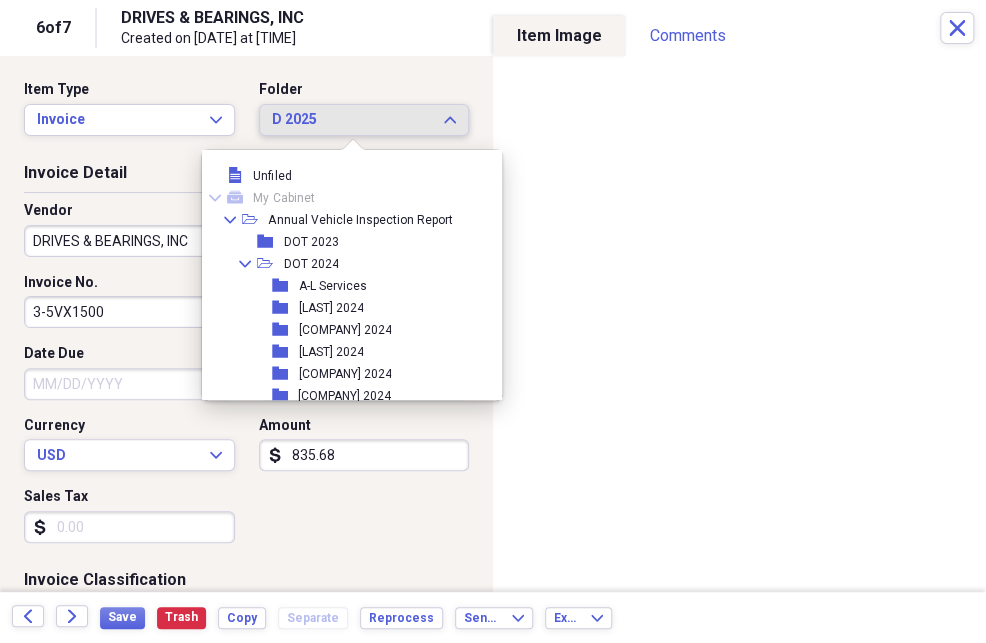 scroll, scrollTop: 920, scrollLeft: 0, axis: vertical 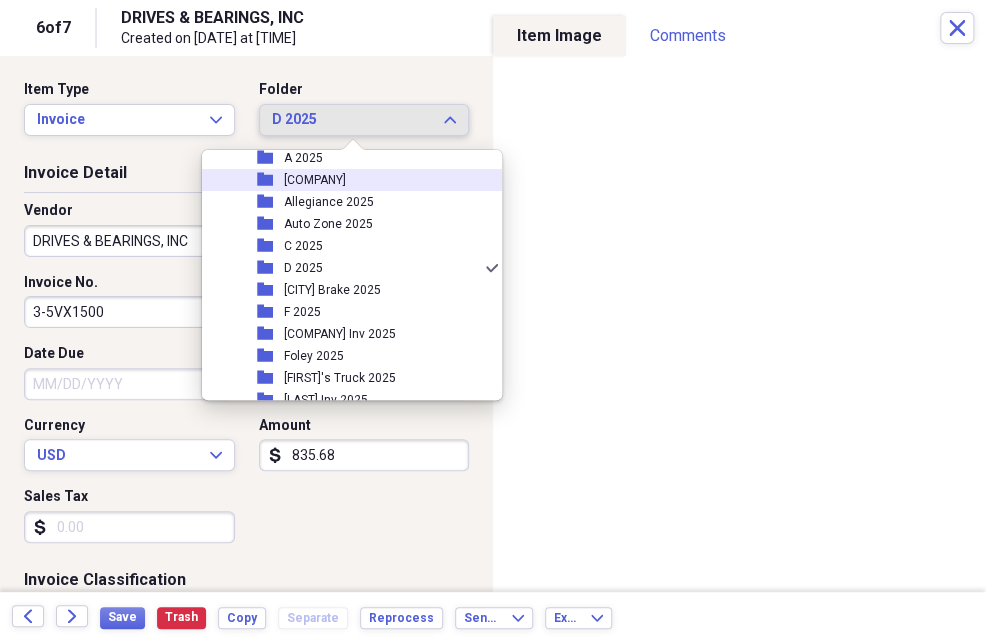click on "[COMPANY]" at bounding box center (314, 180) 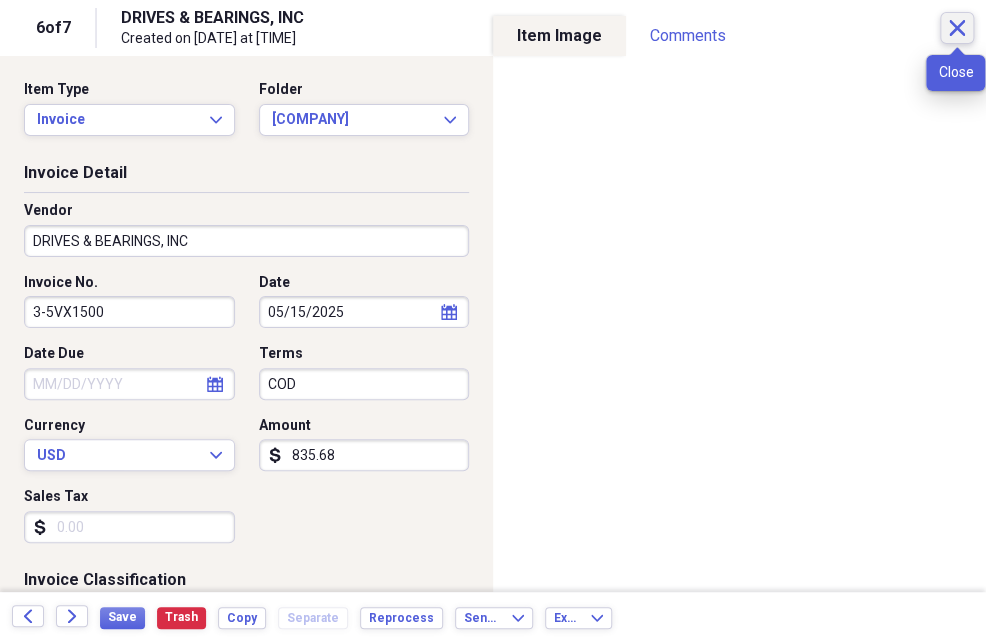click on "Close" at bounding box center [957, 28] 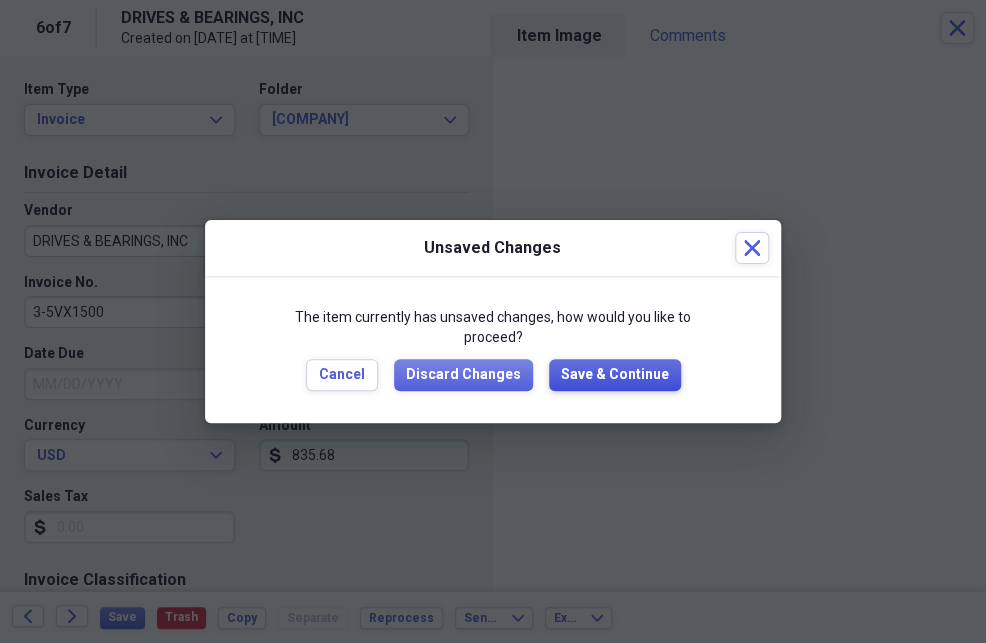 click on "Save & Continue" at bounding box center (615, 375) 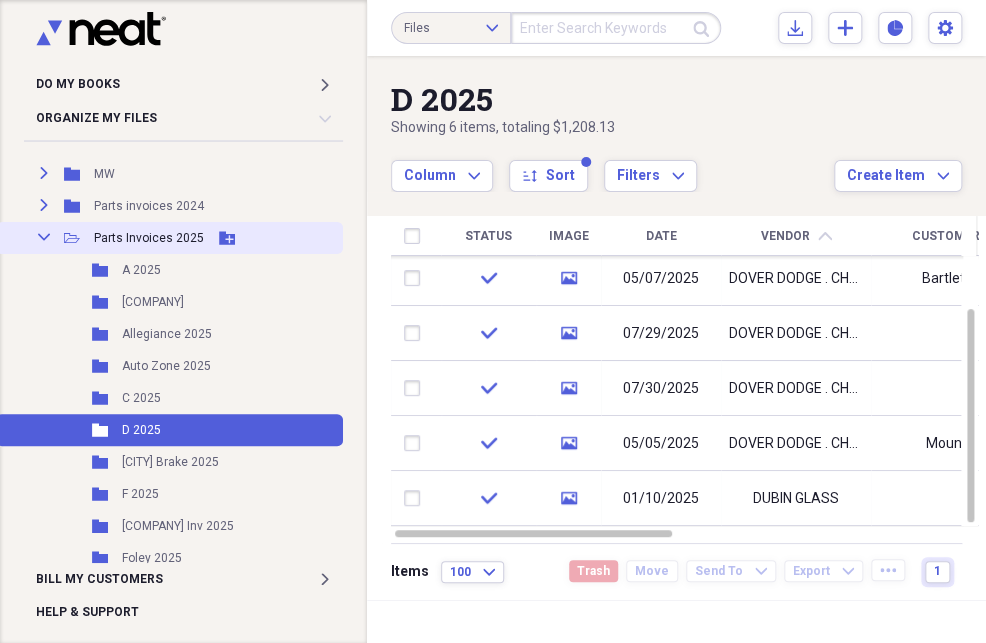 click 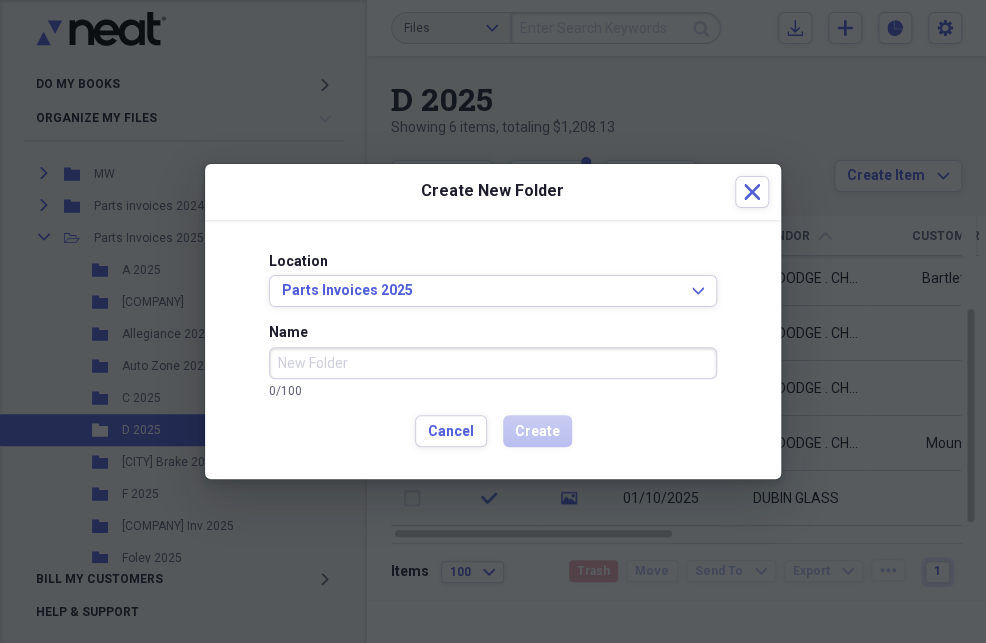 click on "Name" at bounding box center (493, 363) 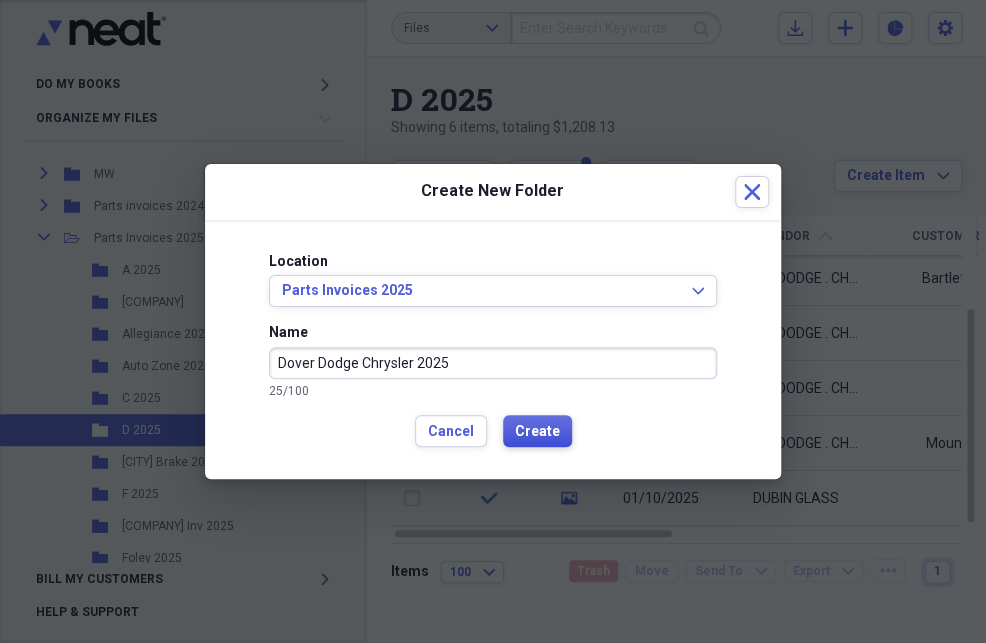 type on "Dover Dodge Chrysler 2025" 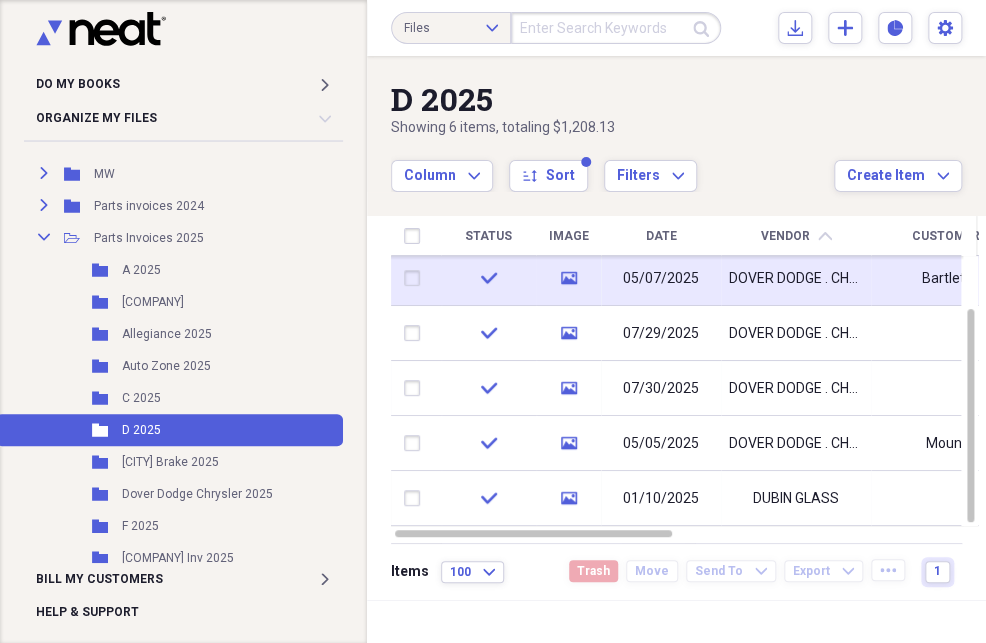 click on "check" at bounding box center [488, 278] 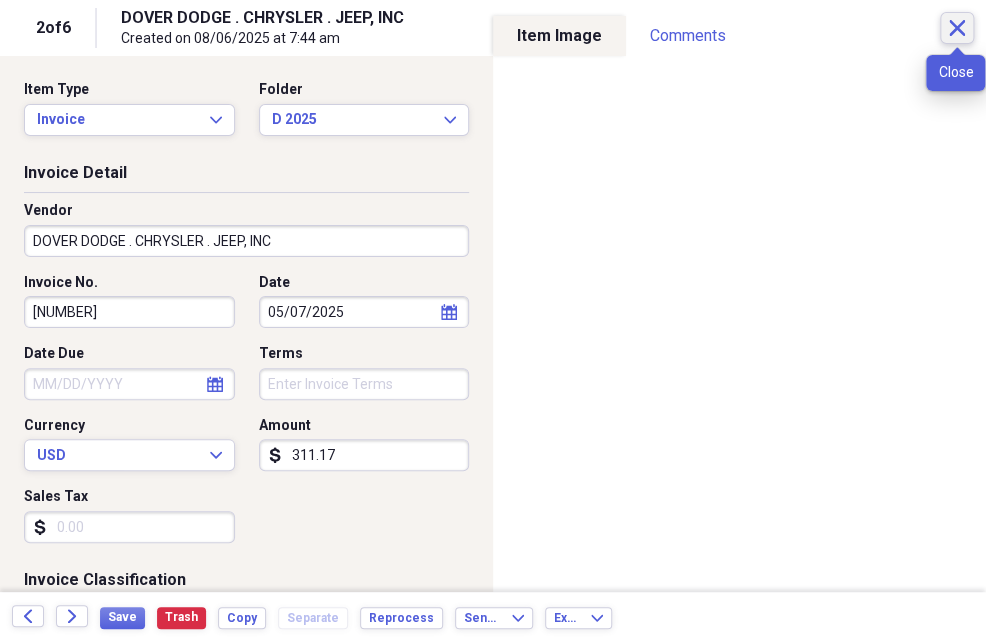 click on "Close" at bounding box center (957, 28) 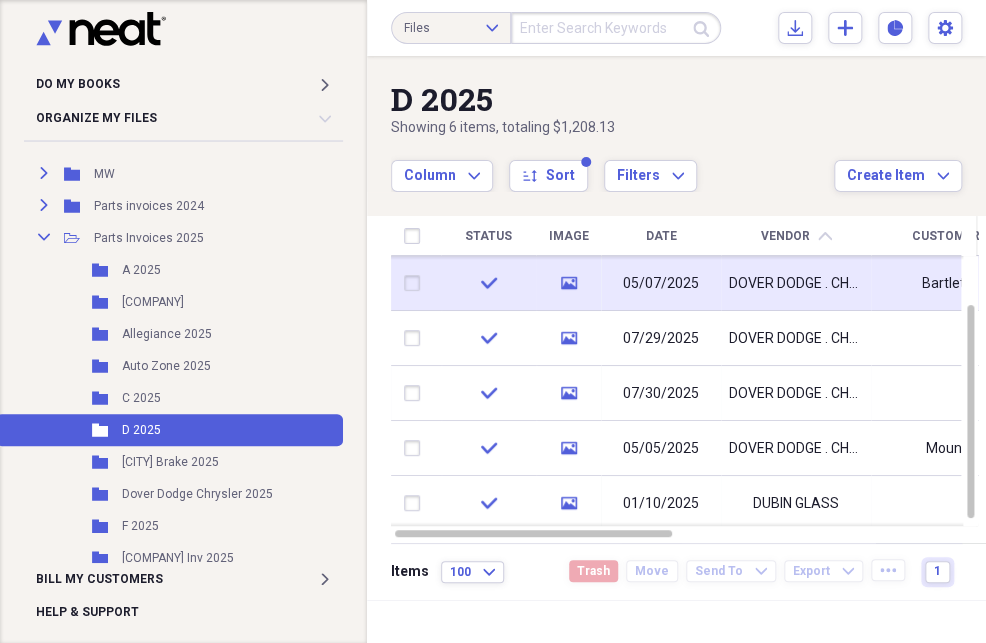 click at bounding box center (416, 283) 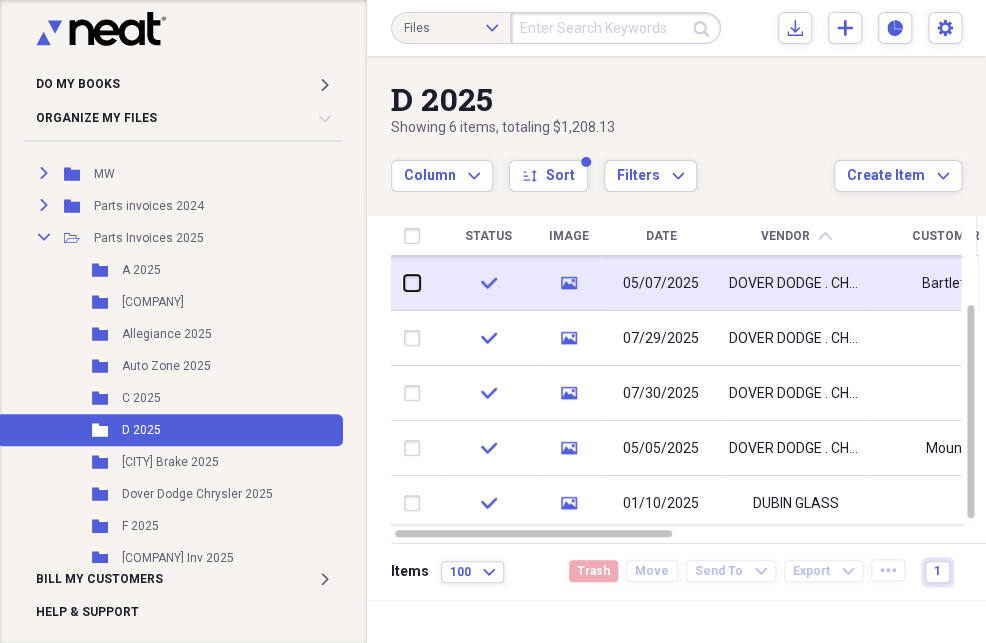 click at bounding box center [404, 283] 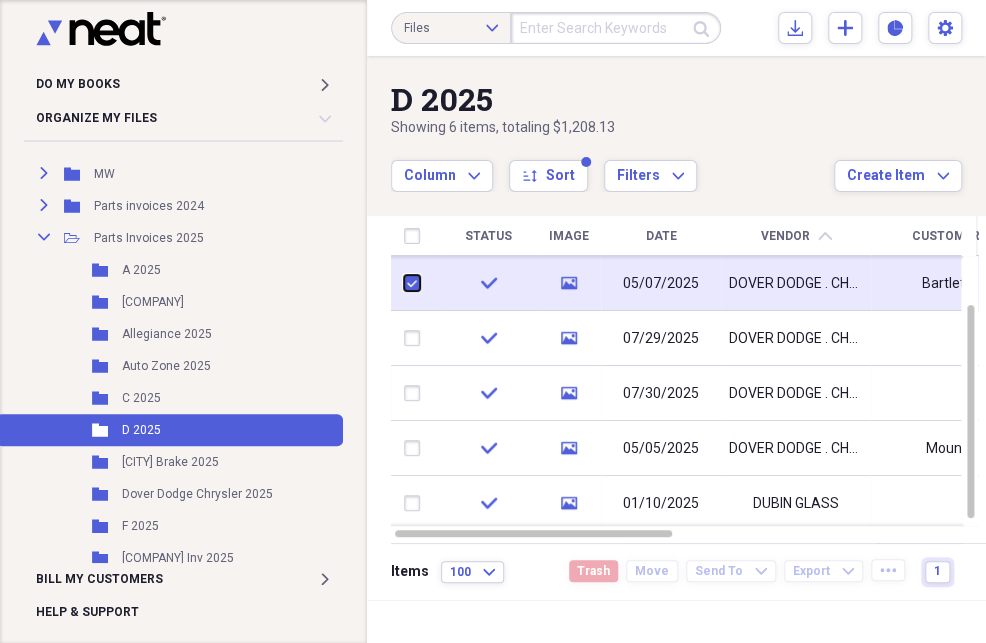 checkbox on "true" 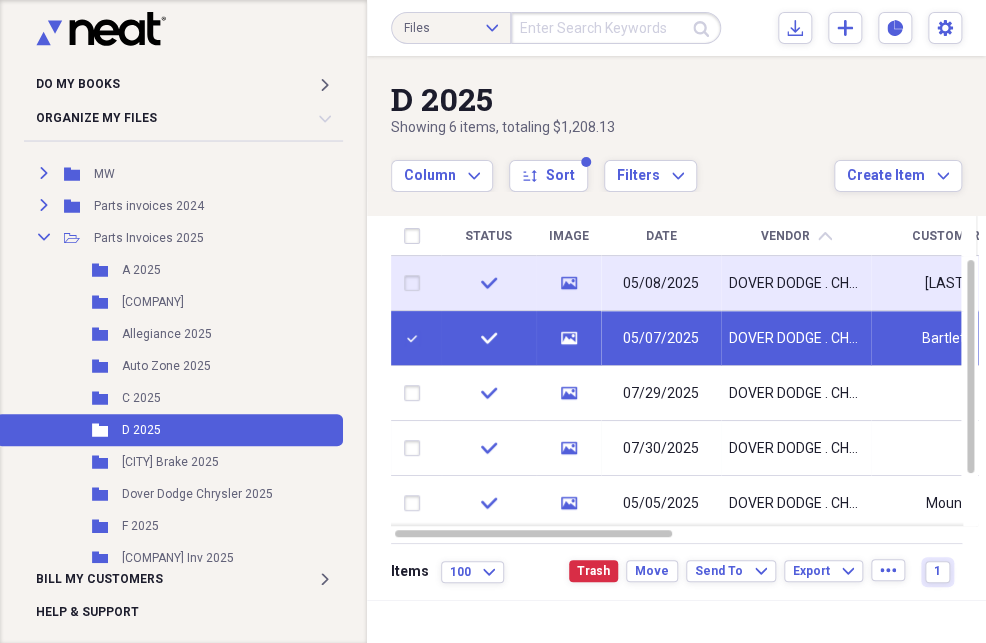 click at bounding box center (416, 283) 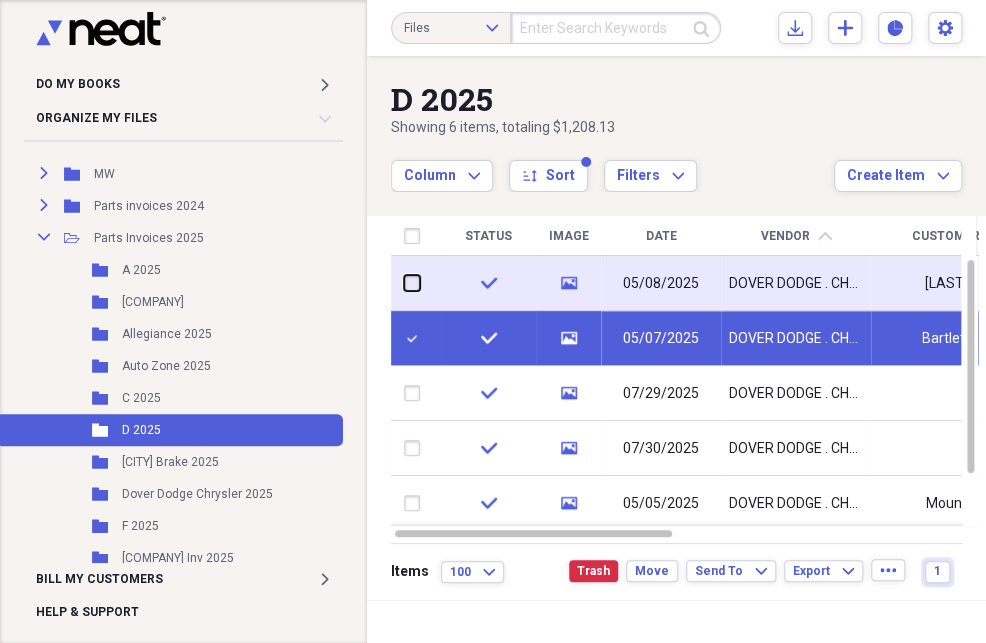 click at bounding box center [404, 283] 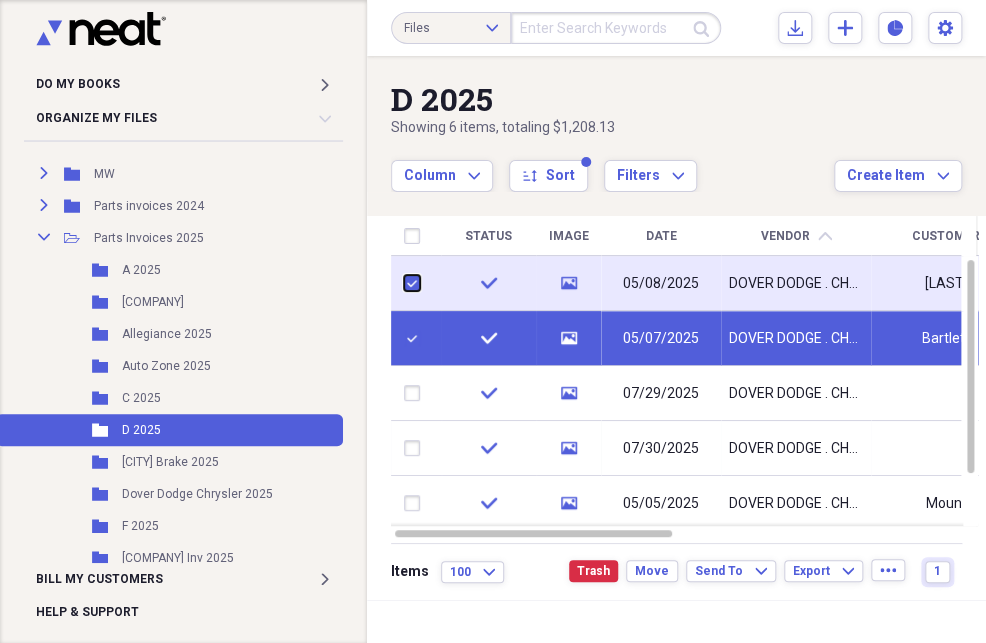 checkbox on "true" 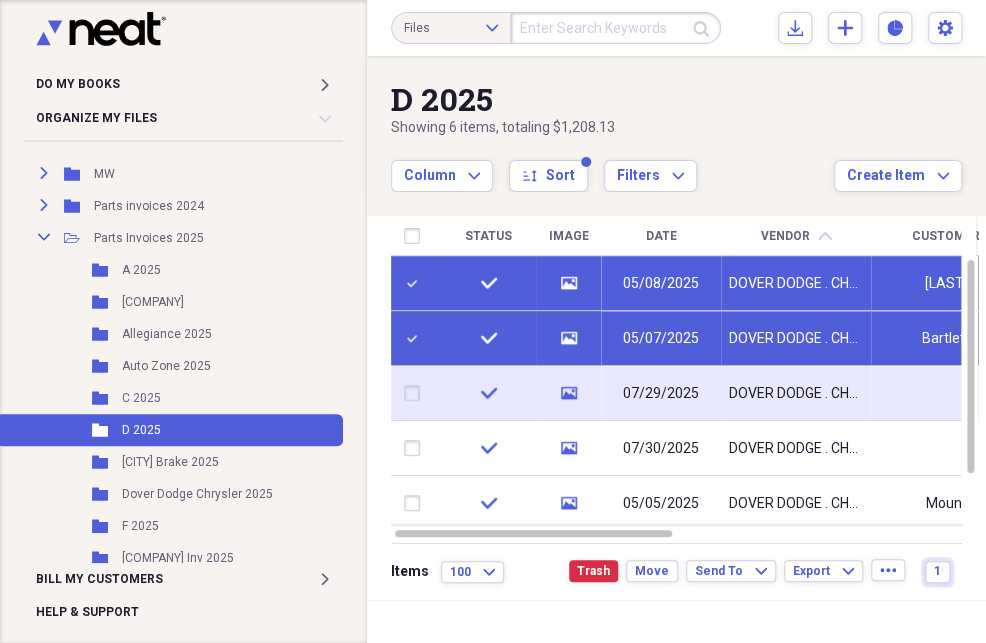 click at bounding box center [416, 393] 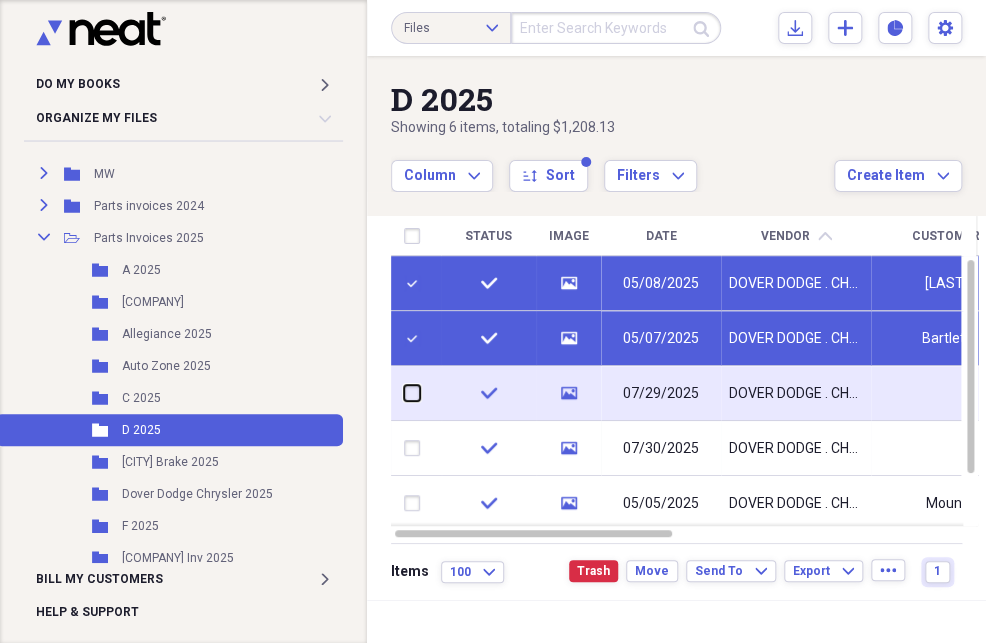 click at bounding box center (404, 393) 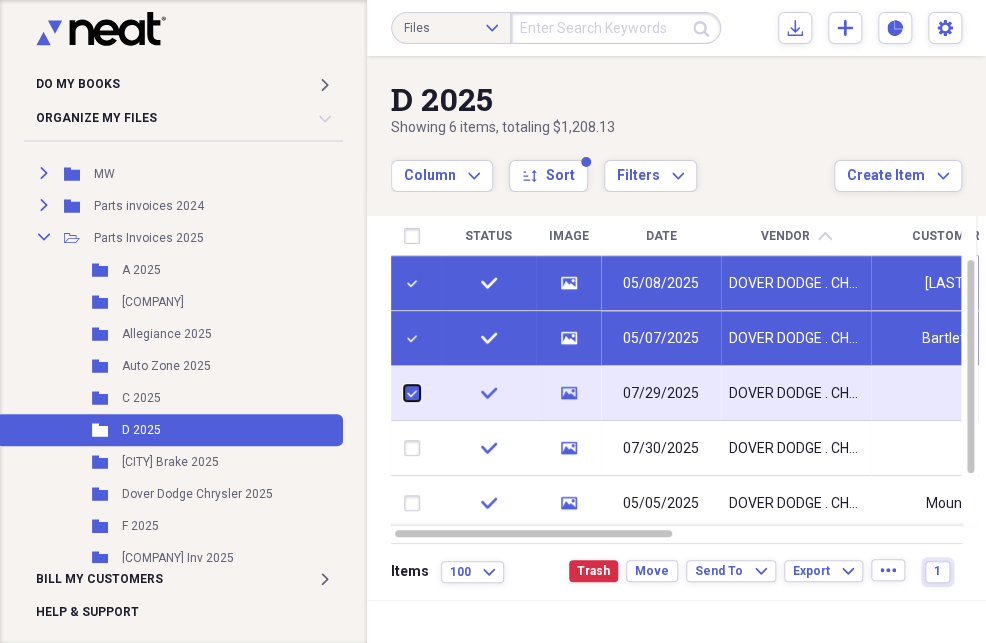 checkbox on "true" 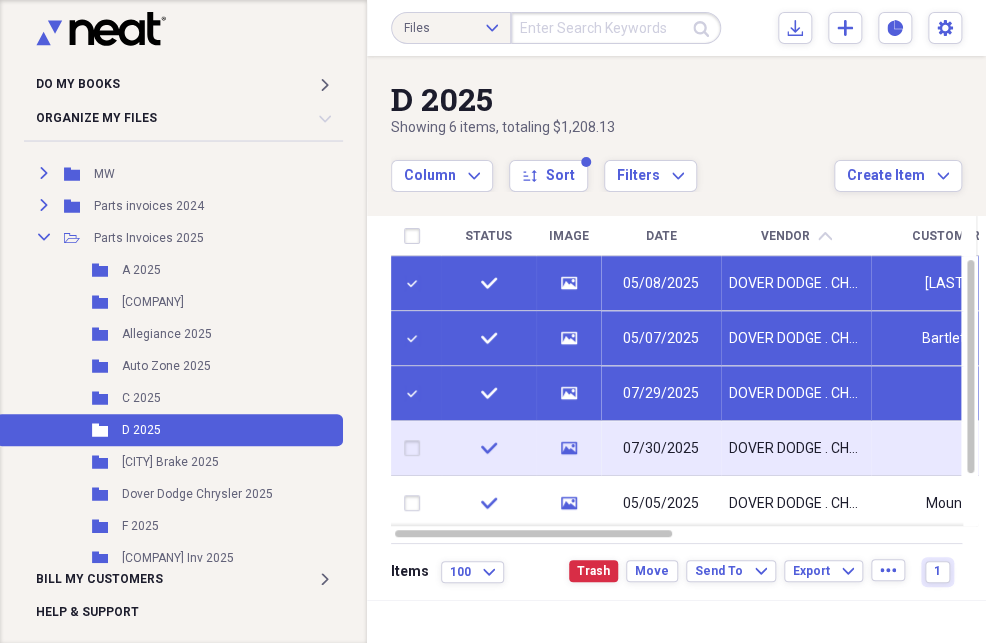 click at bounding box center [416, 448] 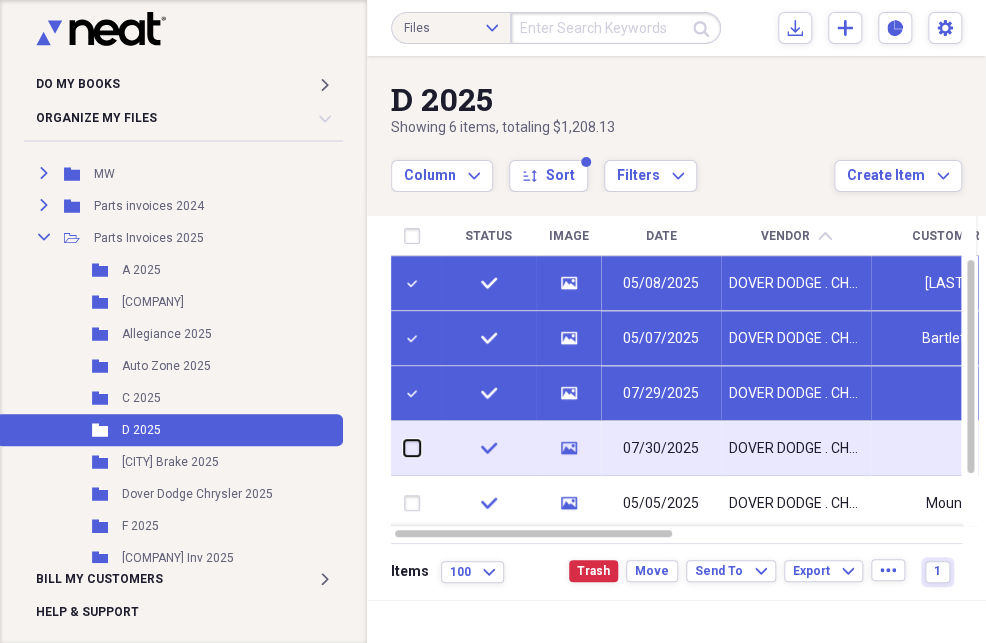click at bounding box center [404, 448] 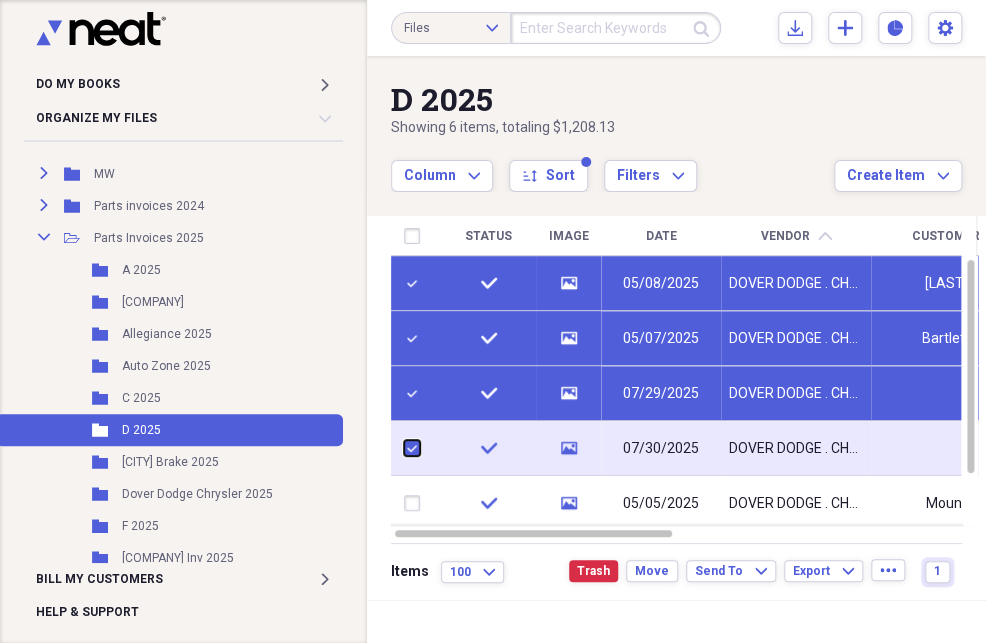 checkbox on "true" 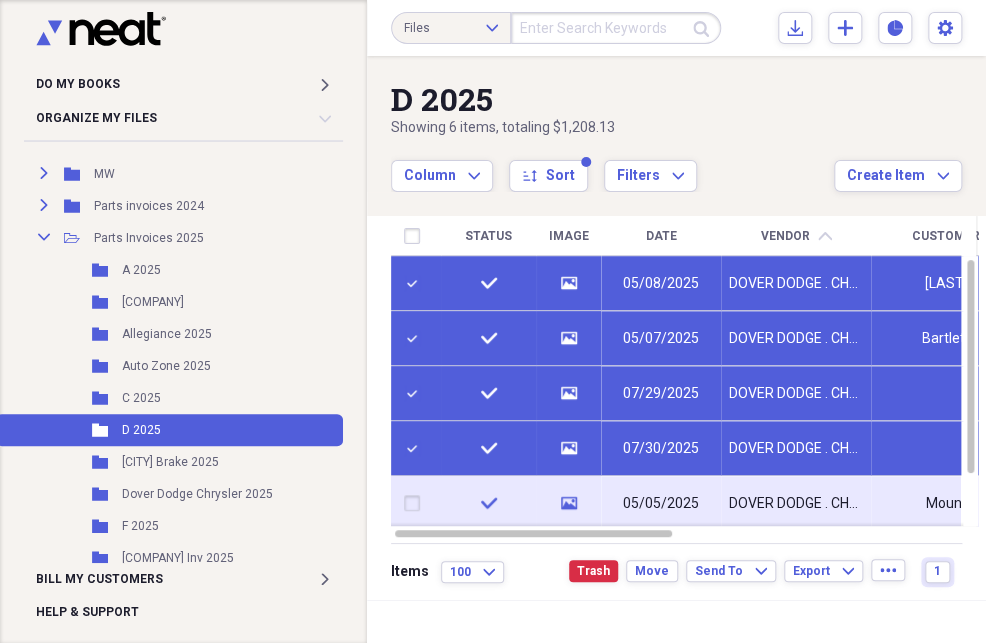 click at bounding box center (416, 503) 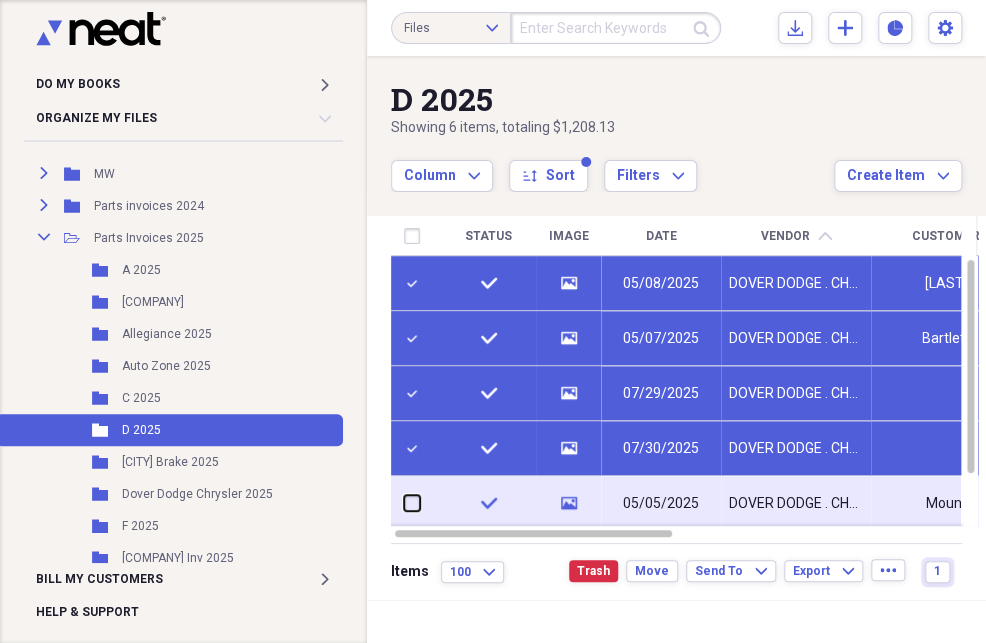 click at bounding box center (404, 503) 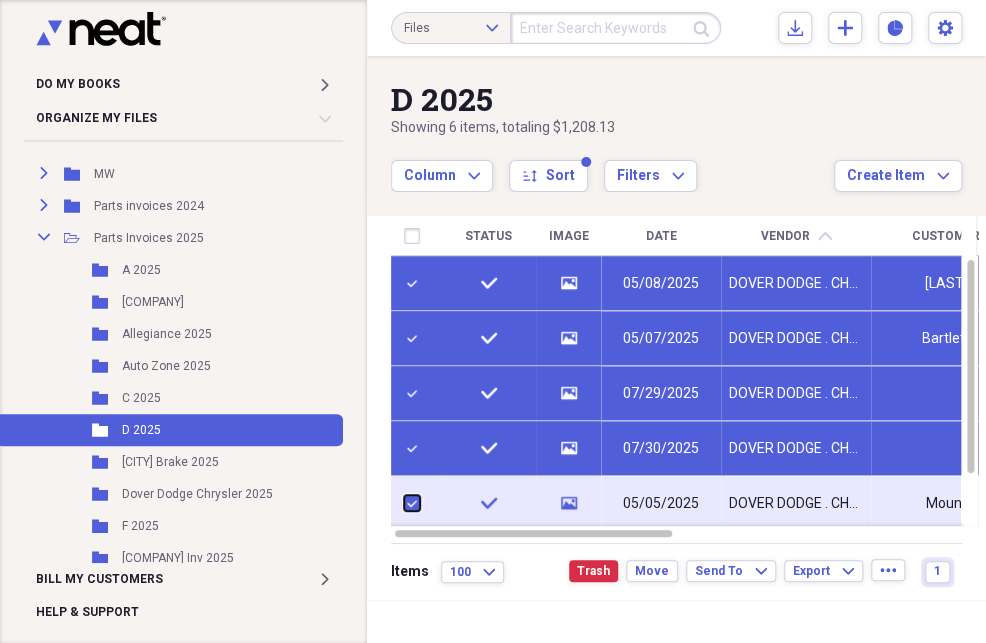 checkbox on "true" 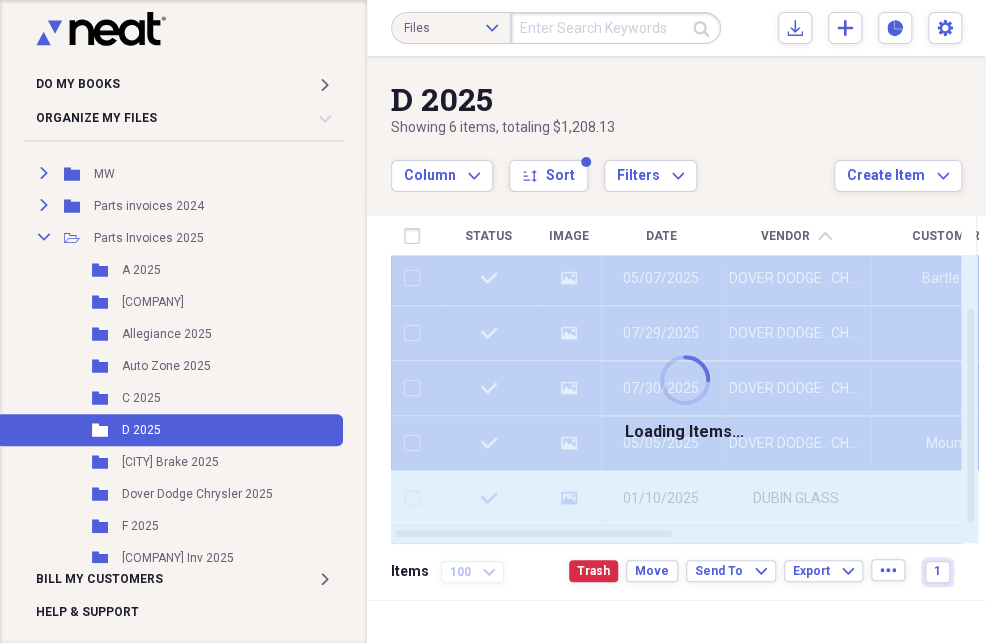 checkbox on "false" 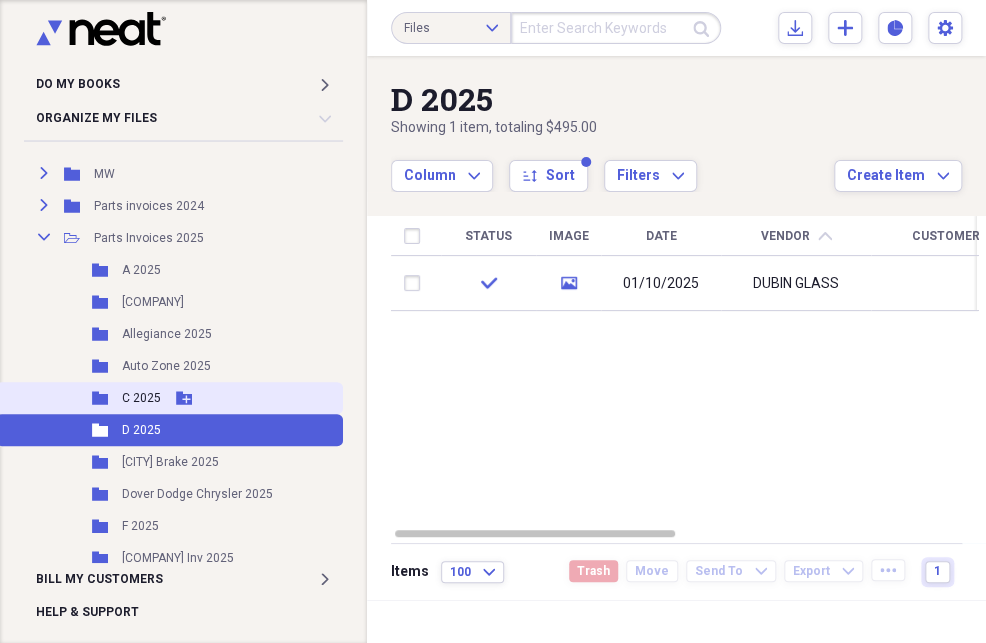 click on "C 2025" at bounding box center [141, 398] 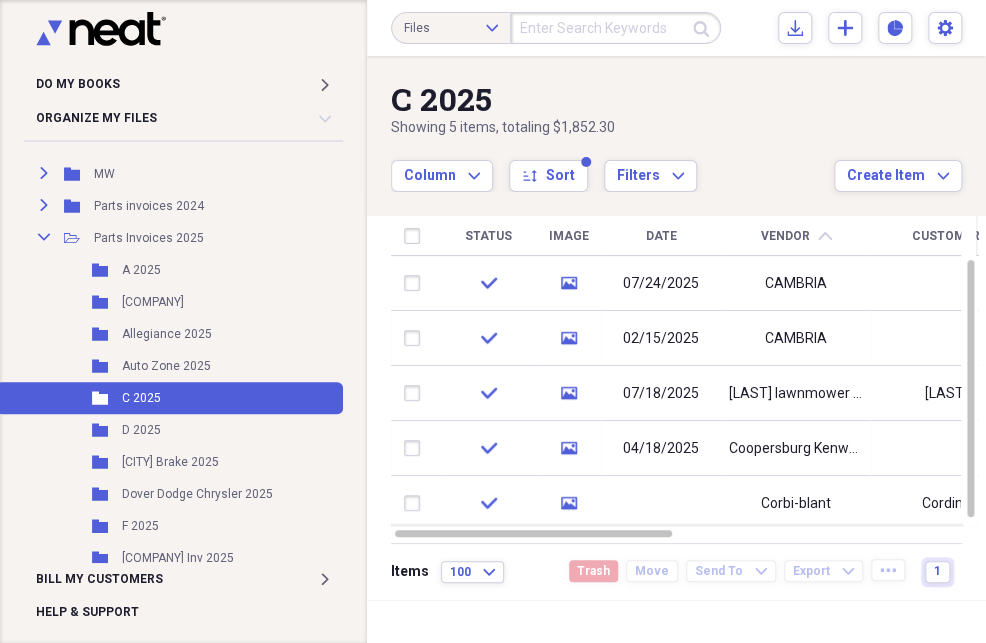 click on "Vendor" at bounding box center [785, 236] 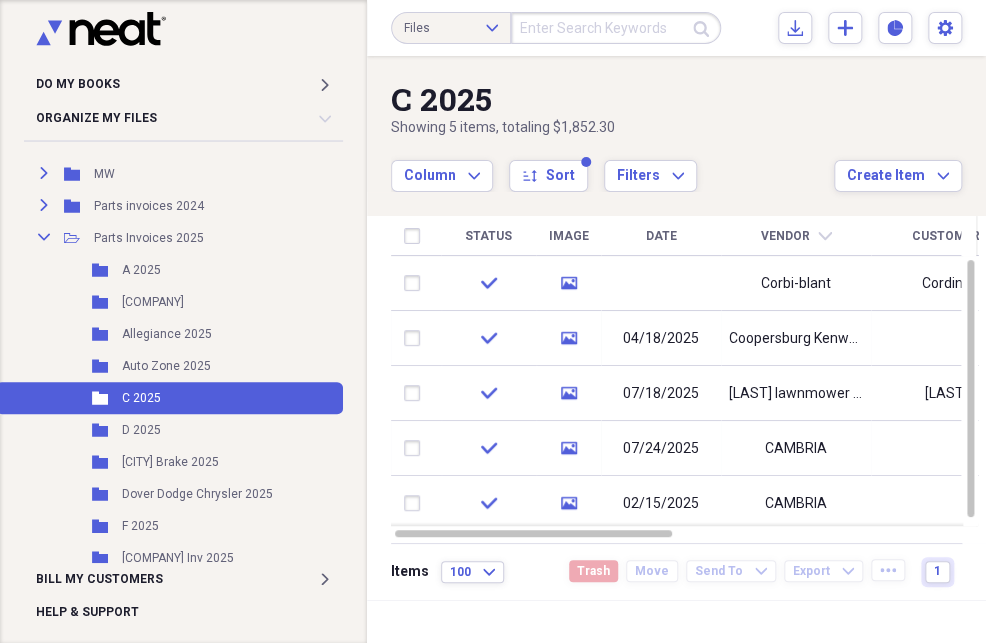 click on "Vendor" at bounding box center [785, 236] 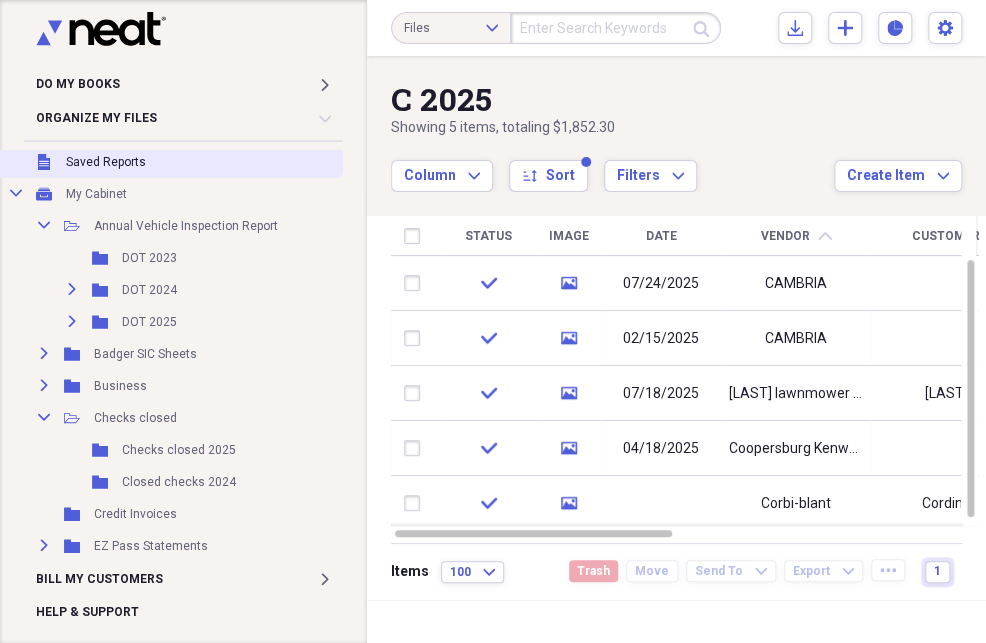 scroll, scrollTop: 0, scrollLeft: 0, axis: both 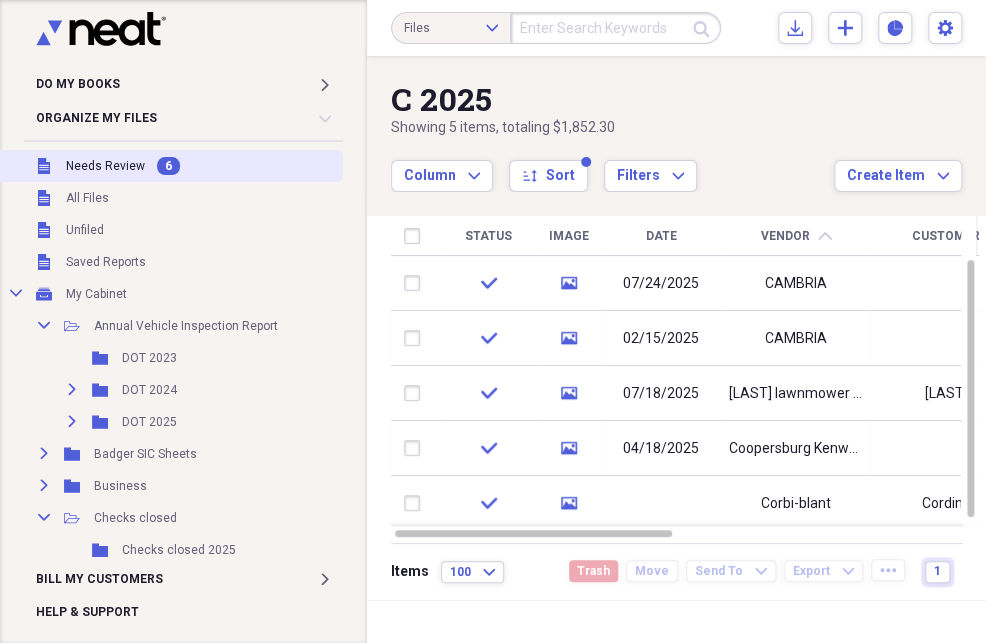 click on "Unfiled Needs Review 6" at bounding box center (169, 166) 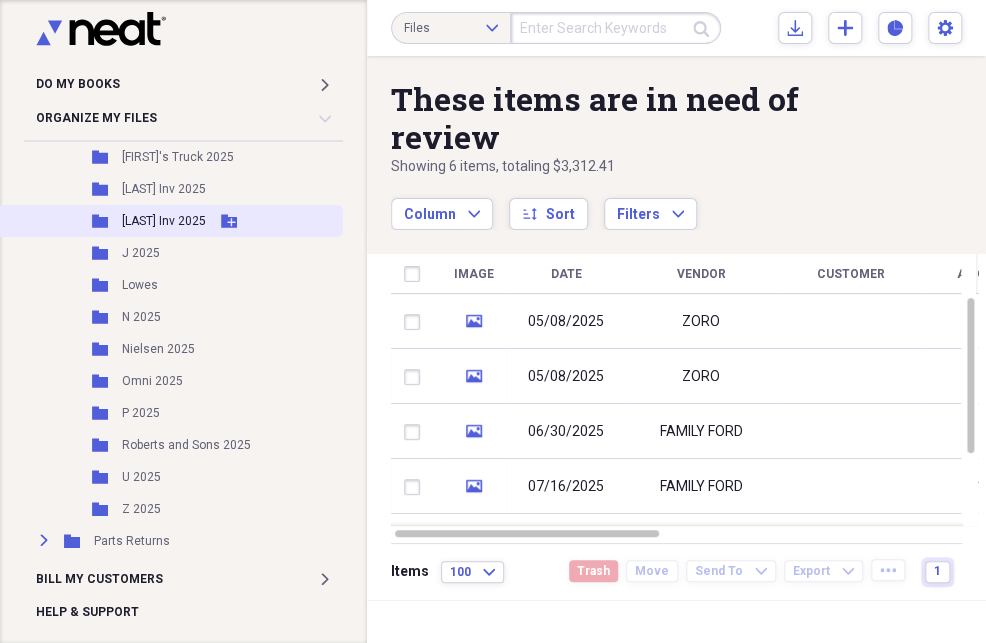 scroll, scrollTop: 1100, scrollLeft: 0, axis: vertical 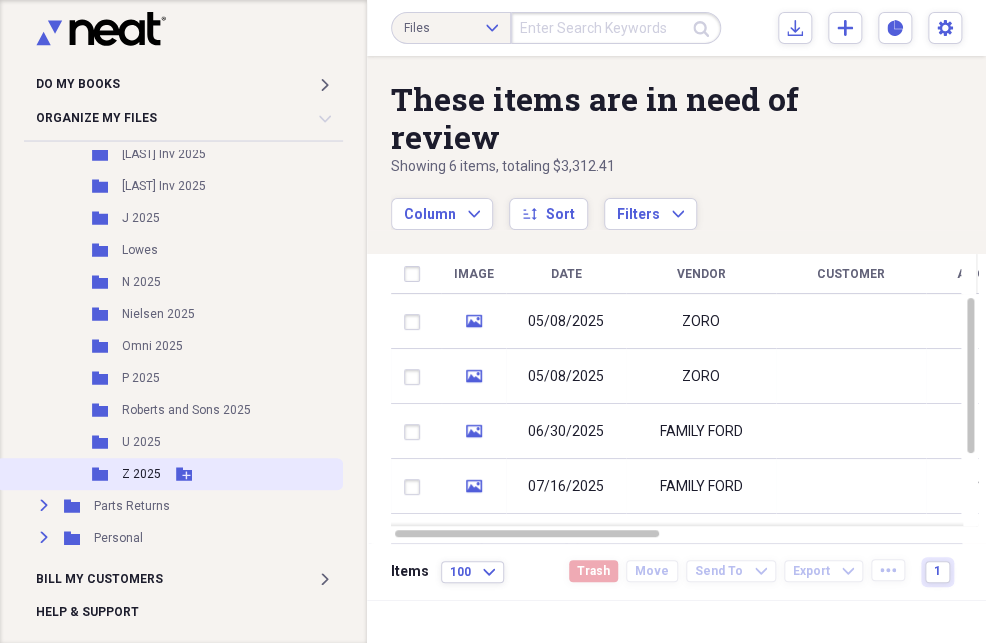 click on "Z 2025" at bounding box center [141, 474] 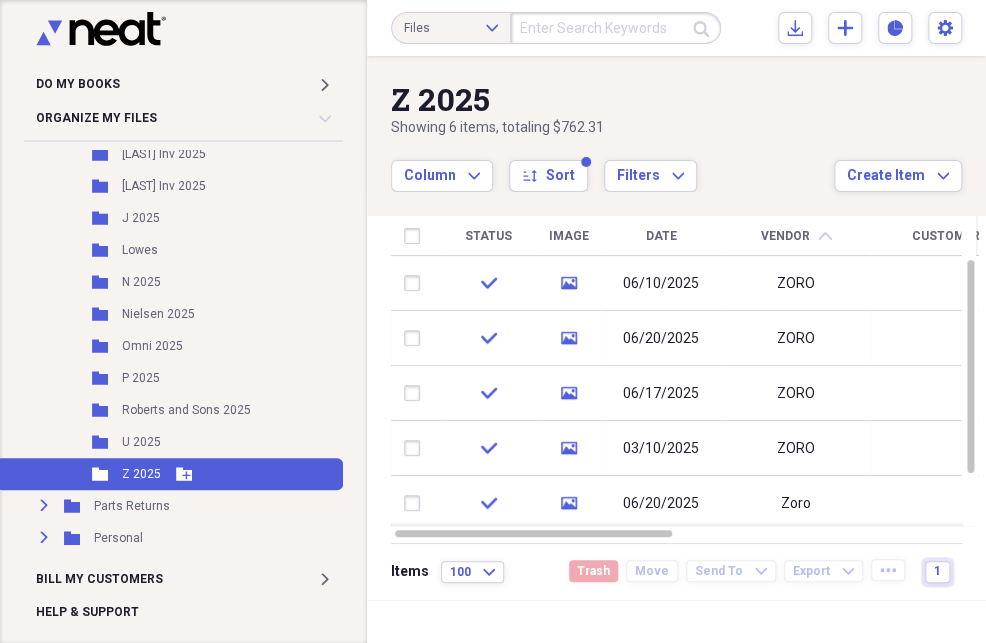 click on "Z 2025" at bounding box center [141, 474] 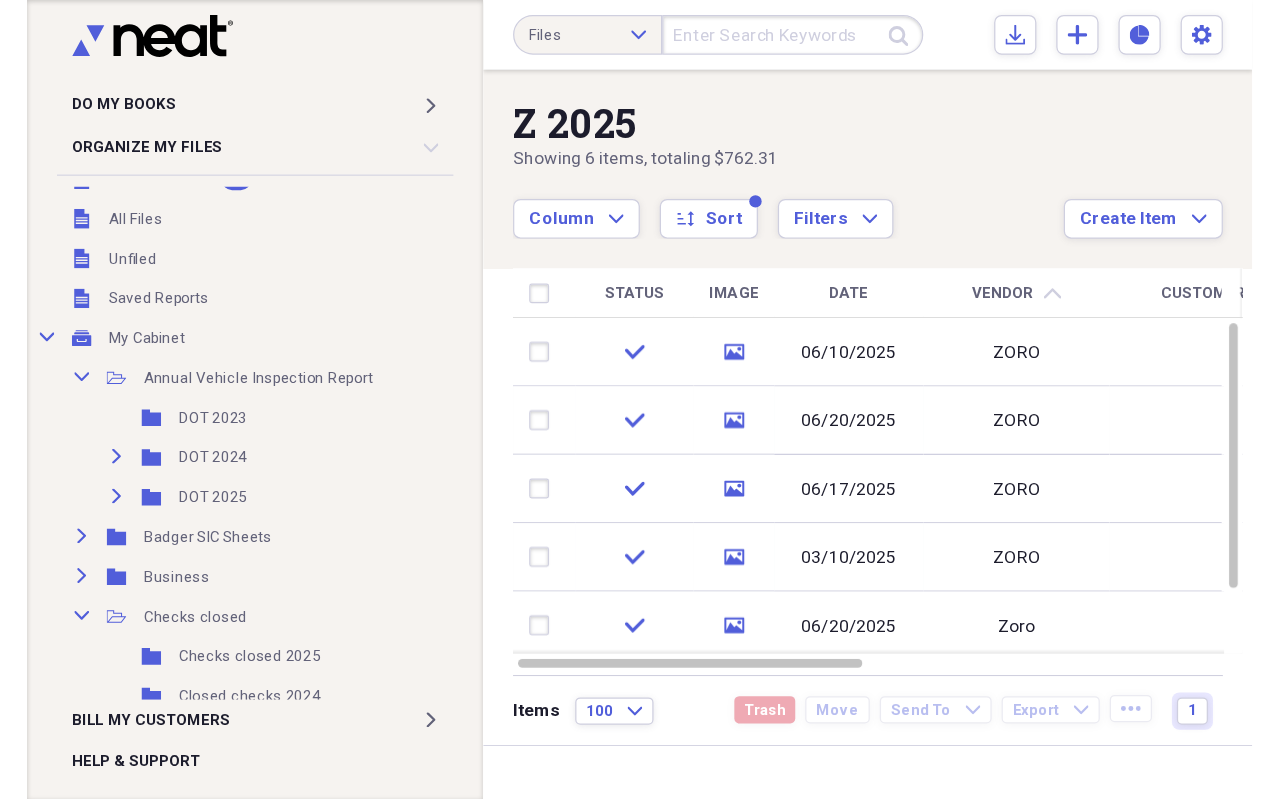 scroll, scrollTop: 0, scrollLeft: 0, axis: both 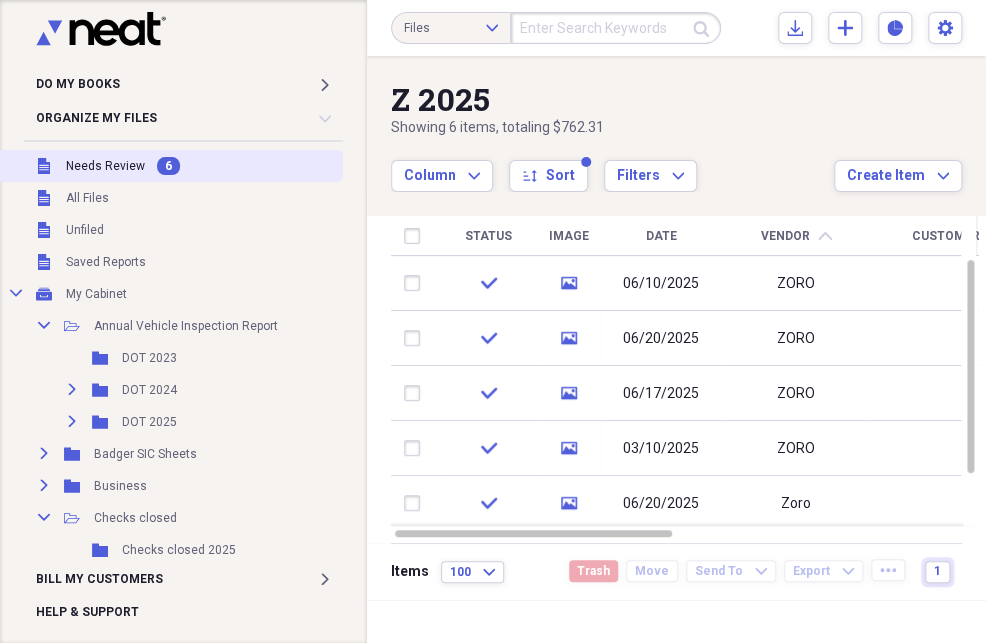 click on "Needs Review" at bounding box center (105, 166) 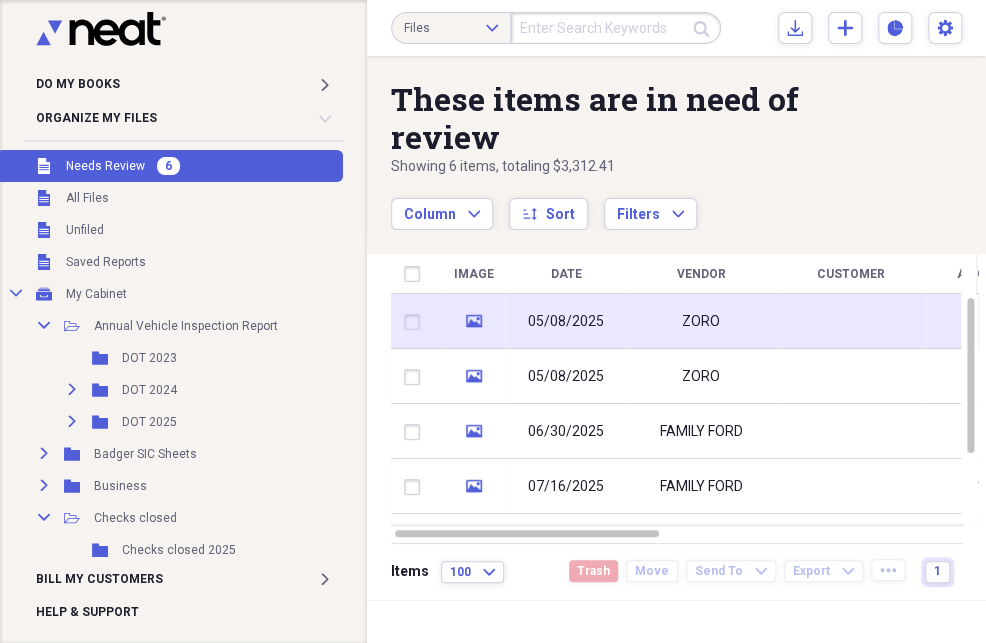 click on "ZORO" at bounding box center (701, 322) 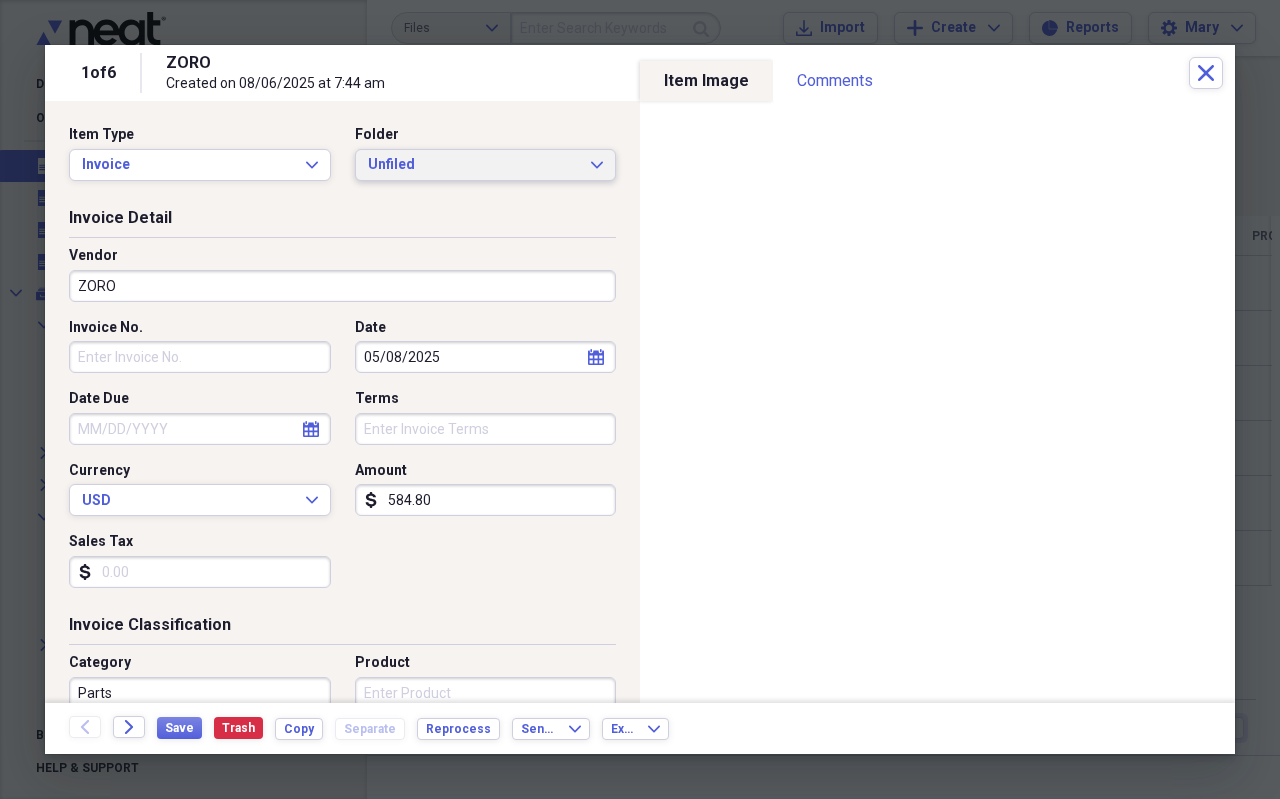 click on "Unfiled" at bounding box center (474, 165) 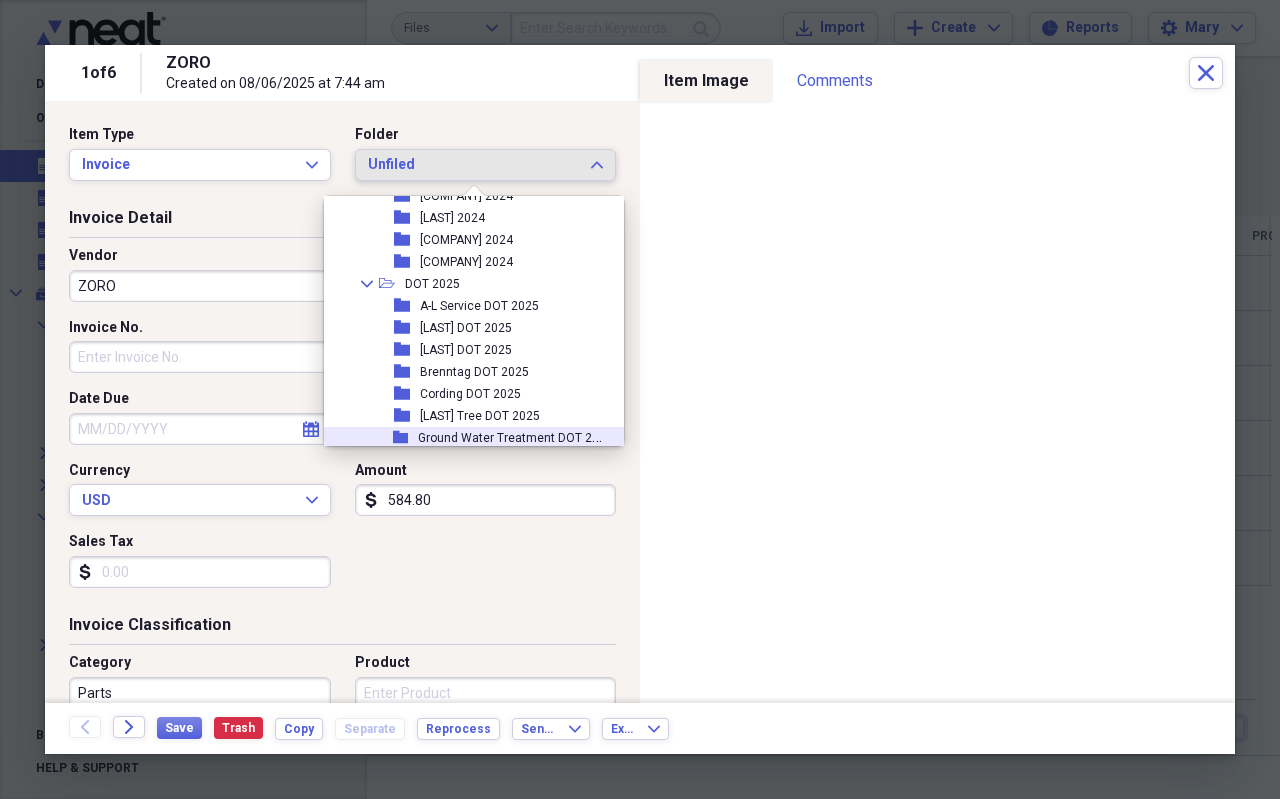 scroll, scrollTop: 100, scrollLeft: 0, axis: vertical 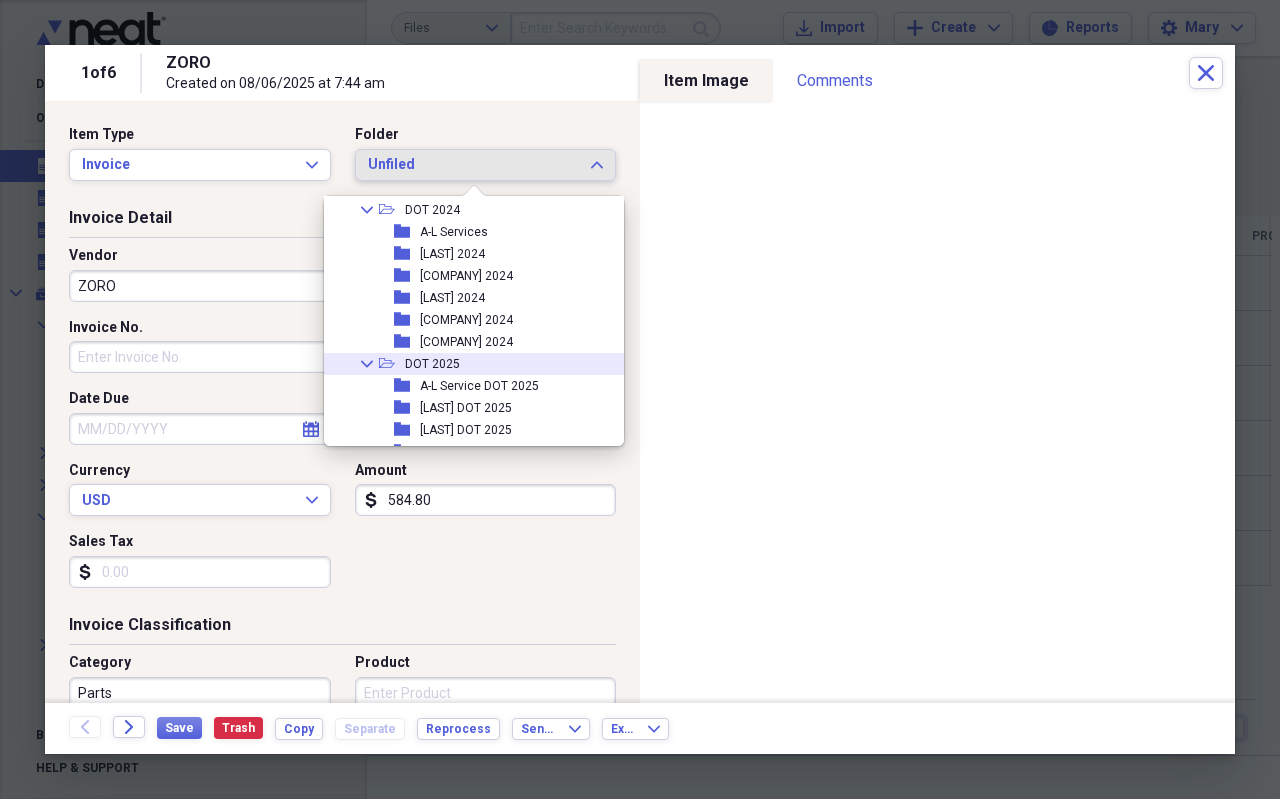 click 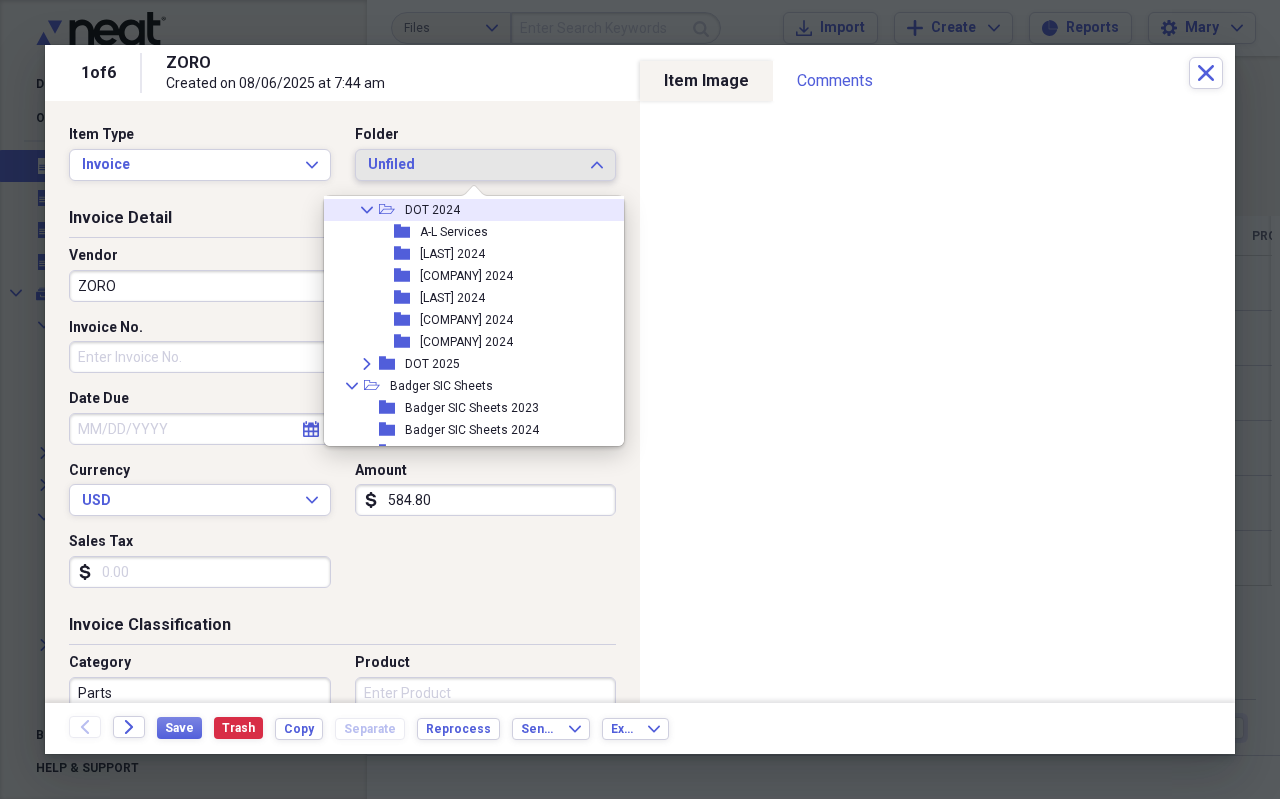 click on "Collapse" 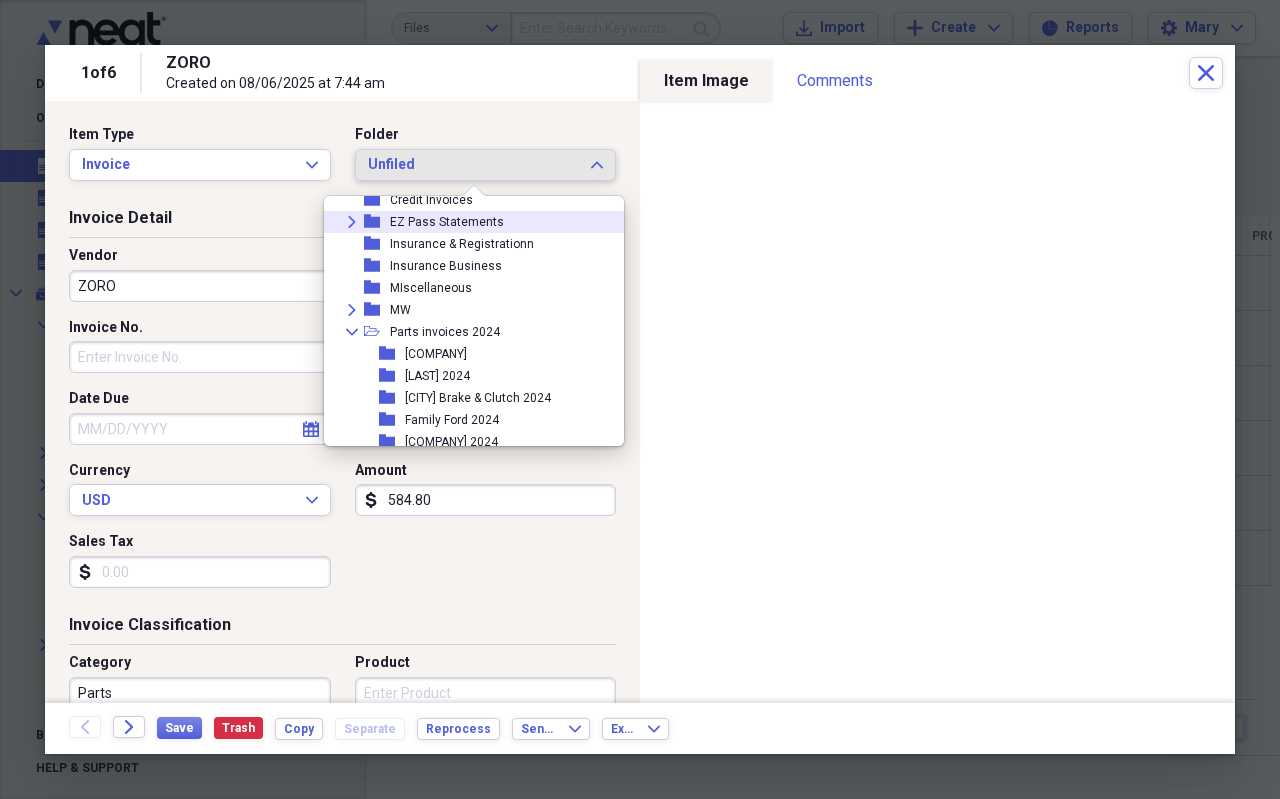 scroll, scrollTop: 400, scrollLeft: 0, axis: vertical 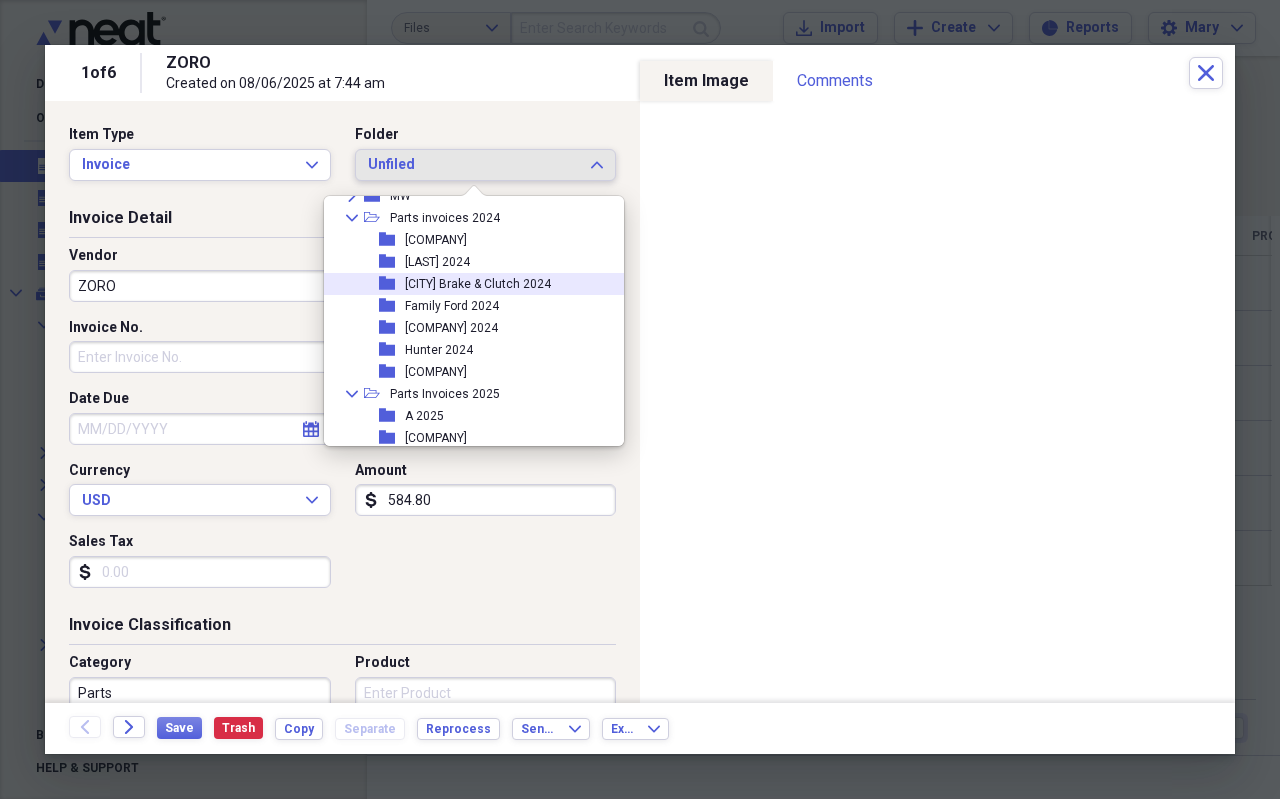 click on "[CITY] Brake & Clutch 2024" at bounding box center (478, 284) 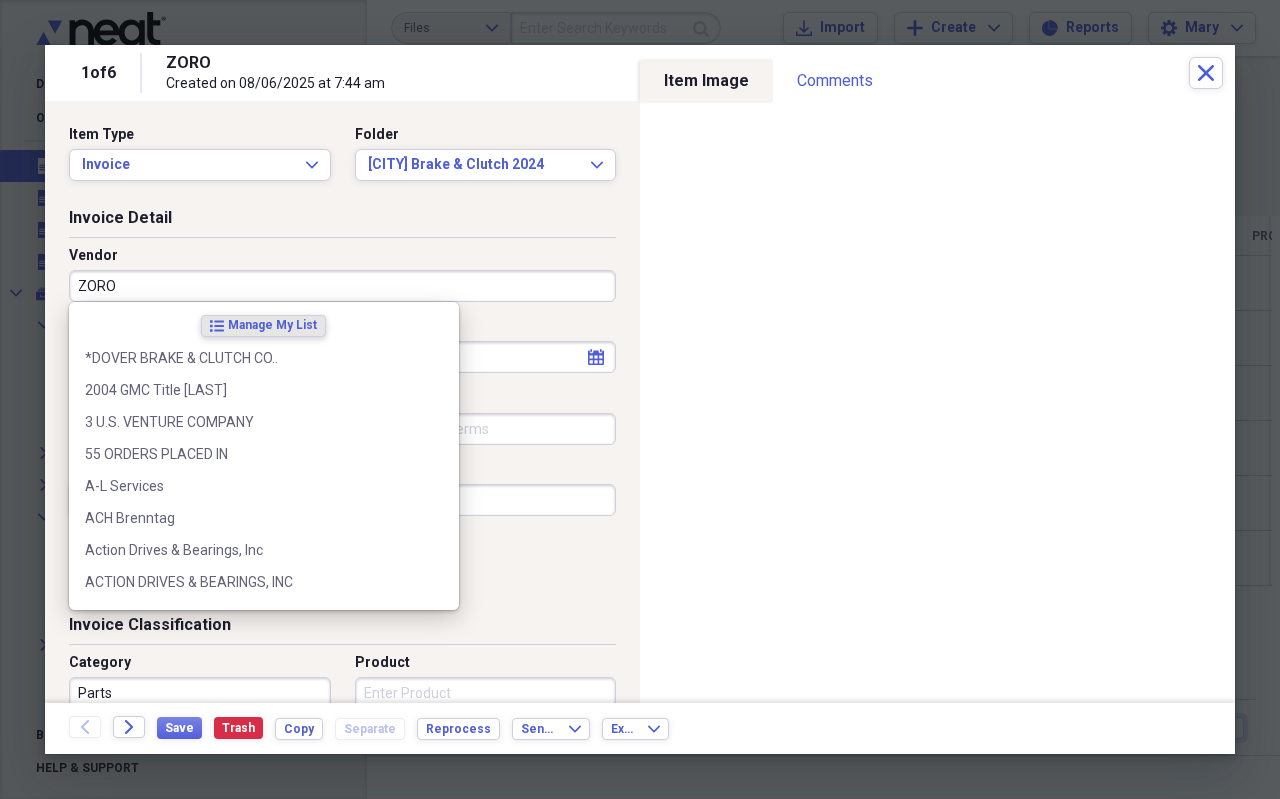 click on "ZORO" at bounding box center (342, 286) 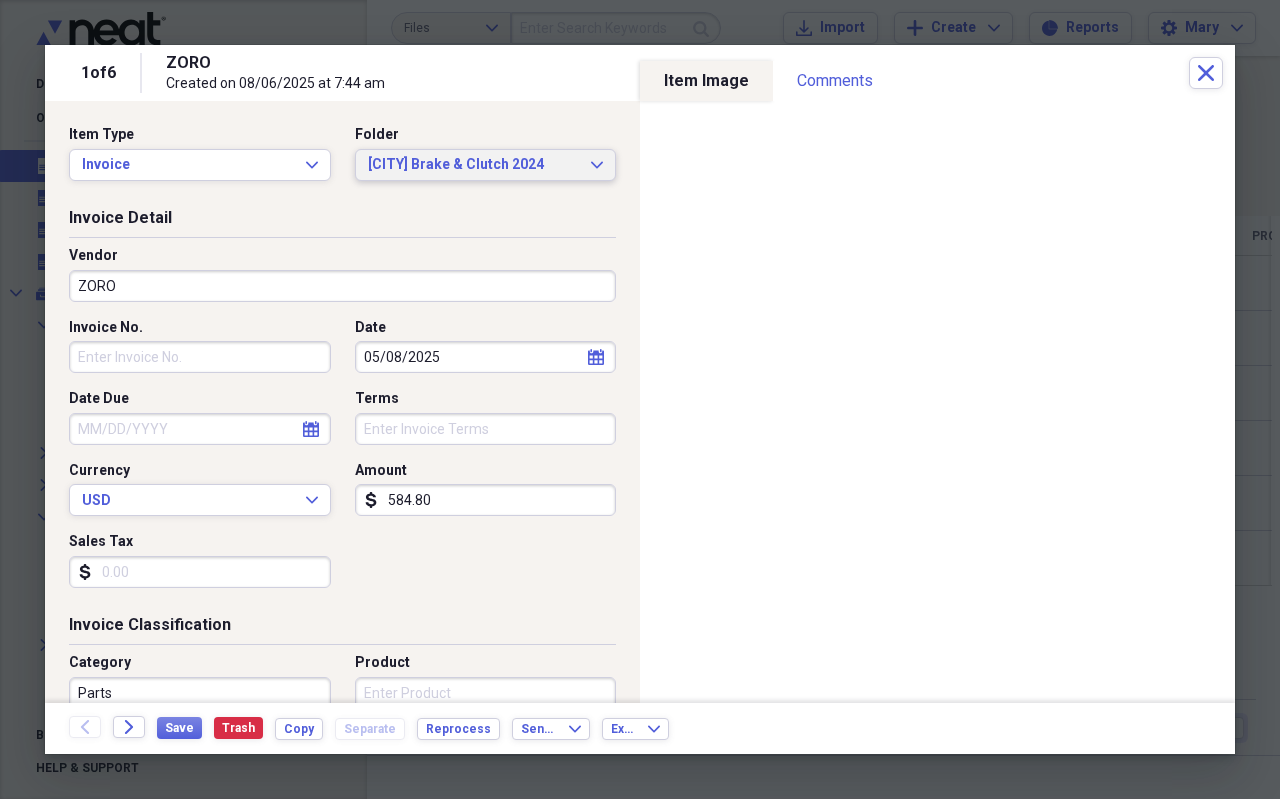 click on "Expand" 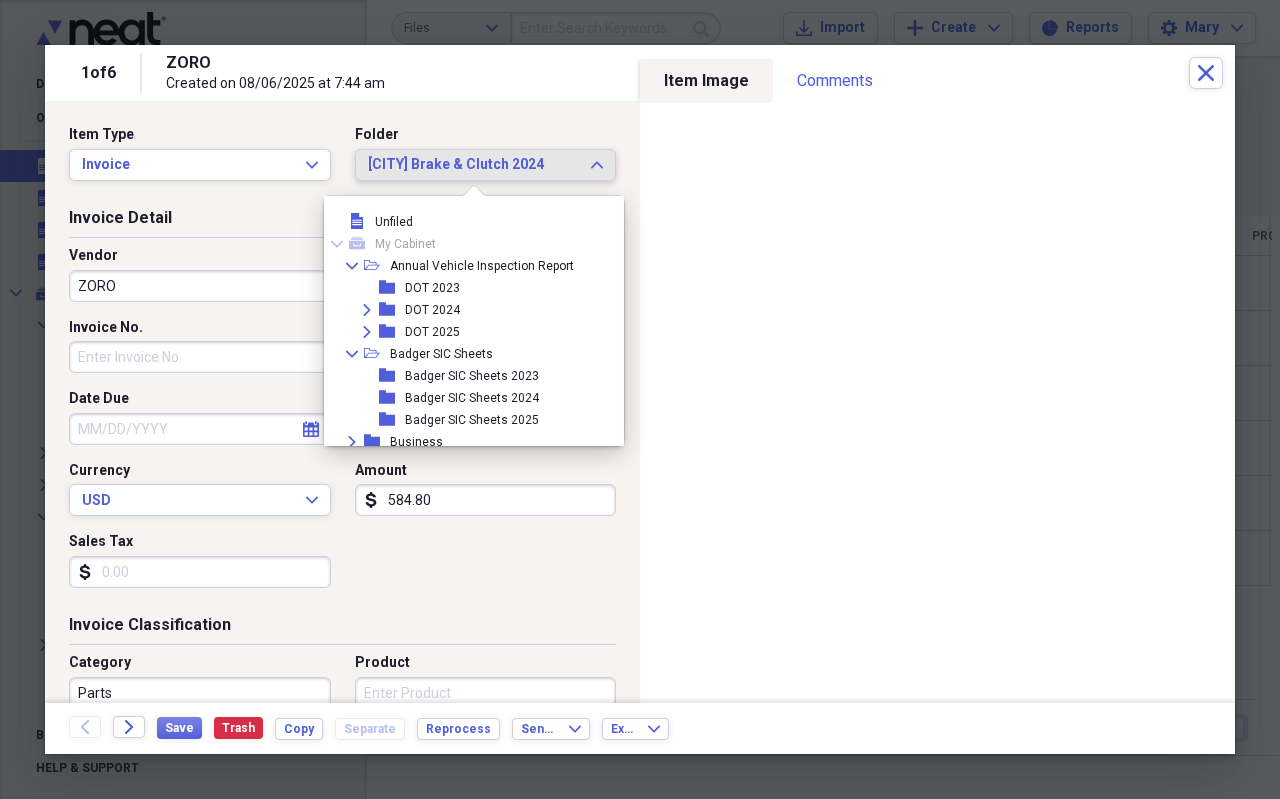 scroll, scrollTop: 363, scrollLeft: 0, axis: vertical 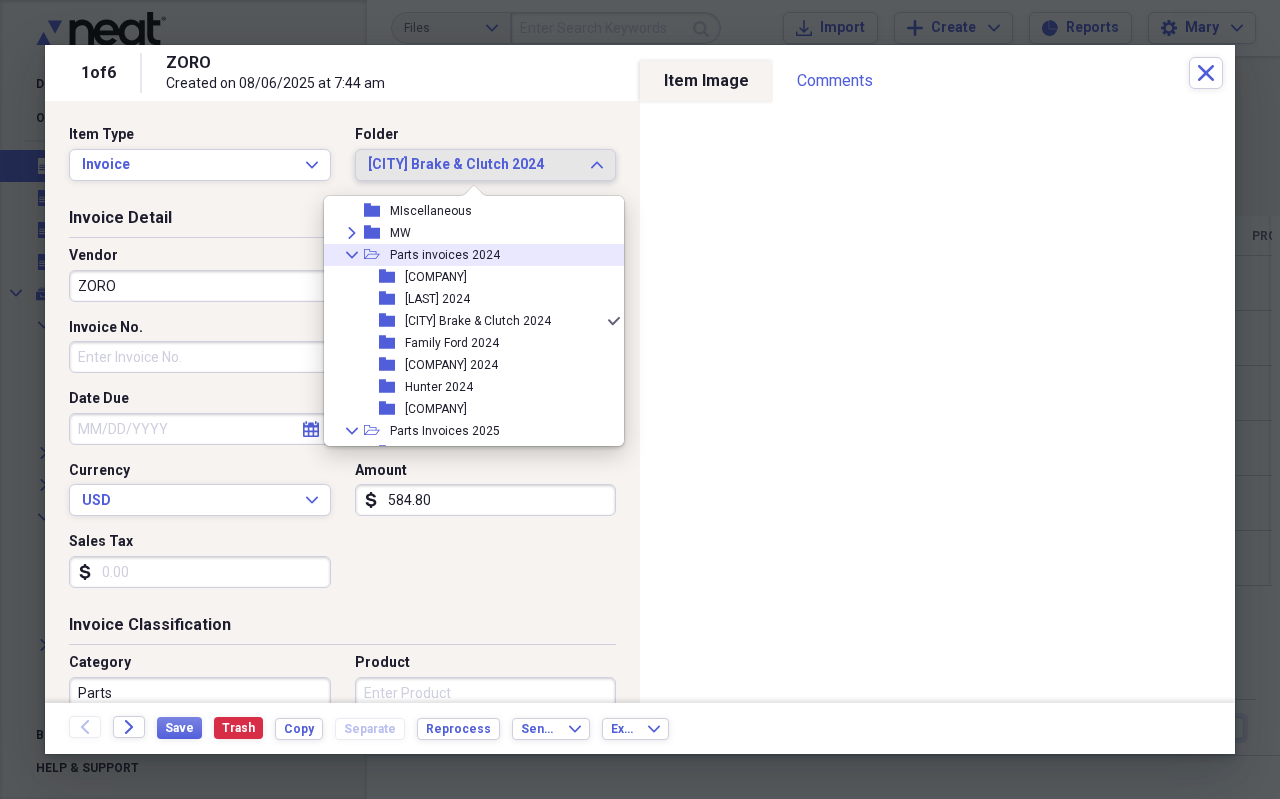click on "Collapse" 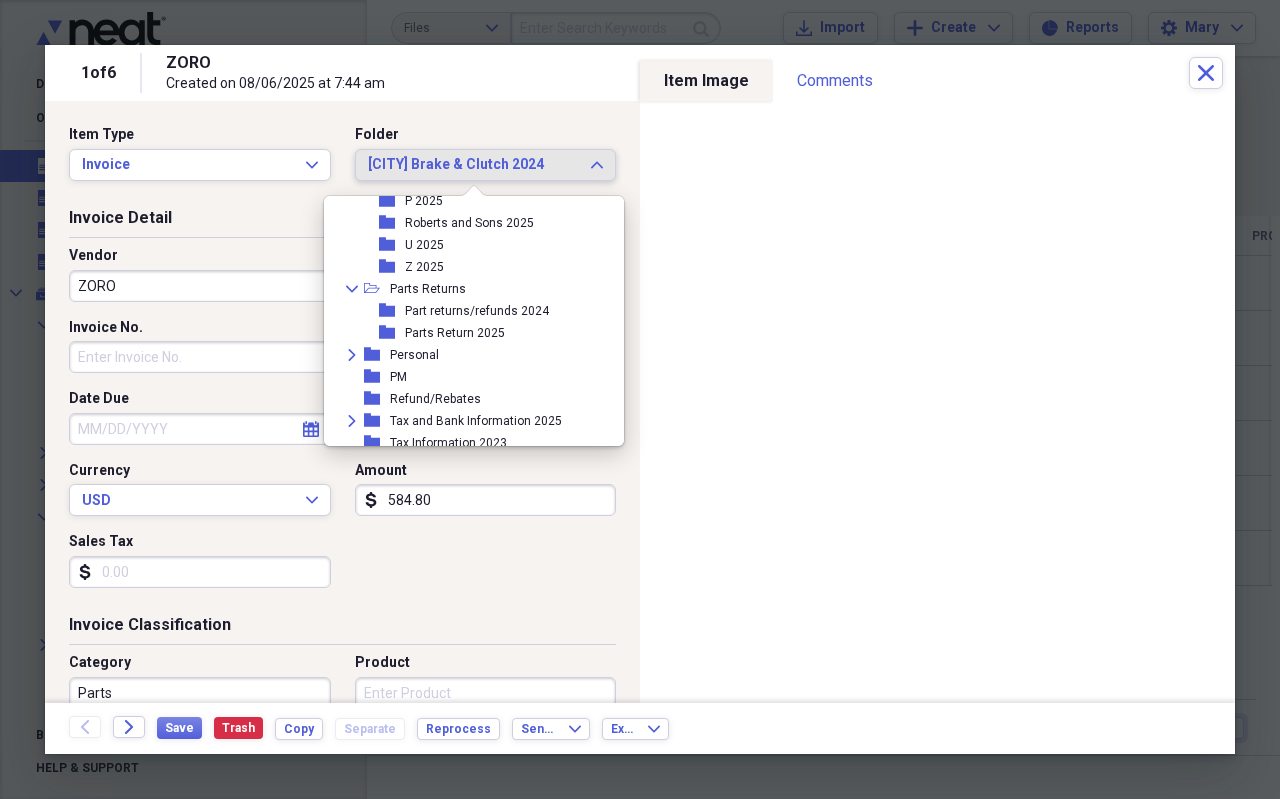 scroll, scrollTop: 863, scrollLeft: 0, axis: vertical 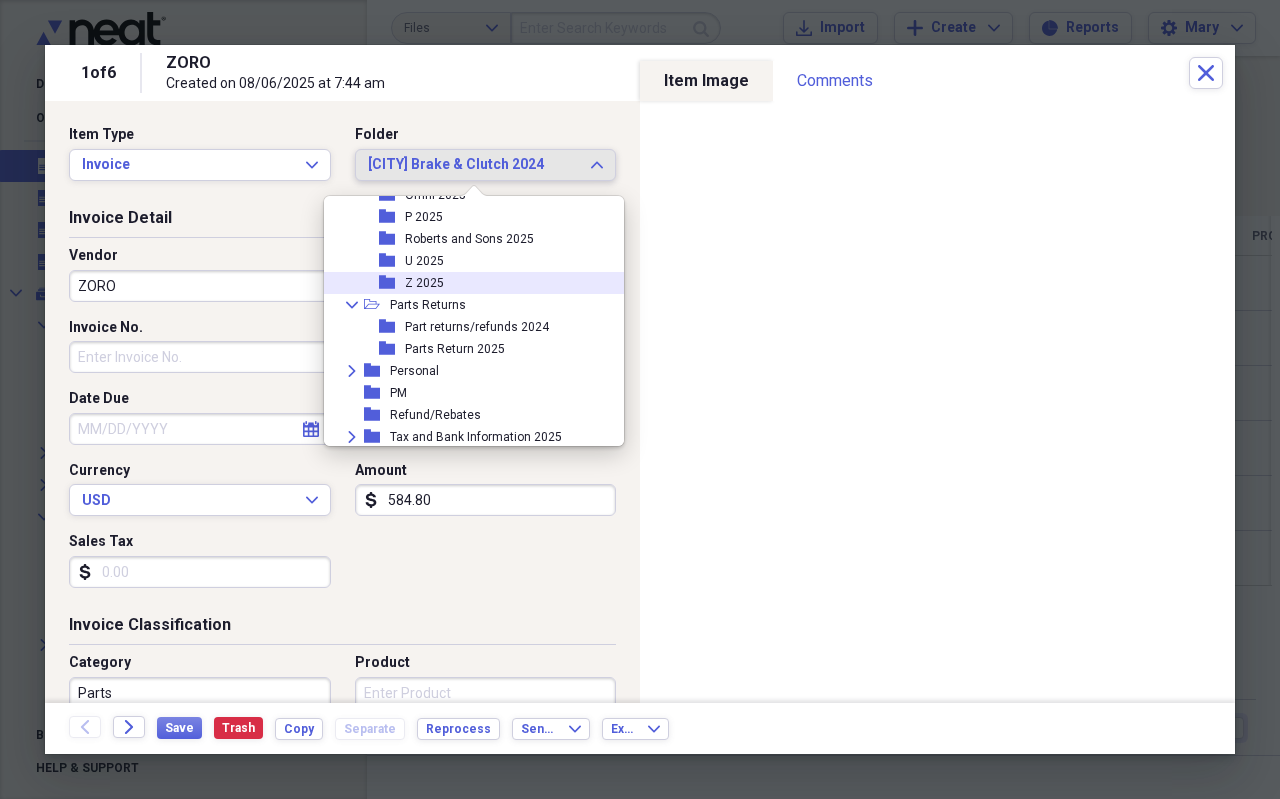 click on "folder" at bounding box center (392, 283) 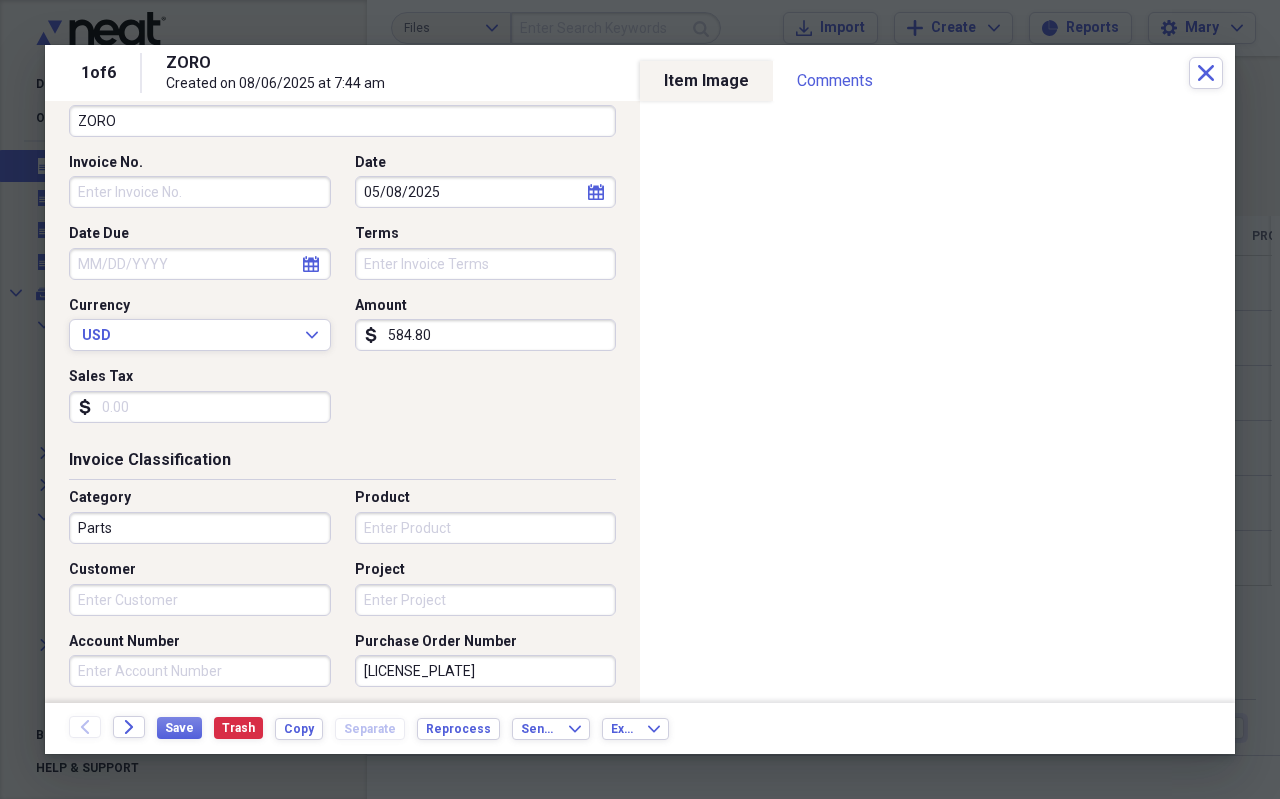 scroll, scrollTop: 300, scrollLeft: 0, axis: vertical 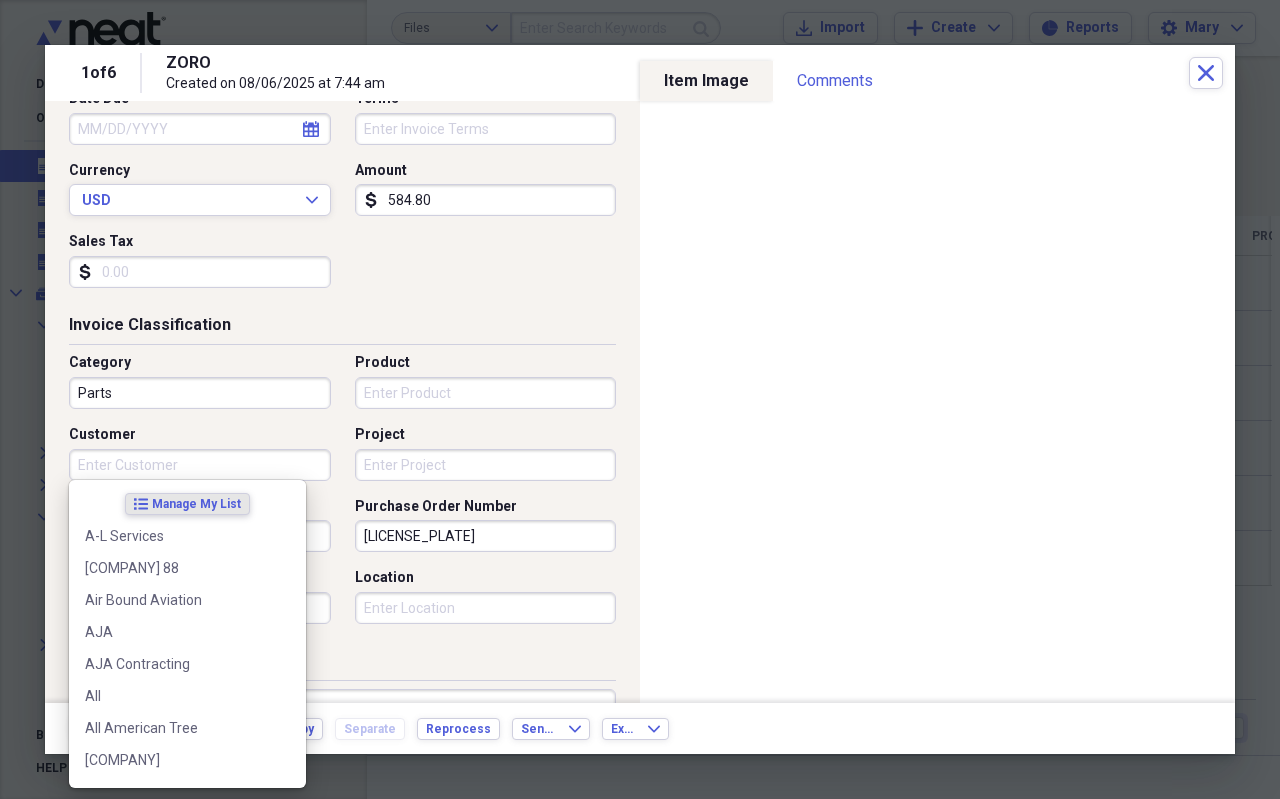 click on "Customer" at bounding box center (200, 465) 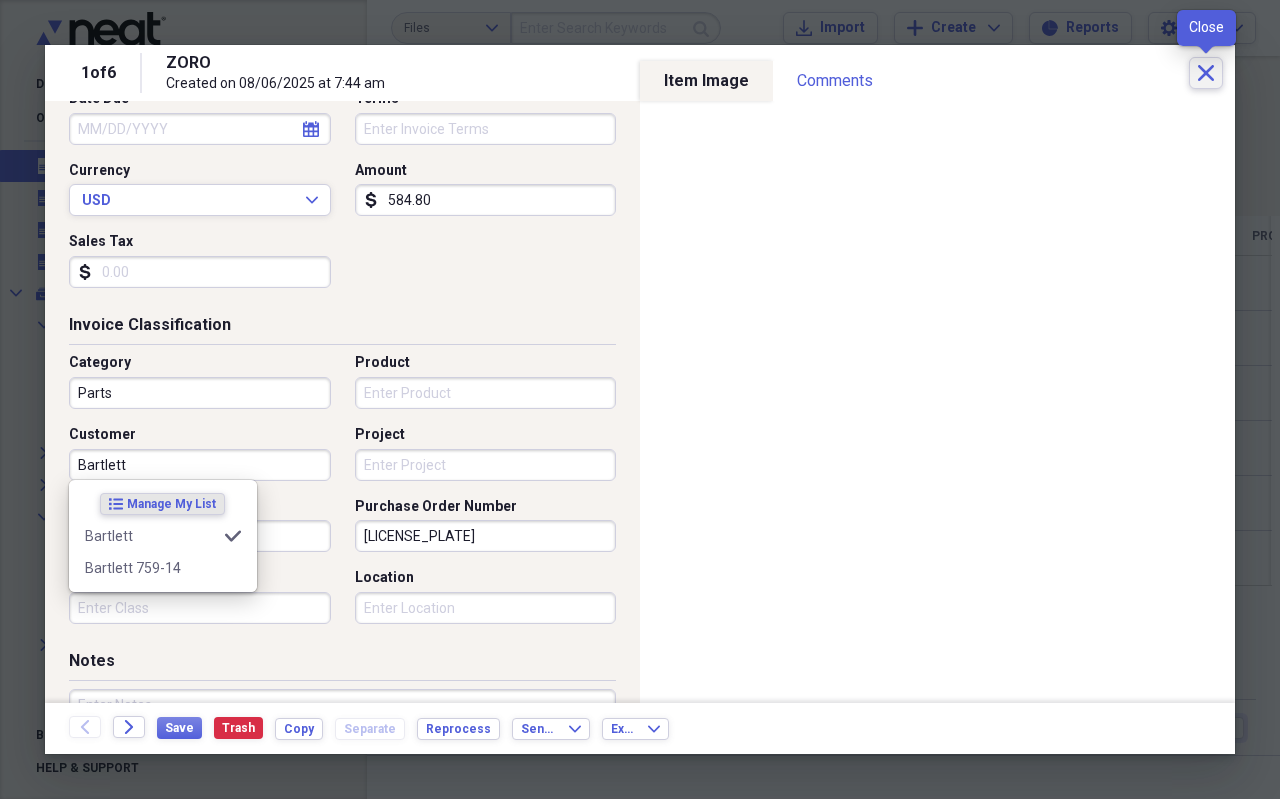 type on "Bartlett" 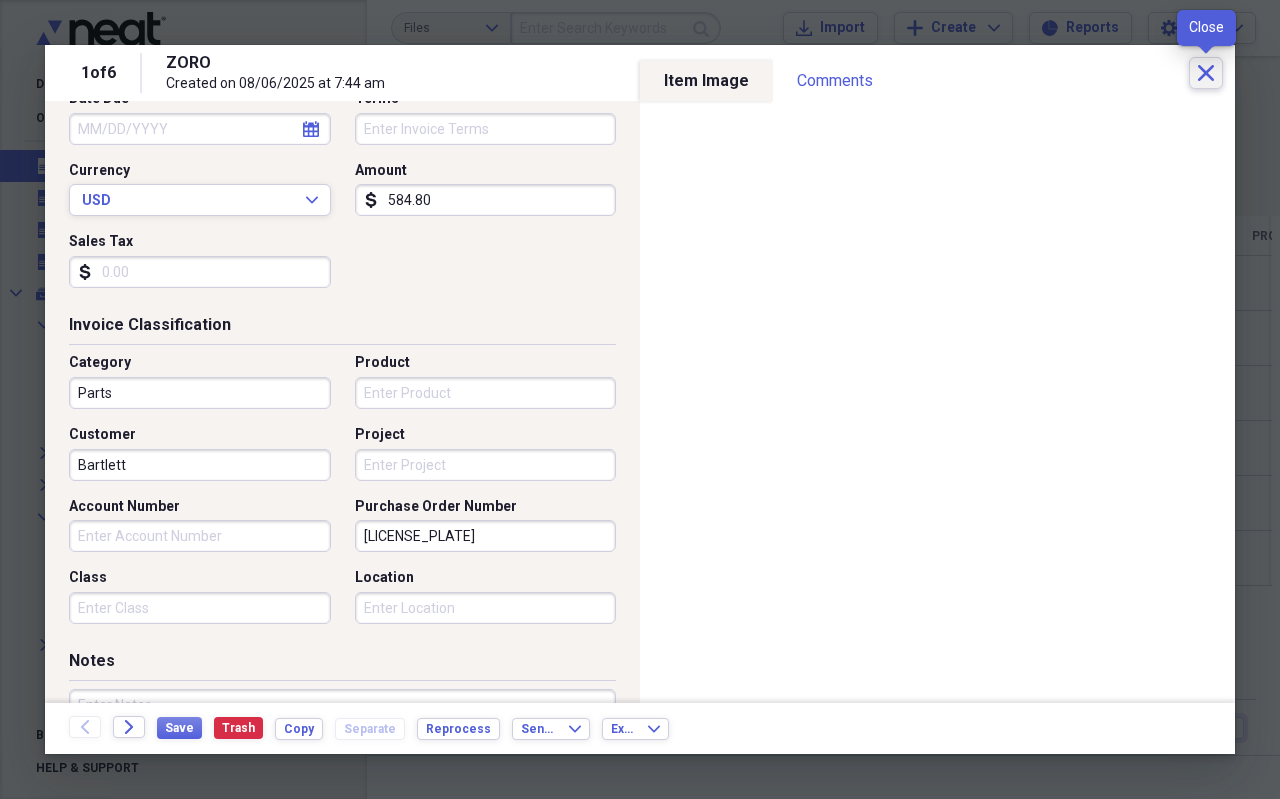 click 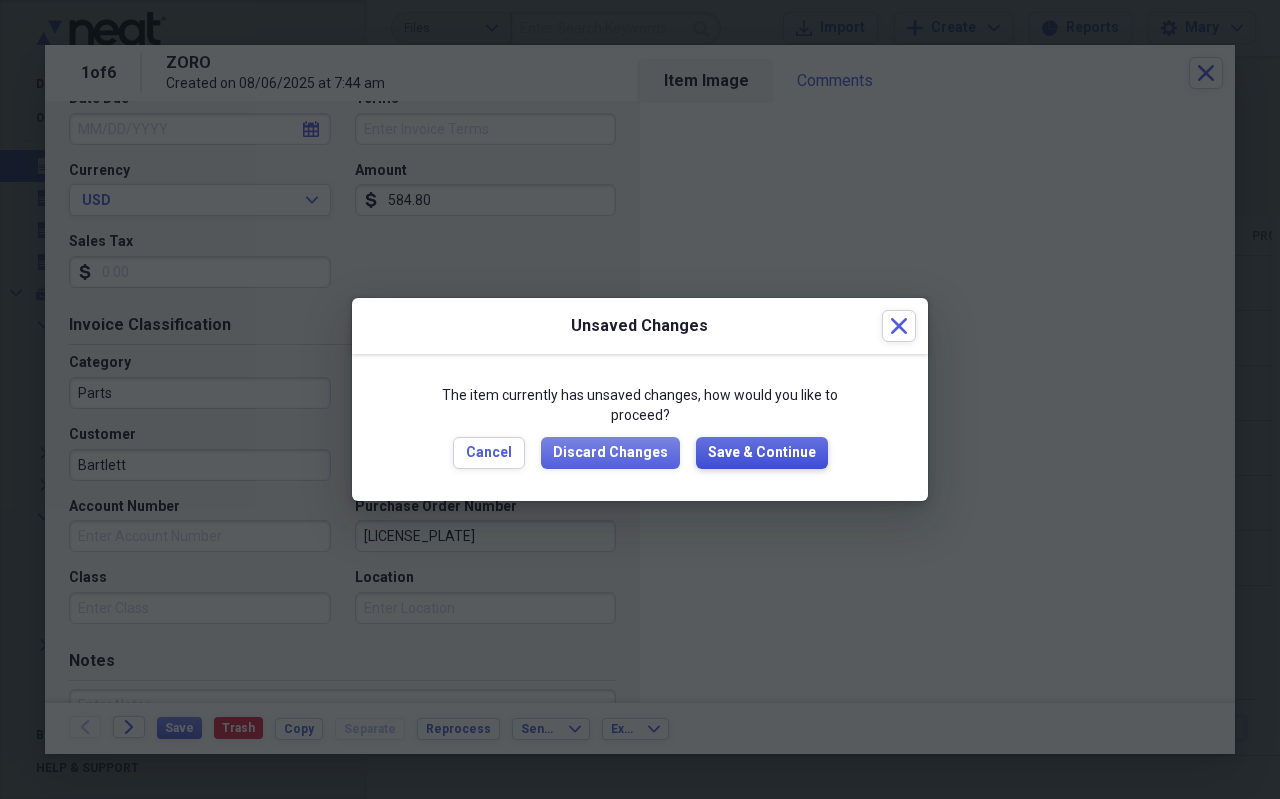click on "Save & Continue" at bounding box center (762, 453) 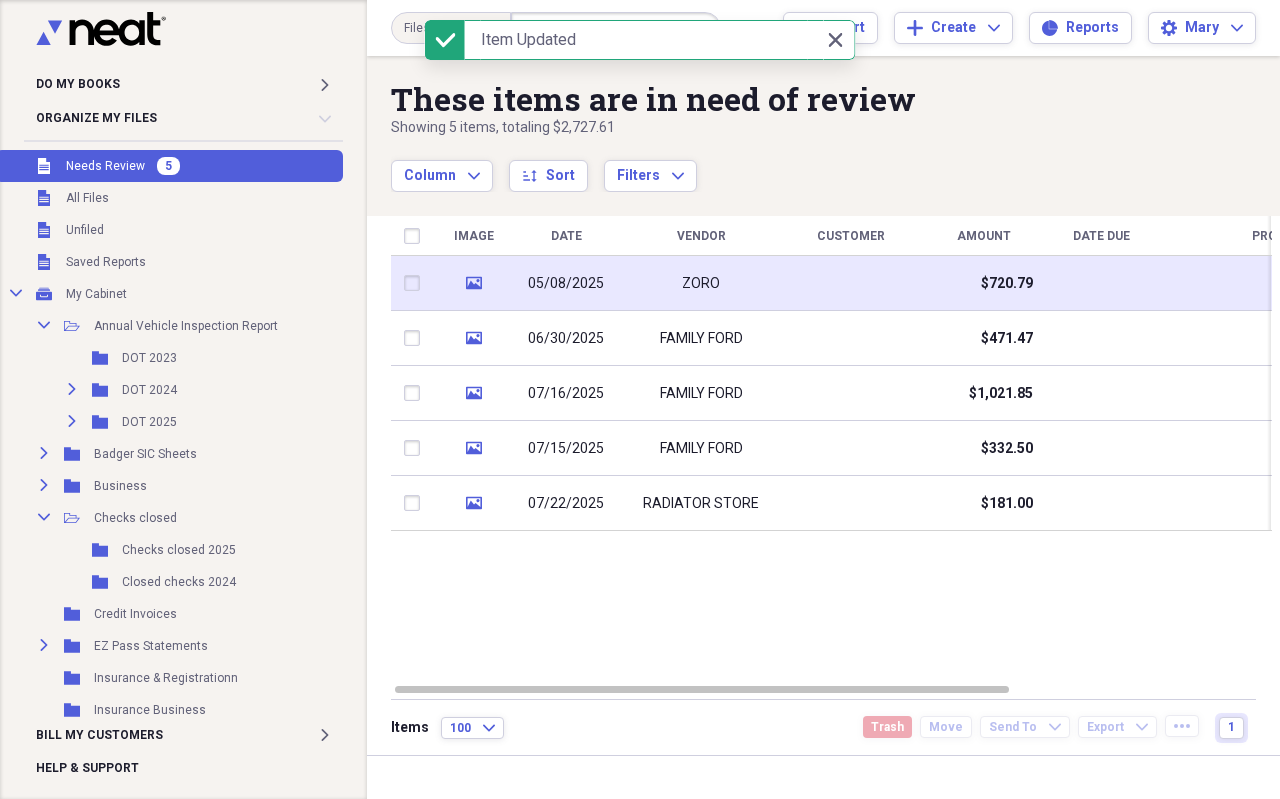 click on "ZORO" at bounding box center (701, 283) 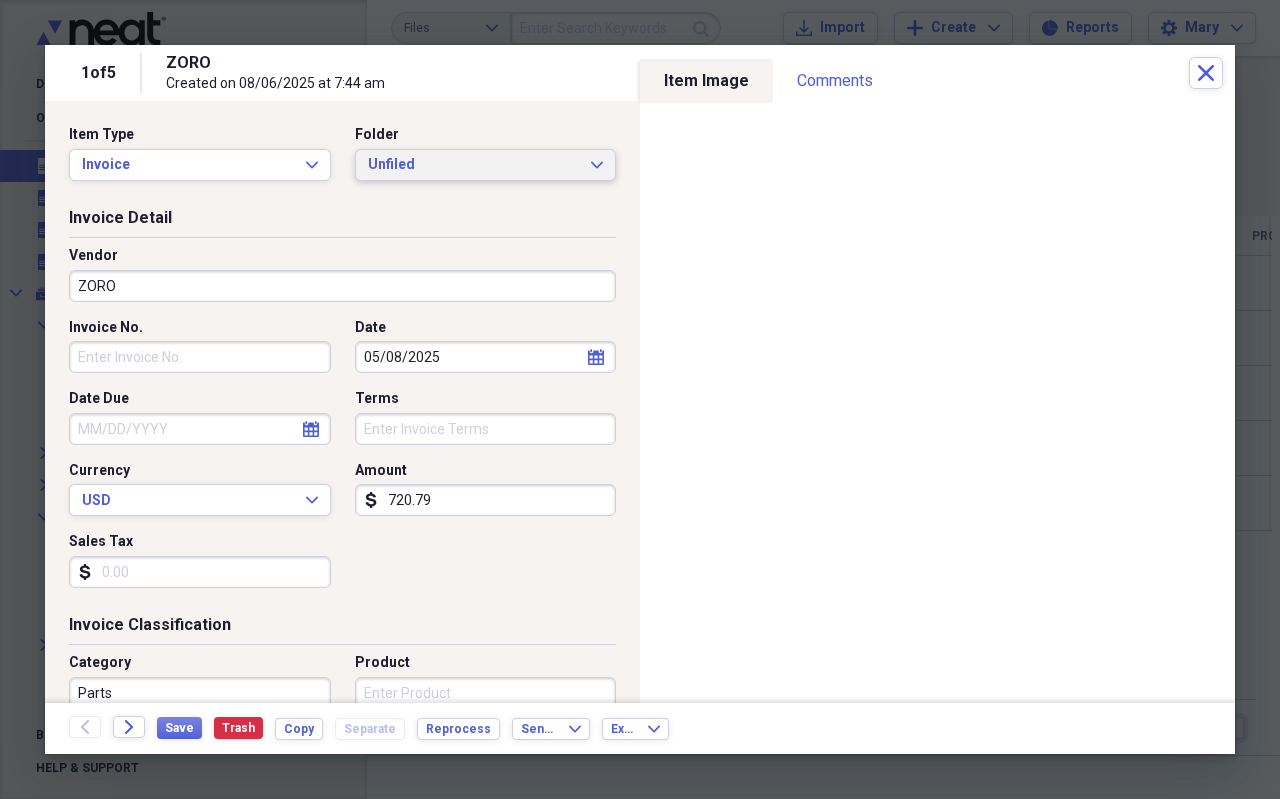 click on "Unfiled Expand" at bounding box center [486, 165] 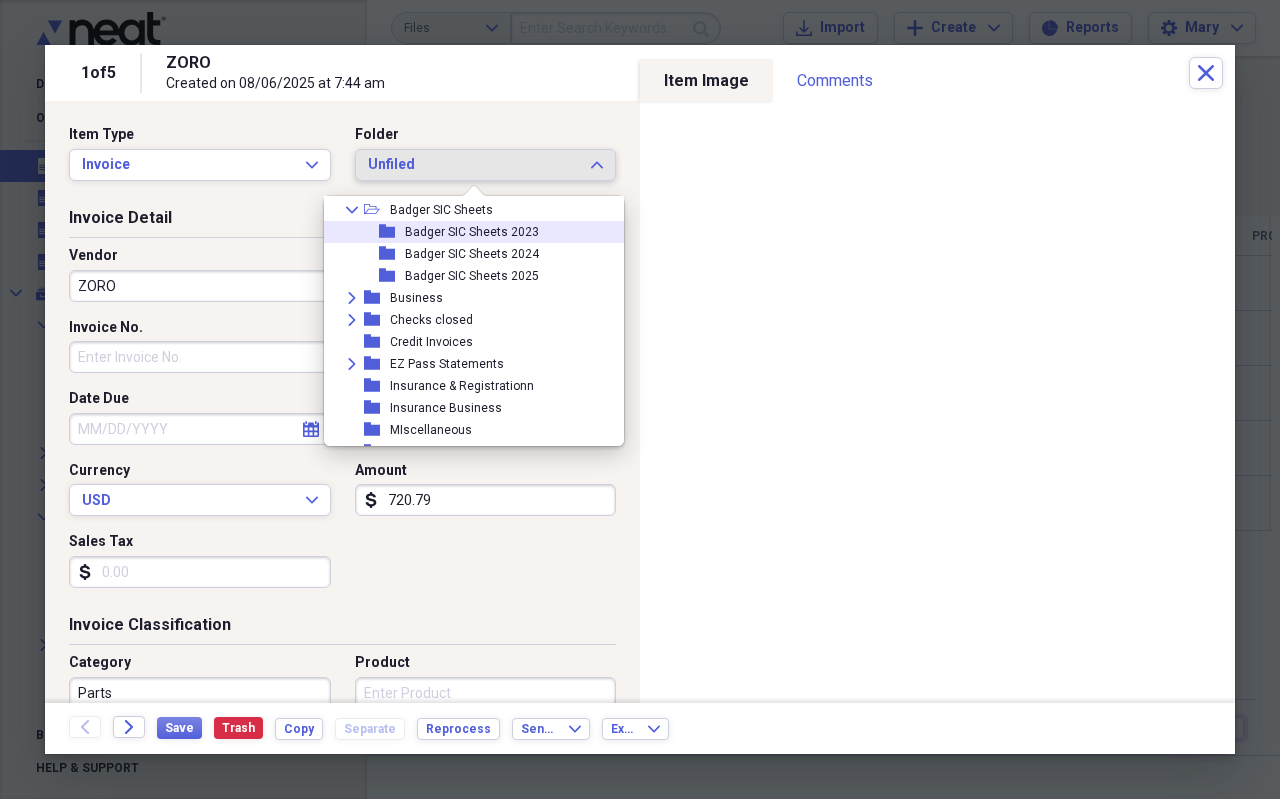 scroll, scrollTop: 0, scrollLeft: 0, axis: both 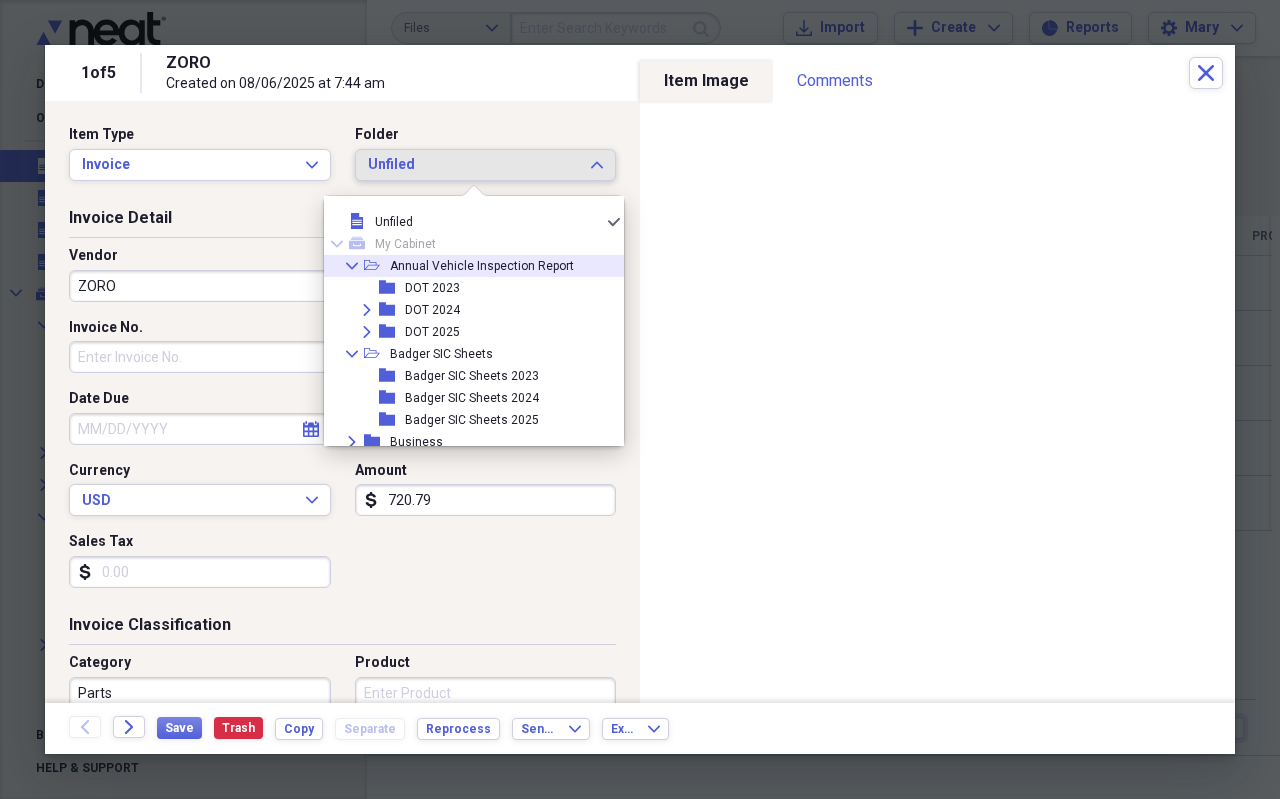 click on "Collapse" at bounding box center (352, 266) 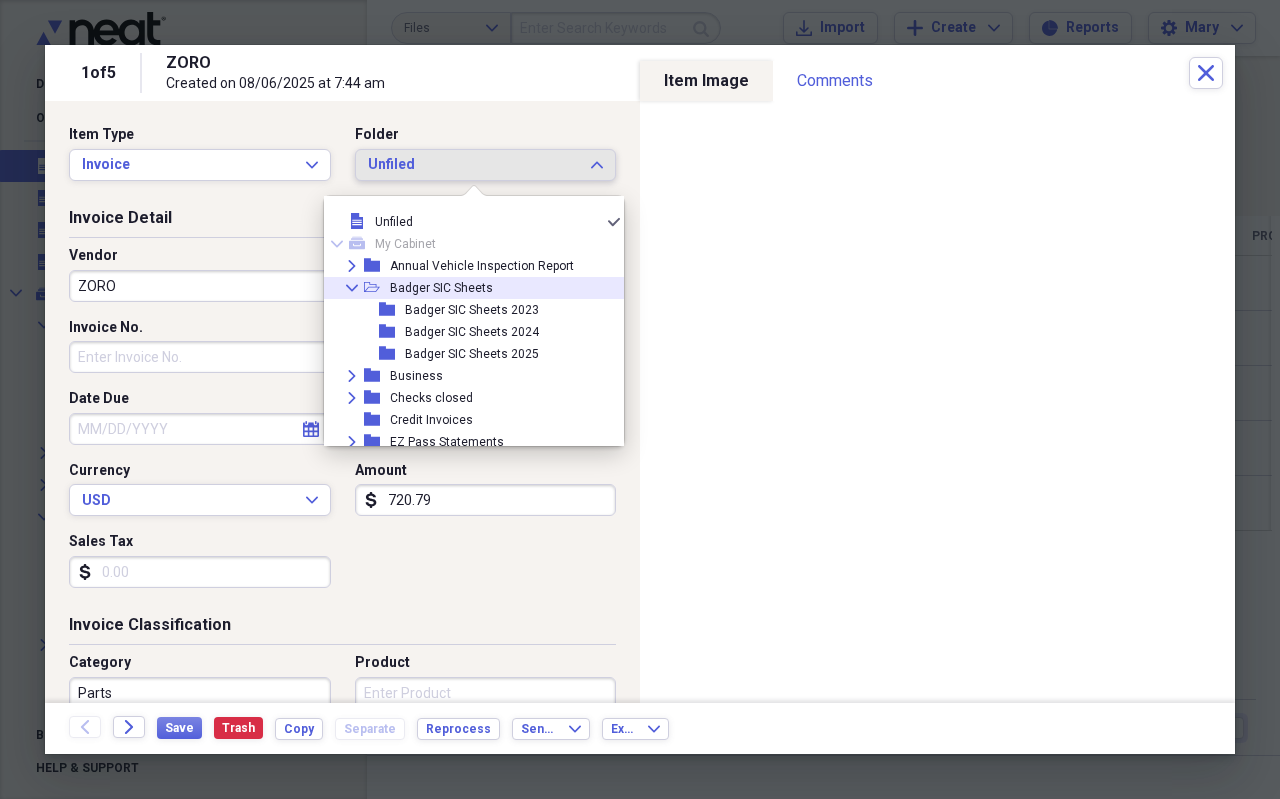 click 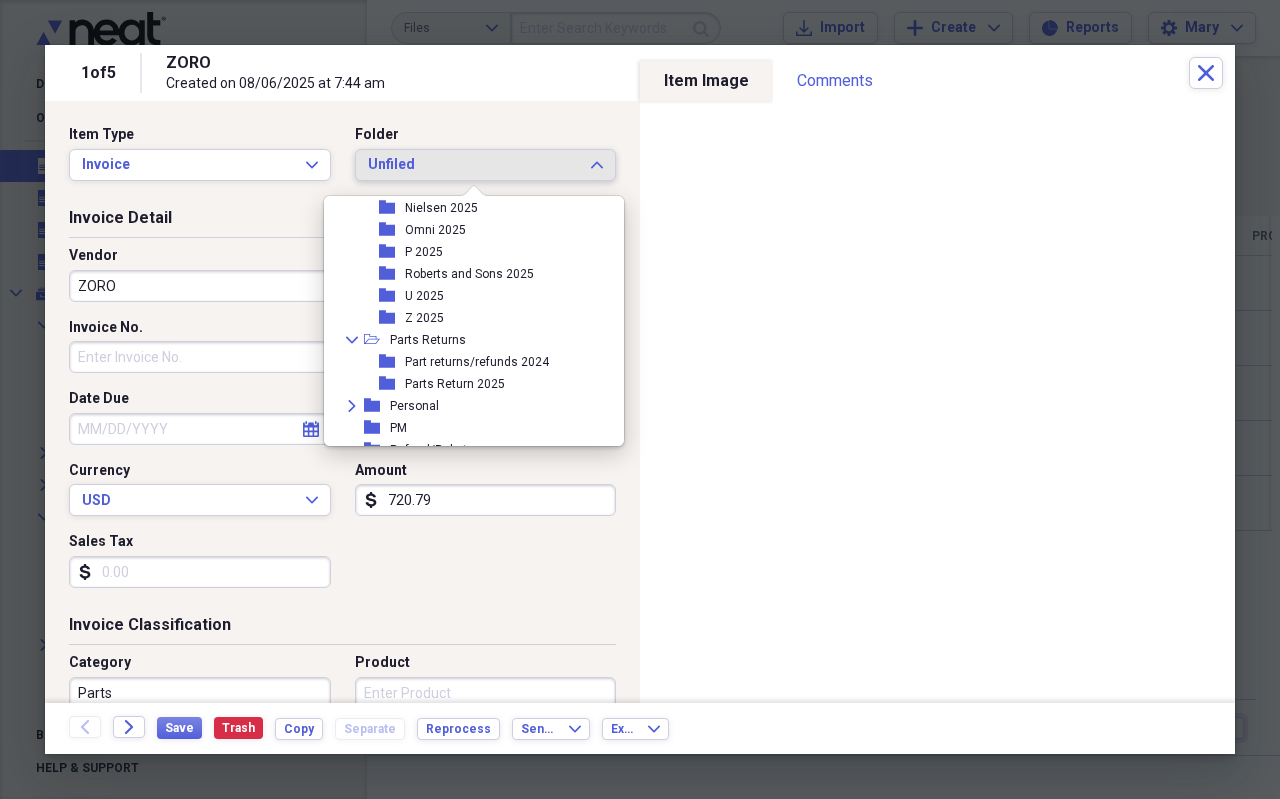 scroll, scrollTop: 800, scrollLeft: 0, axis: vertical 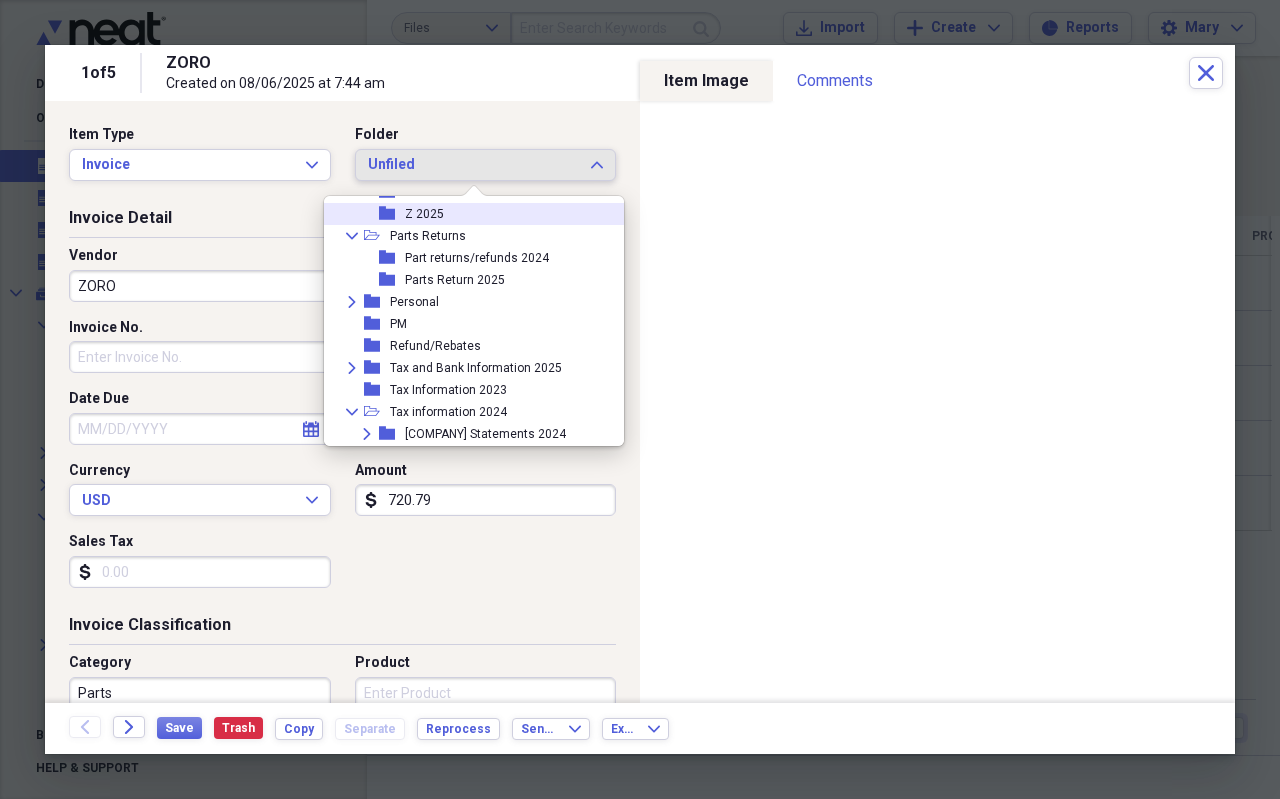 click on "Z 2025" at bounding box center (424, 214) 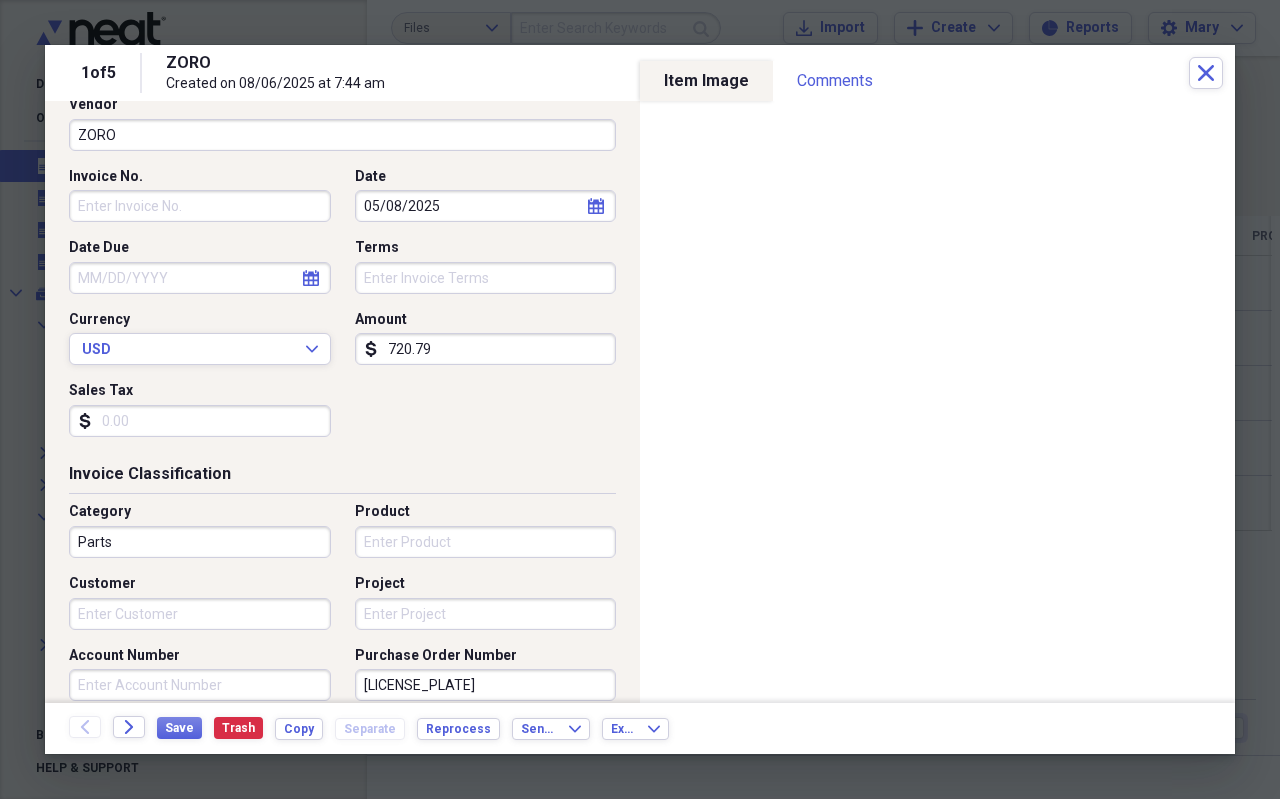 scroll, scrollTop: 200, scrollLeft: 0, axis: vertical 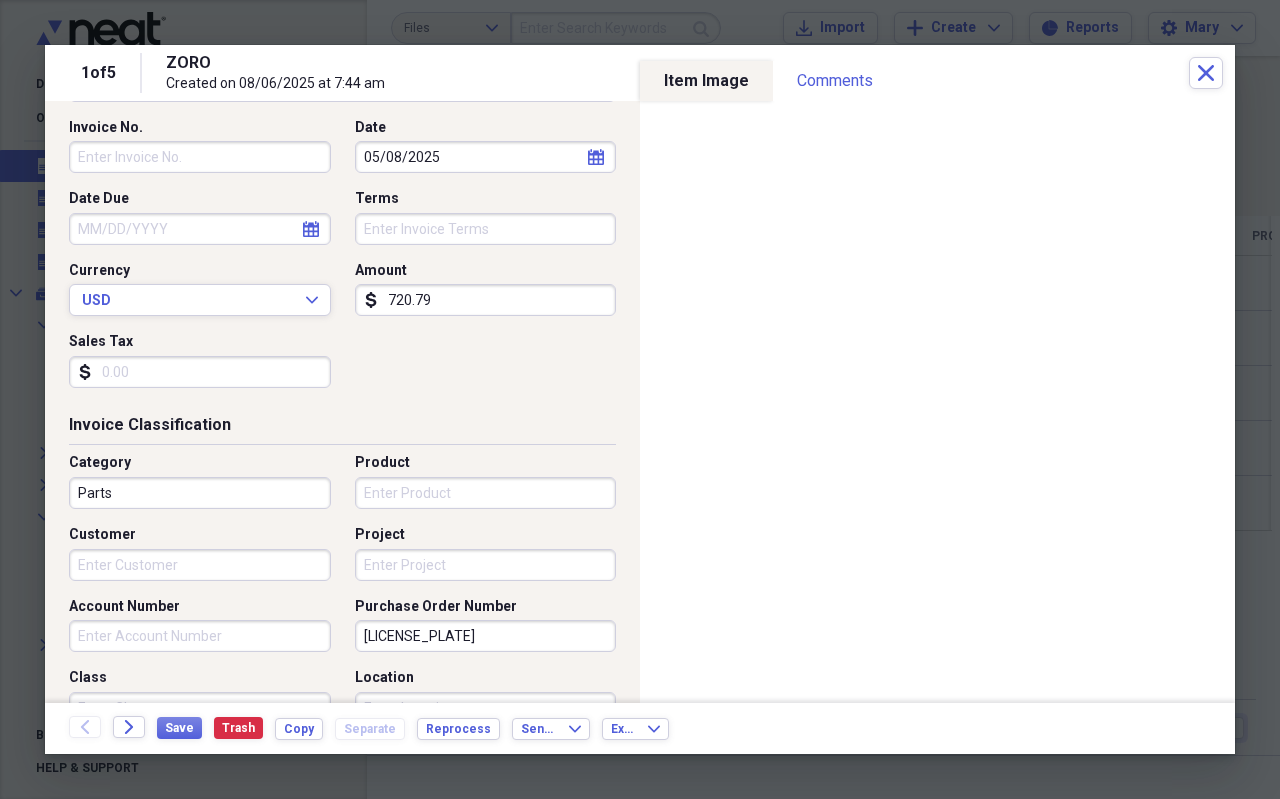 click on "Customer" at bounding box center (200, 565) 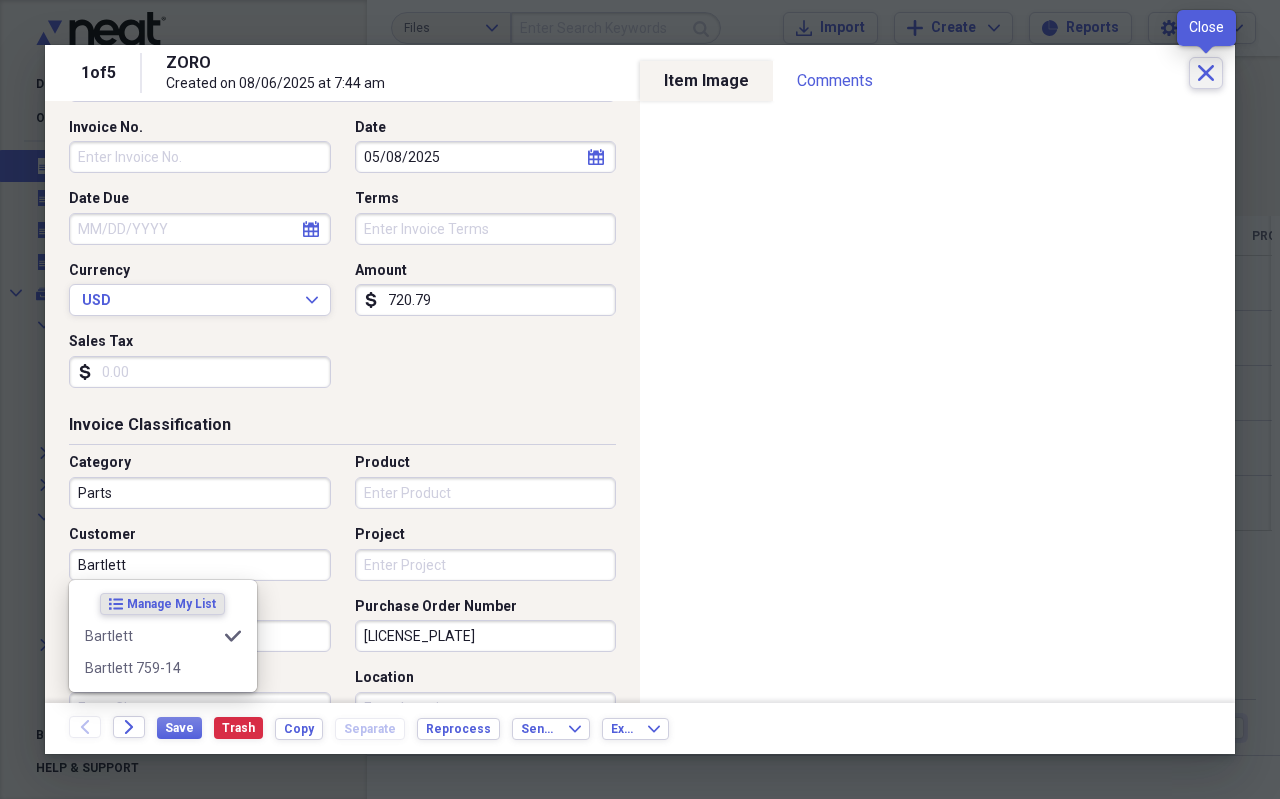 type on "Bartlett" 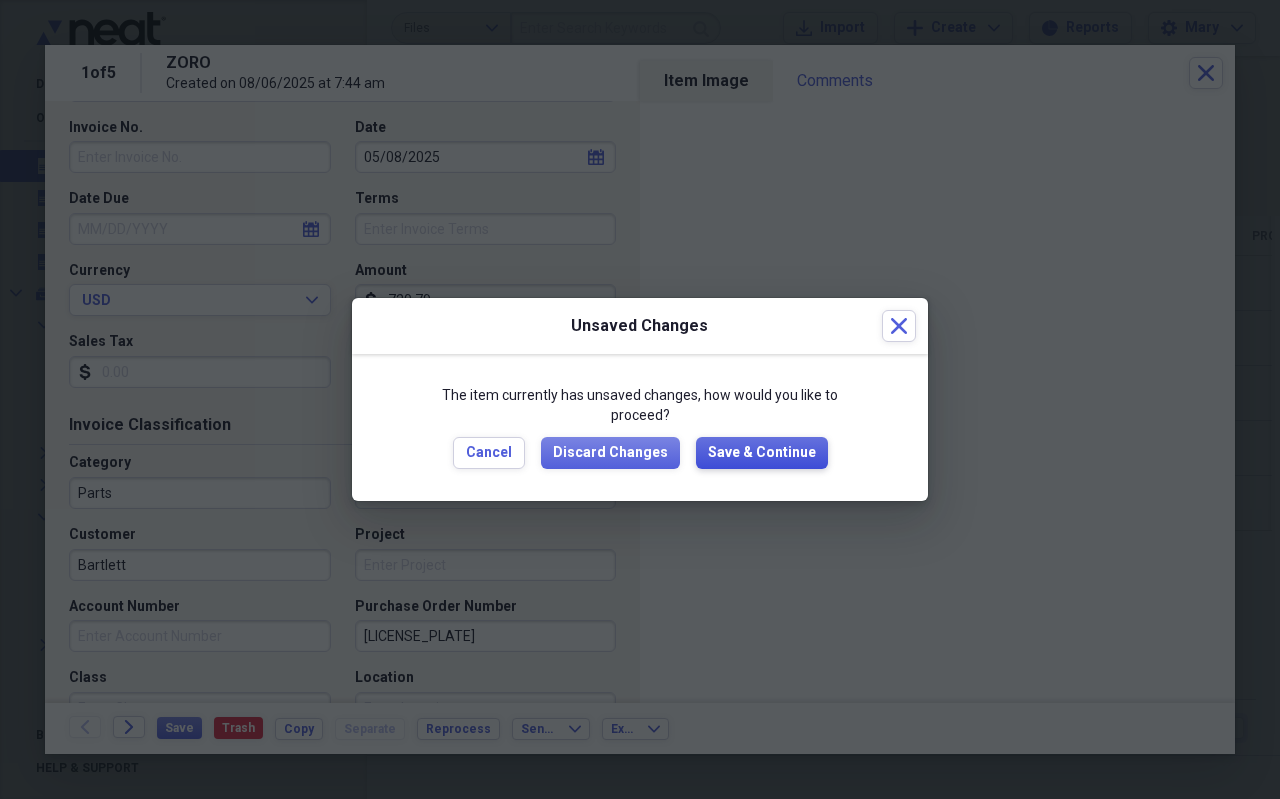 click on "Save & Continue" at bounding box center [762, 453] 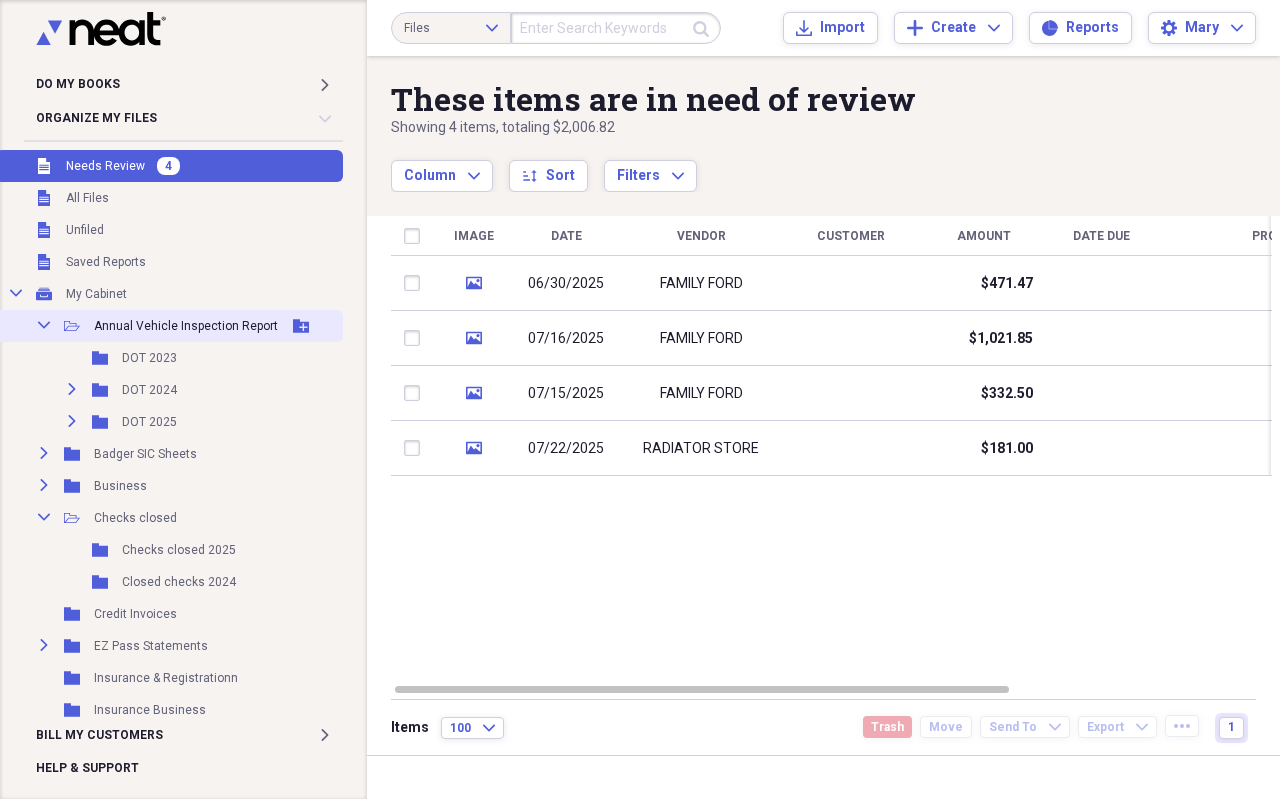 click 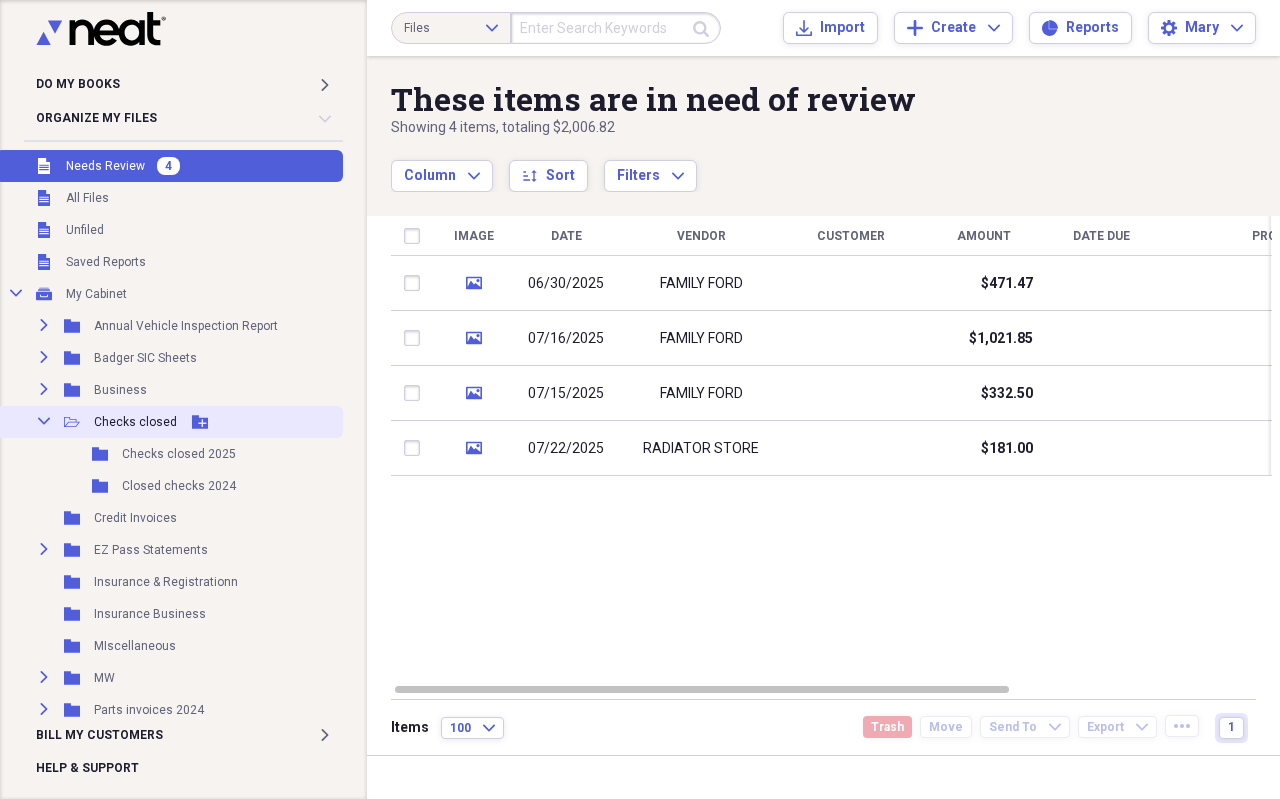 click on "Collapse" at bounding box center (44, 421) 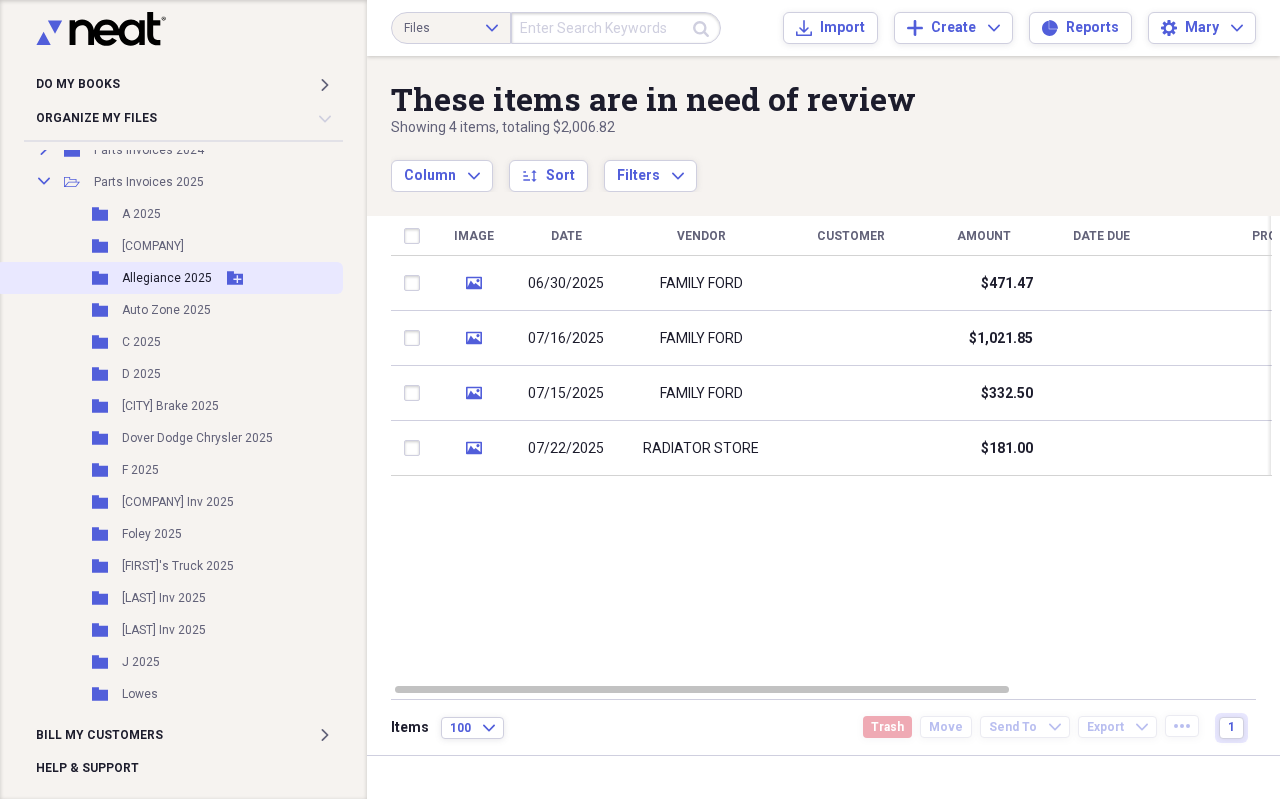 scroll, scrollTop: 500, scrollLeft: 0, axis: vertical 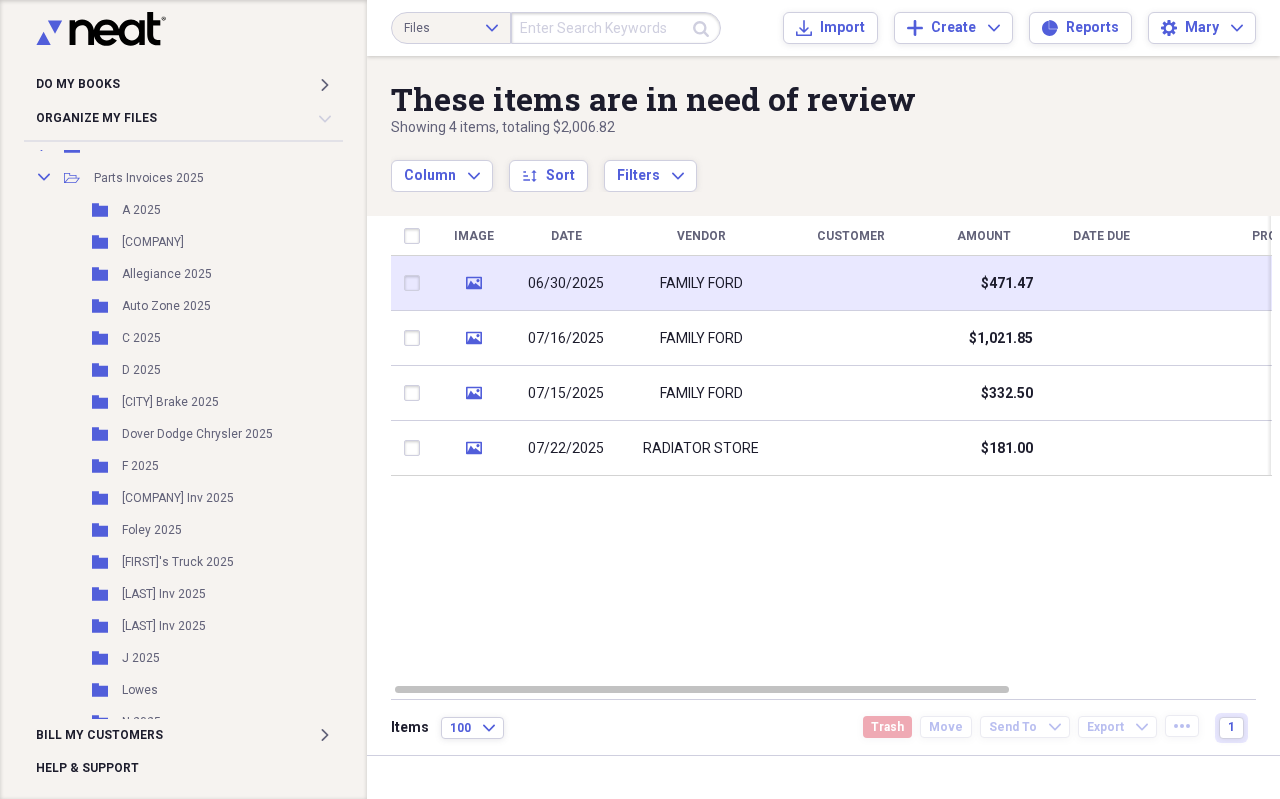 click on "FAMILY FORD" at bounding box center (701, 283) 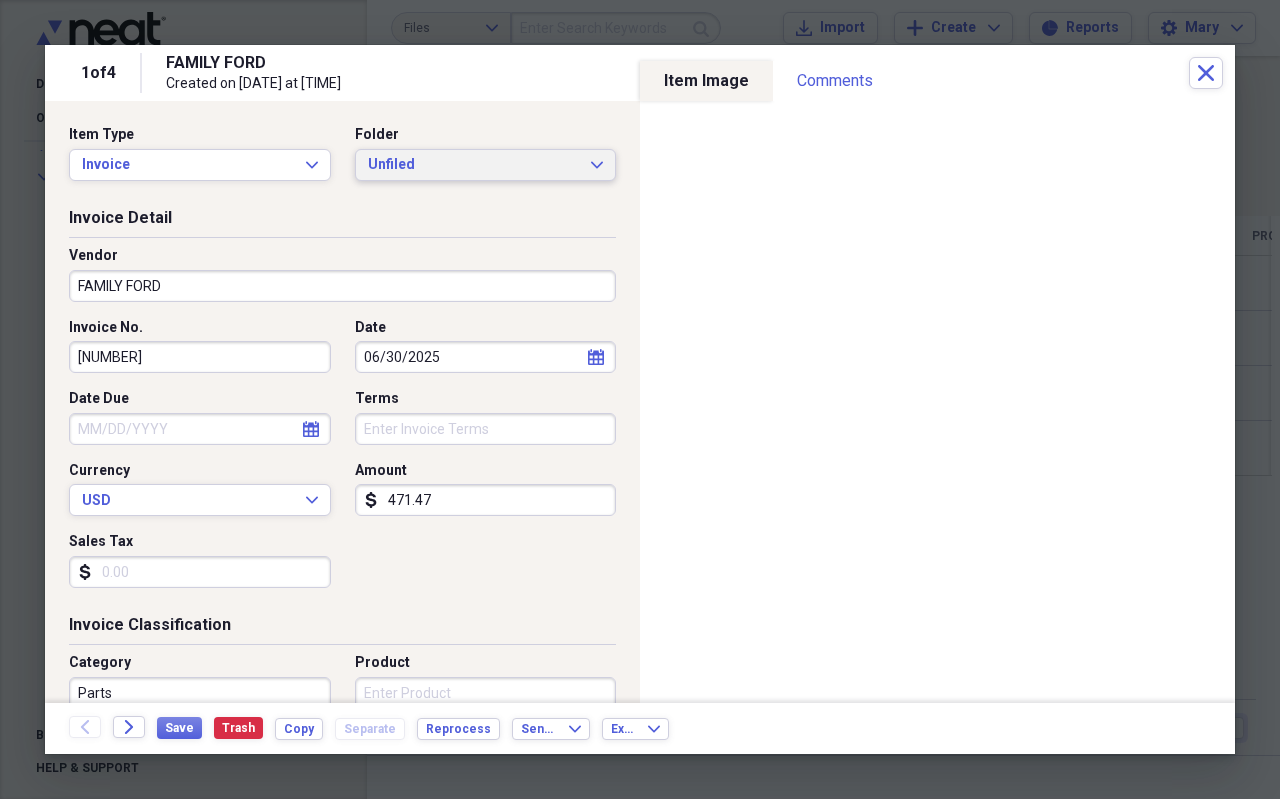 click on "Unfiled" at bounding box center [474, 165] 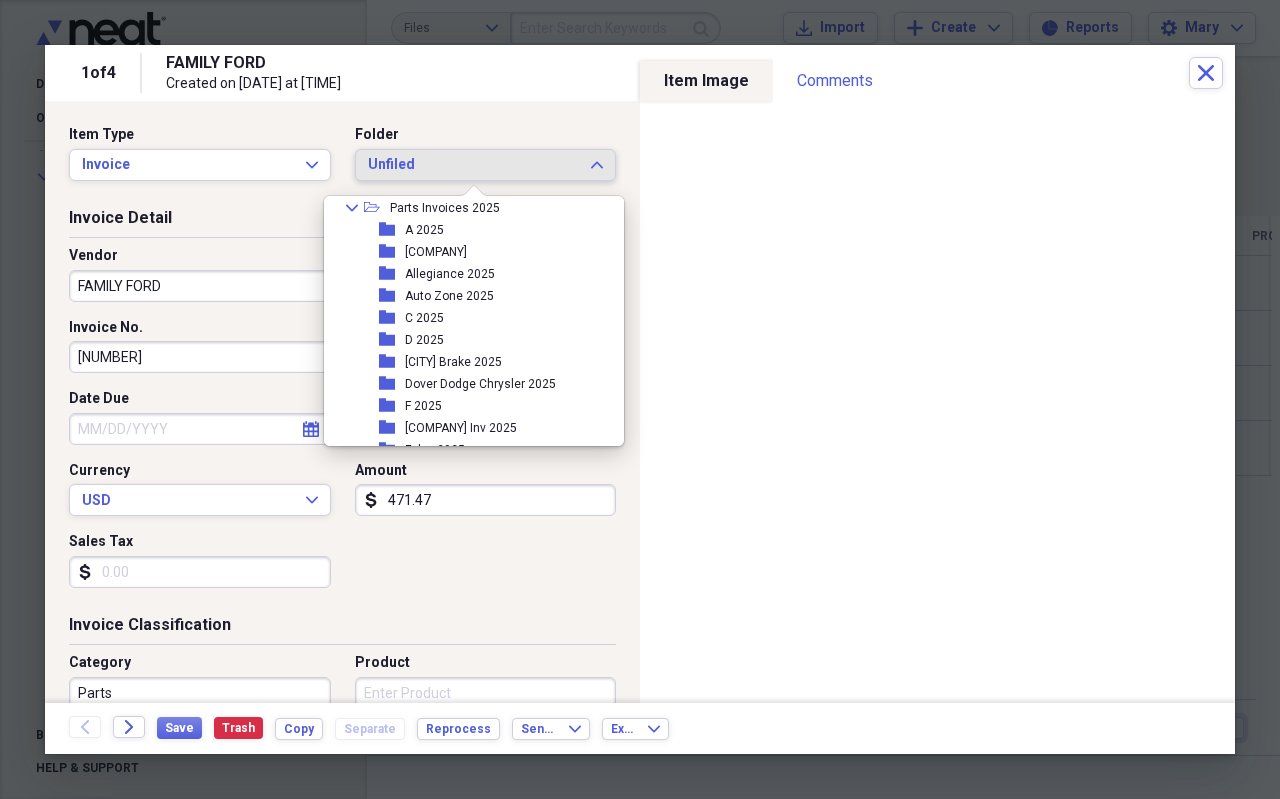 scroll, scrollTop: 400, scrollLeft: 0, axis: vertical 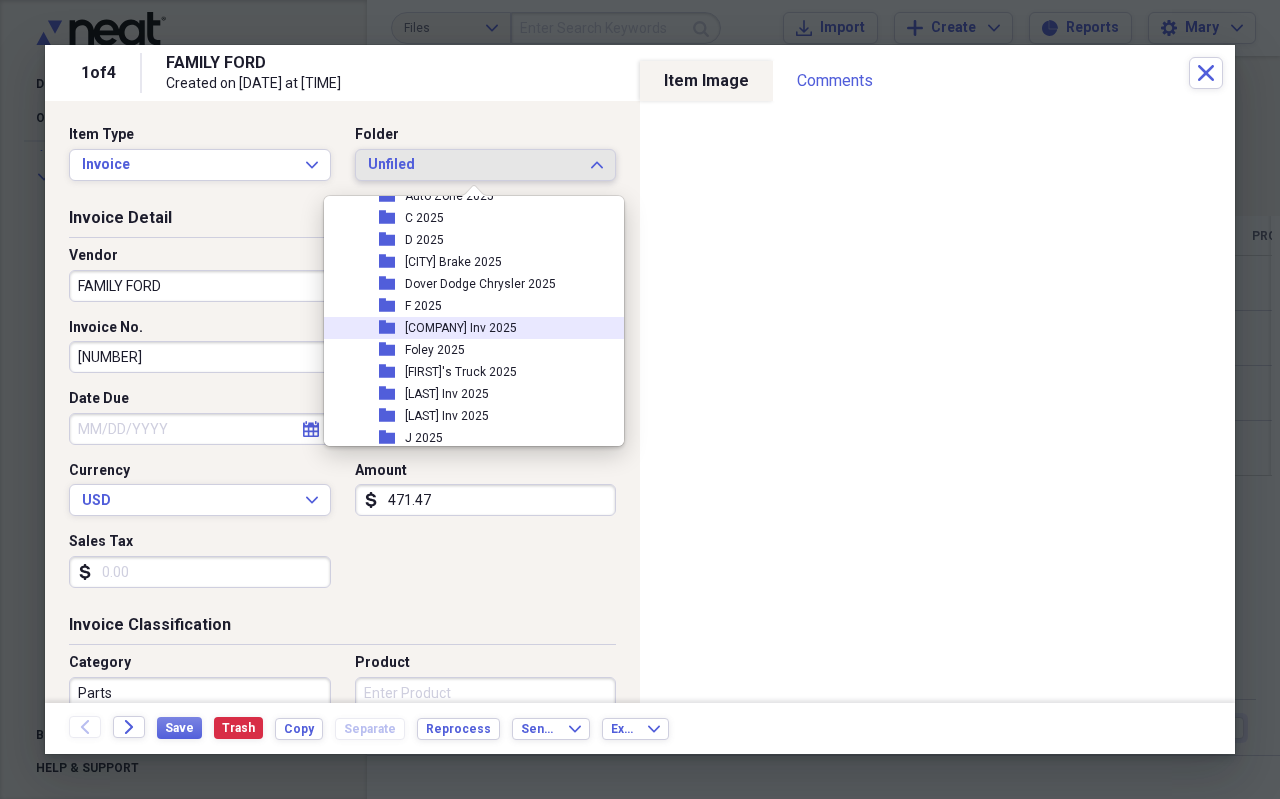 click on "[COMPANY] Inv 2025" at bounding box center [461, 328] 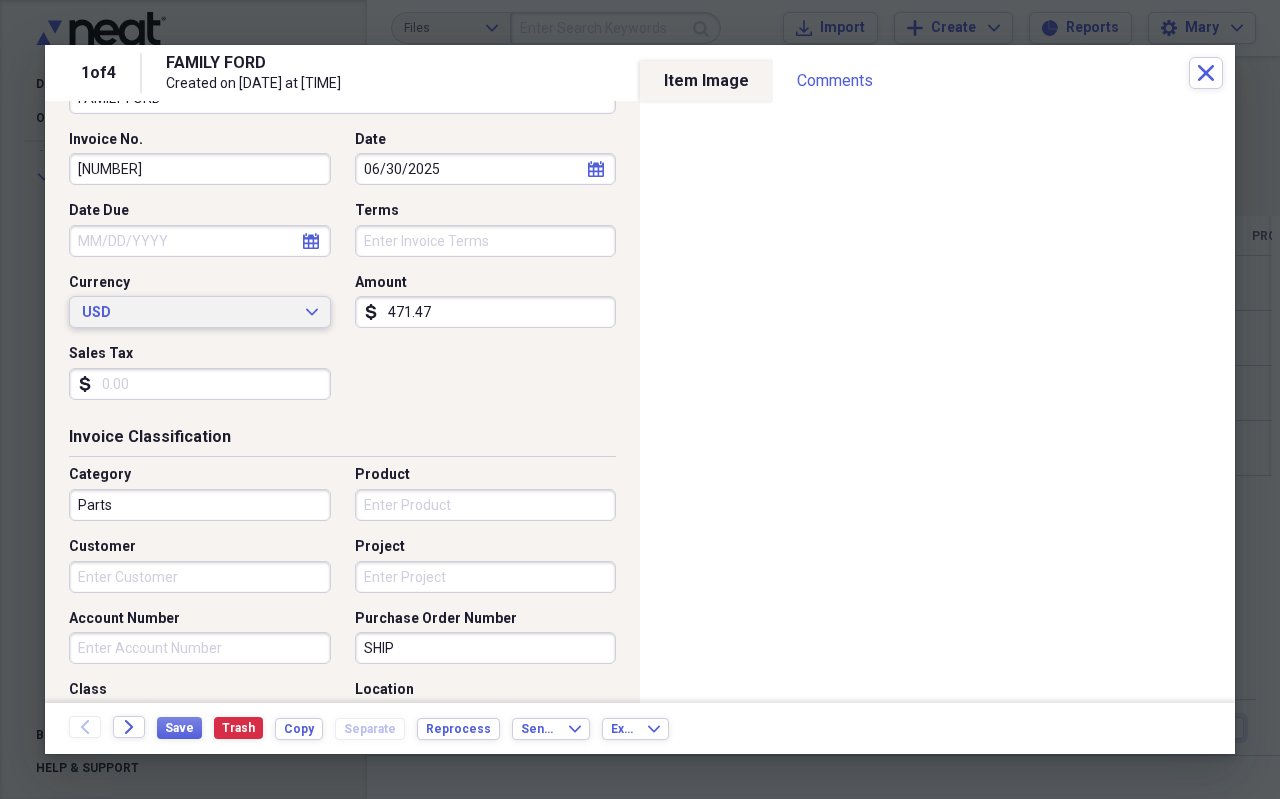 scroll, scrollTop: 200, scrollLeft: 0, axis: vertical 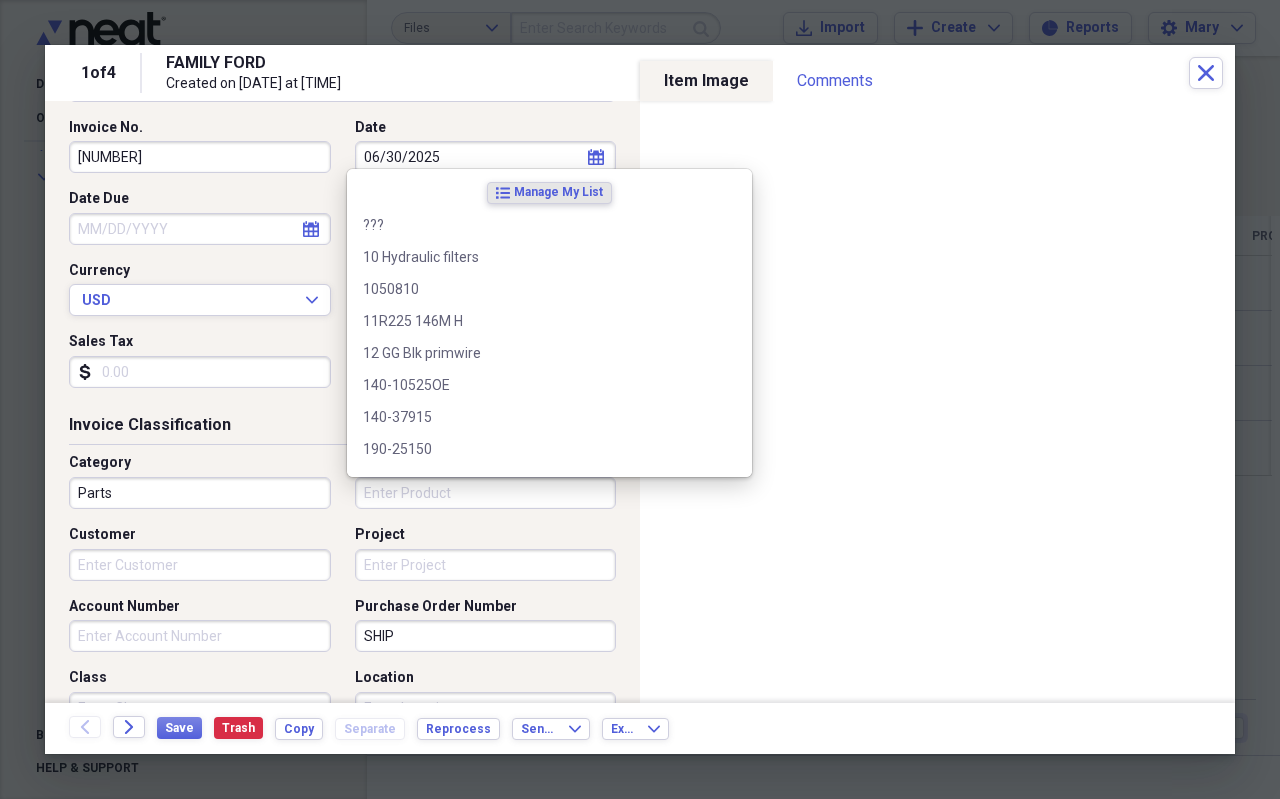click on "Product" at bounding box center [486, 493] 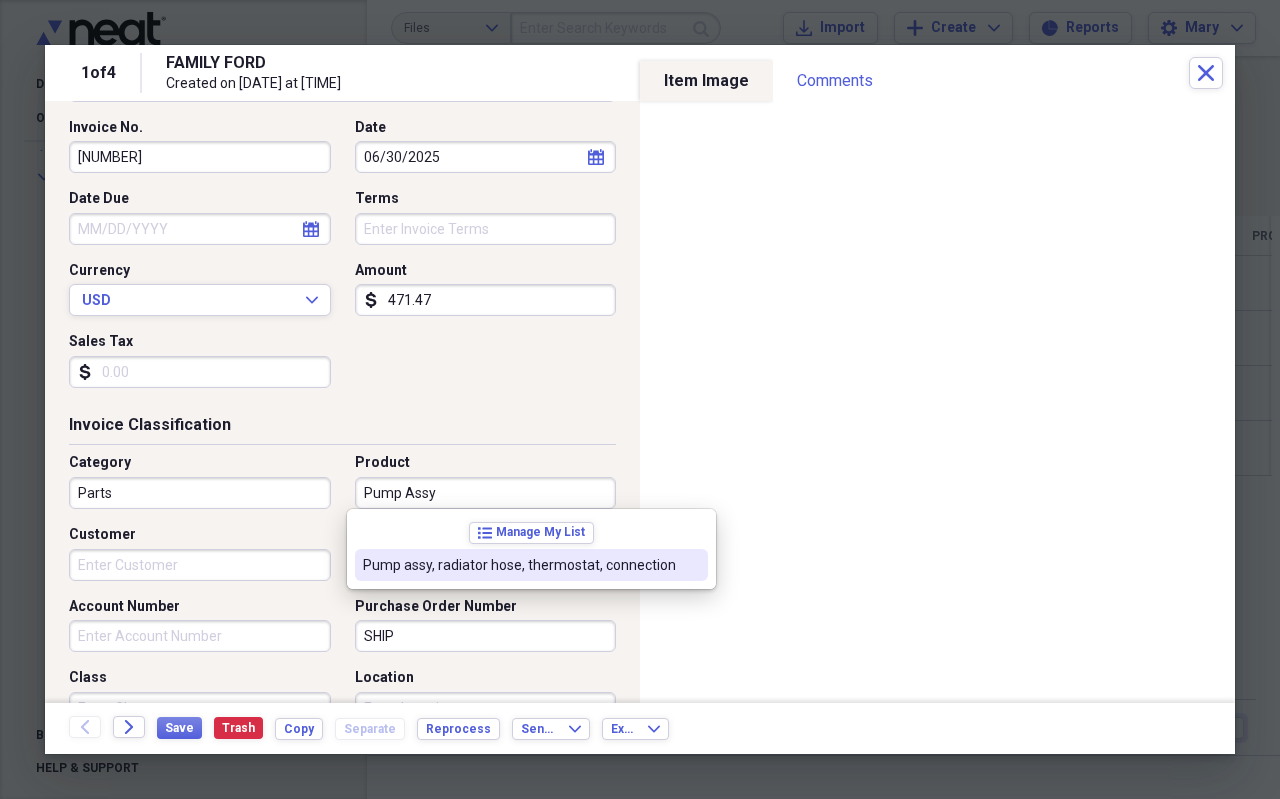 type on "Pump Assy" 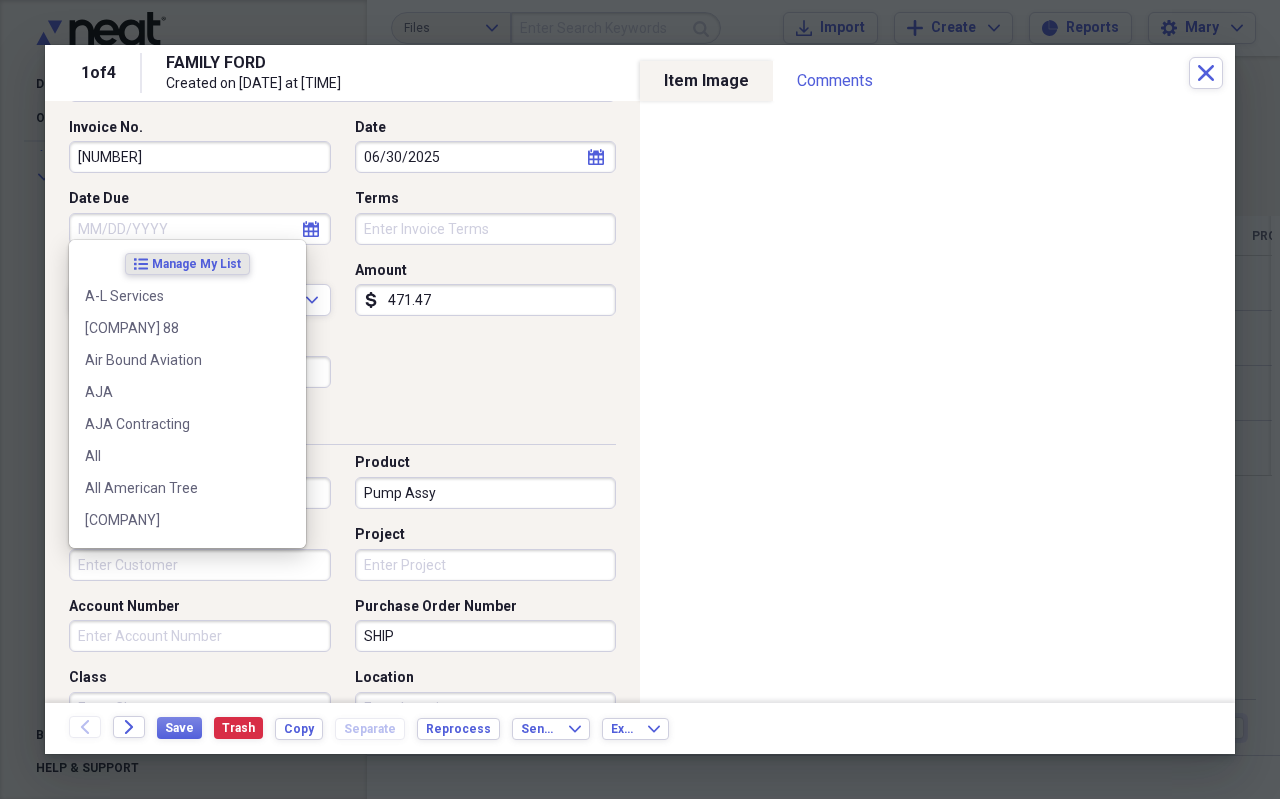 click on "Customer" at bounding box center (200, 565) 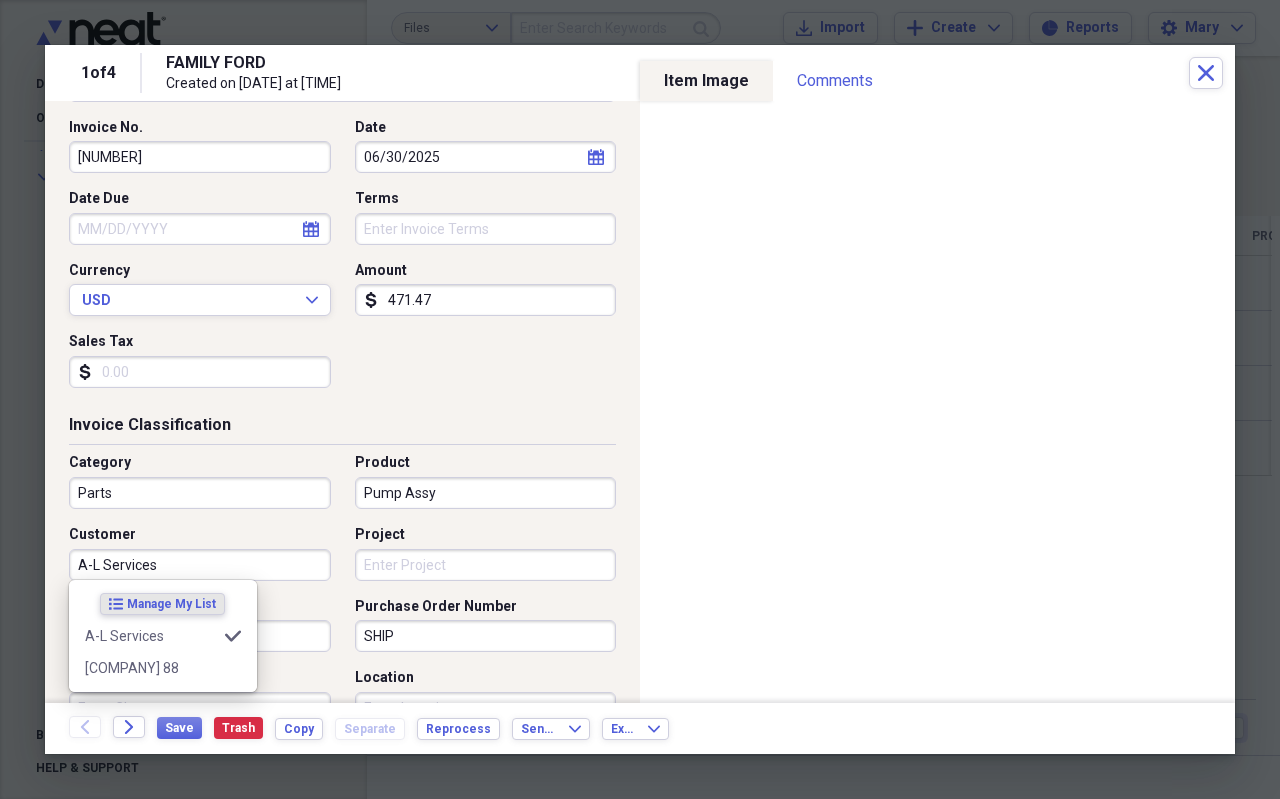 type on "A-L Services" 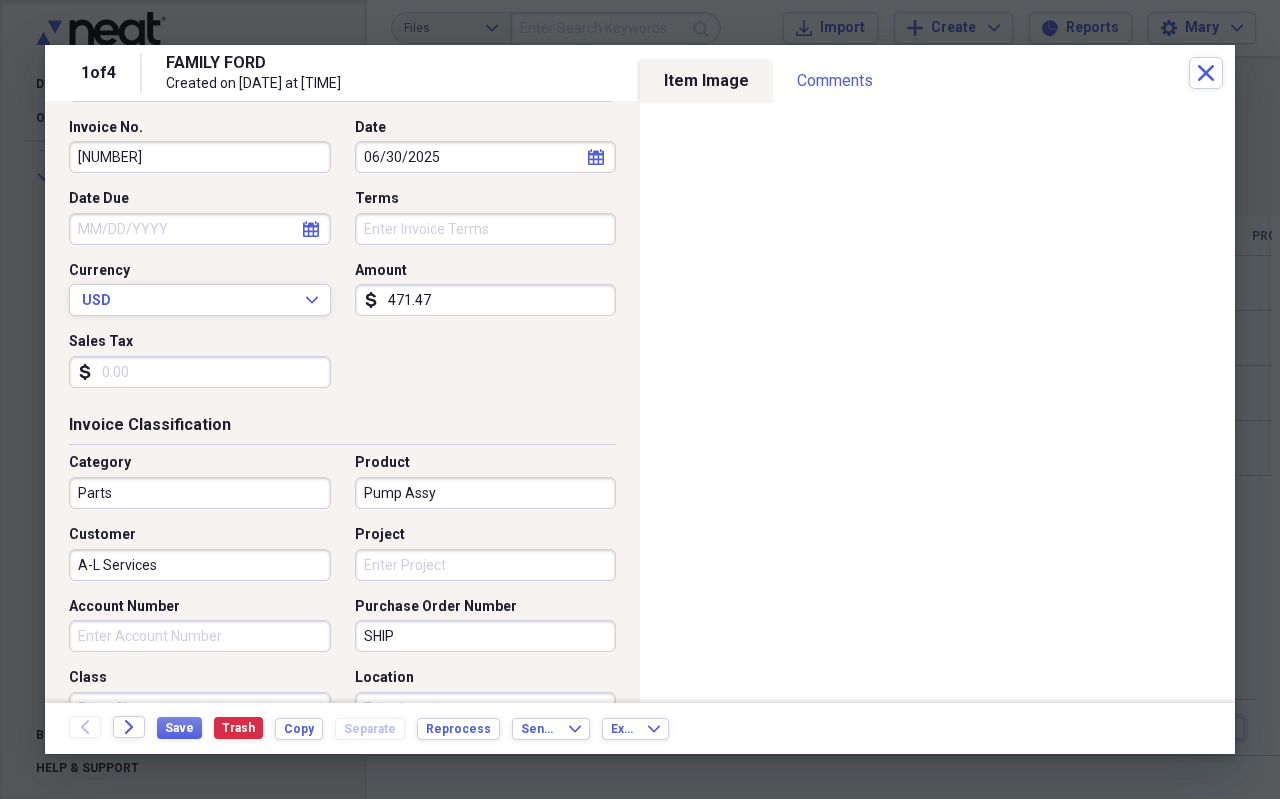 click on "Invoice Classification" at bounding box center [342, 429] 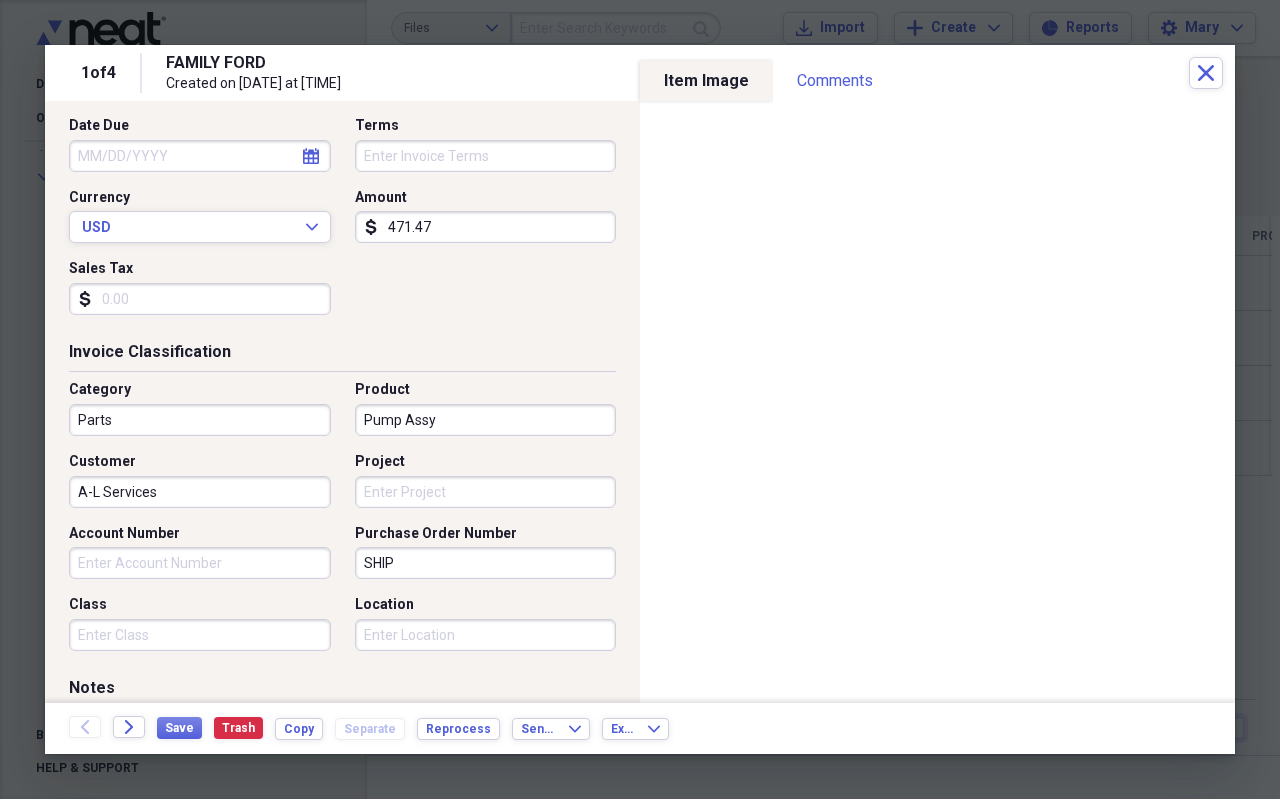 scroll, scrollTop: 400, scrollLeft: 0, axis: vertical 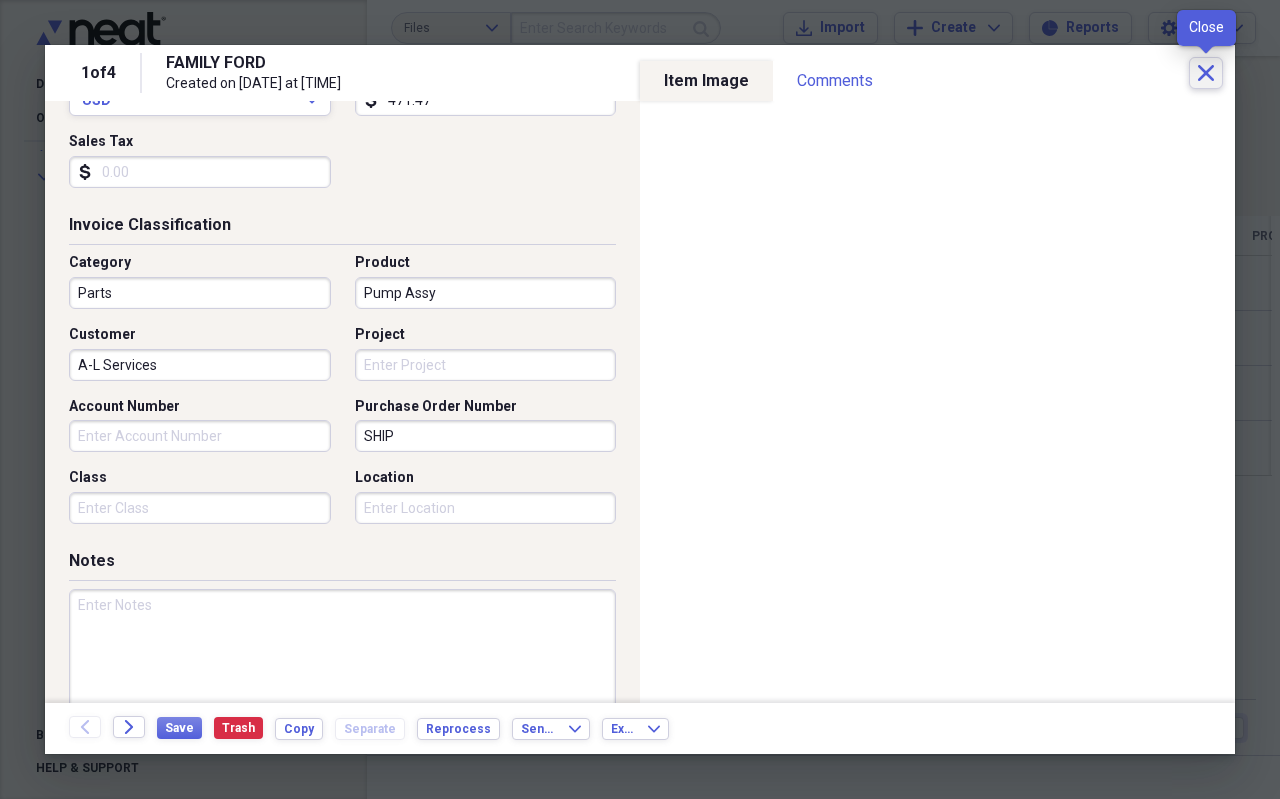click on "Close" at bounding box center [1206, 73] 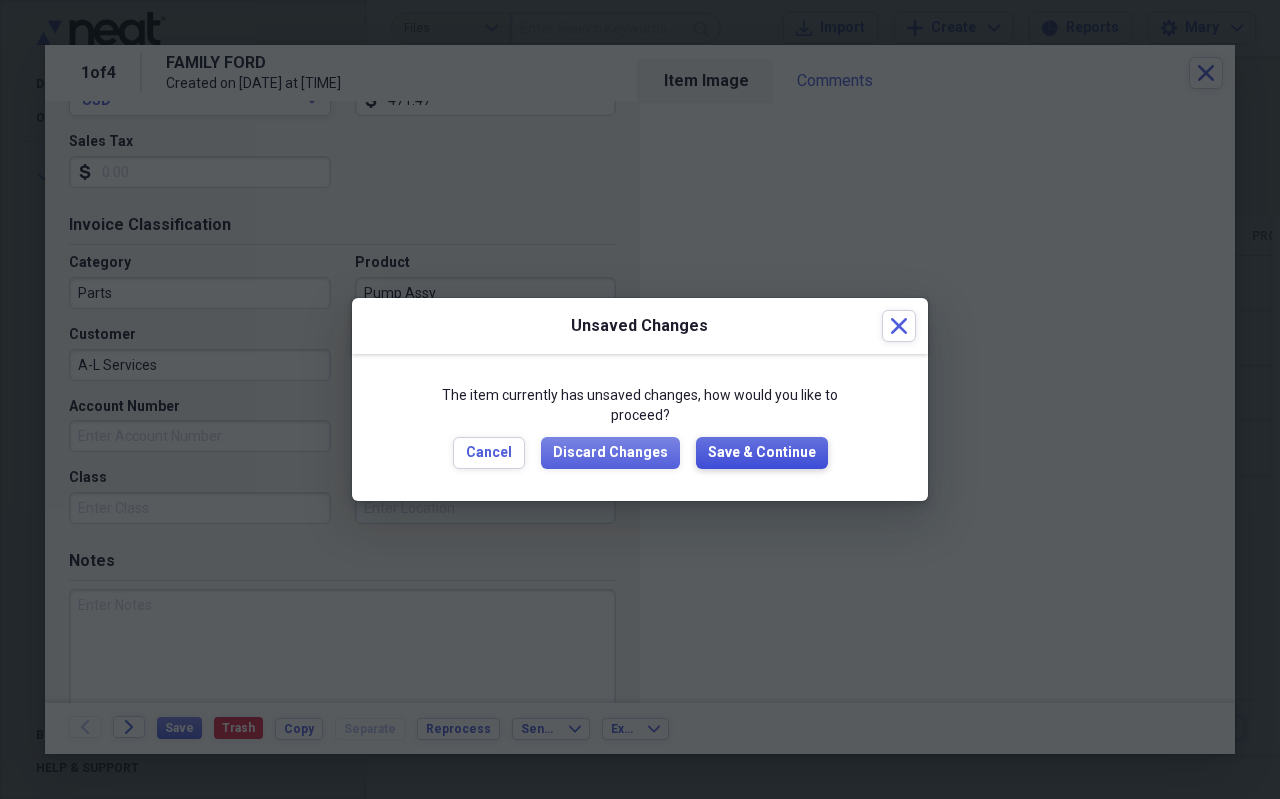 click on "Save & Continue" at bounding box center (762, 453) 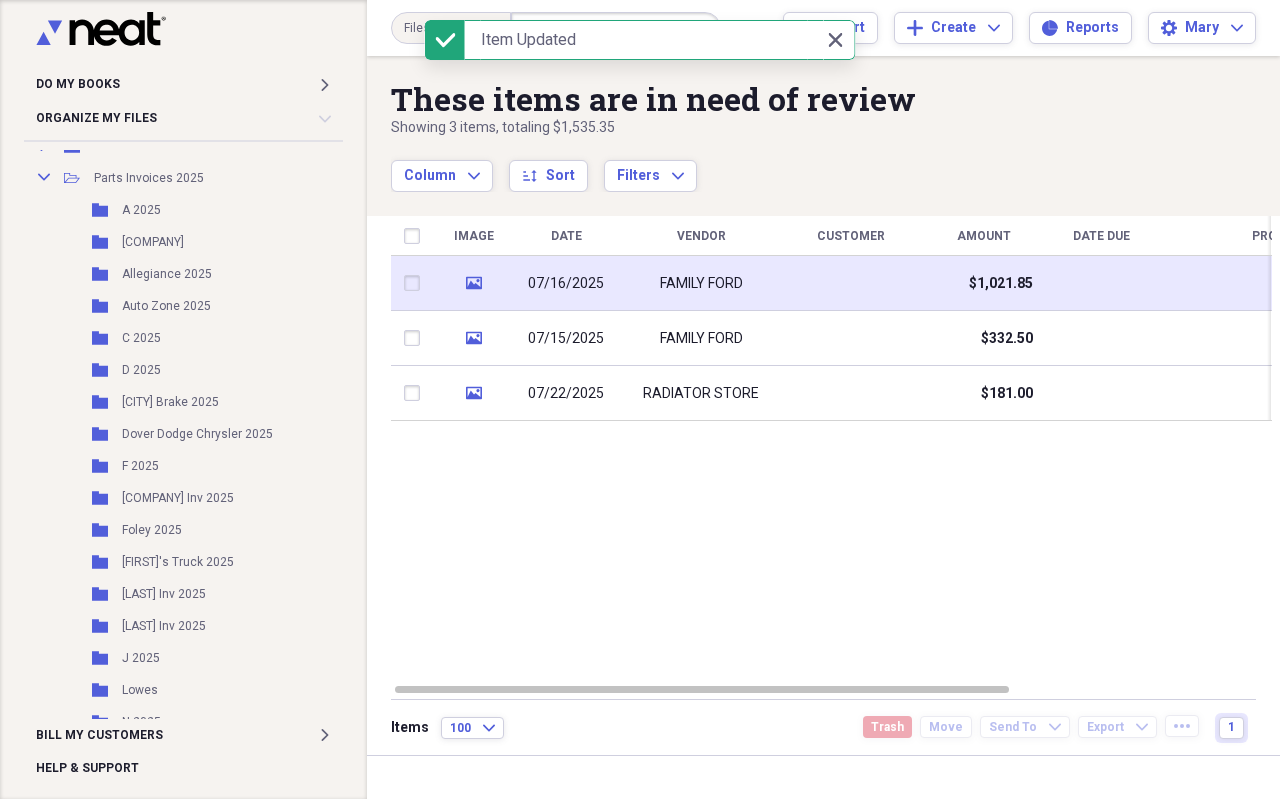 click on "FAMILY FORD" at bounding box center [701, 284] 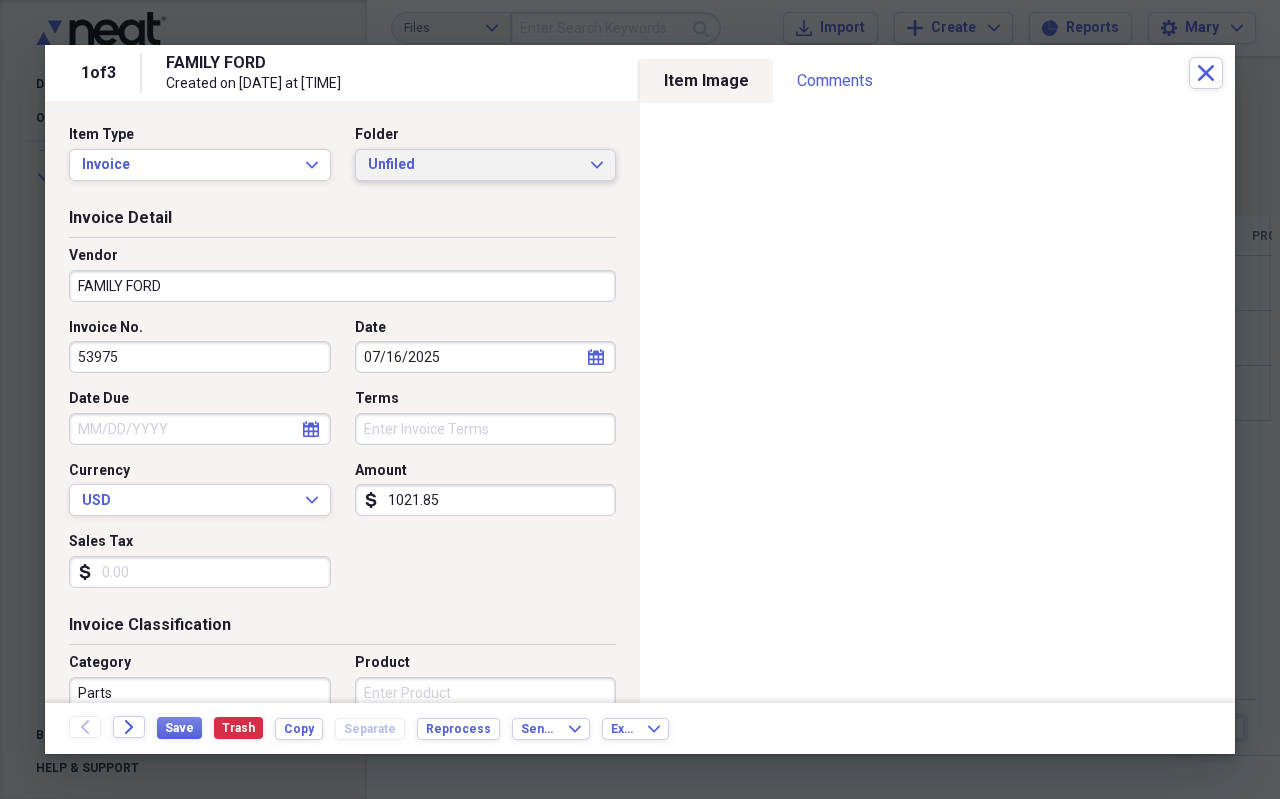 click on "Unfiled Expand" at bounding box center [486, 165] 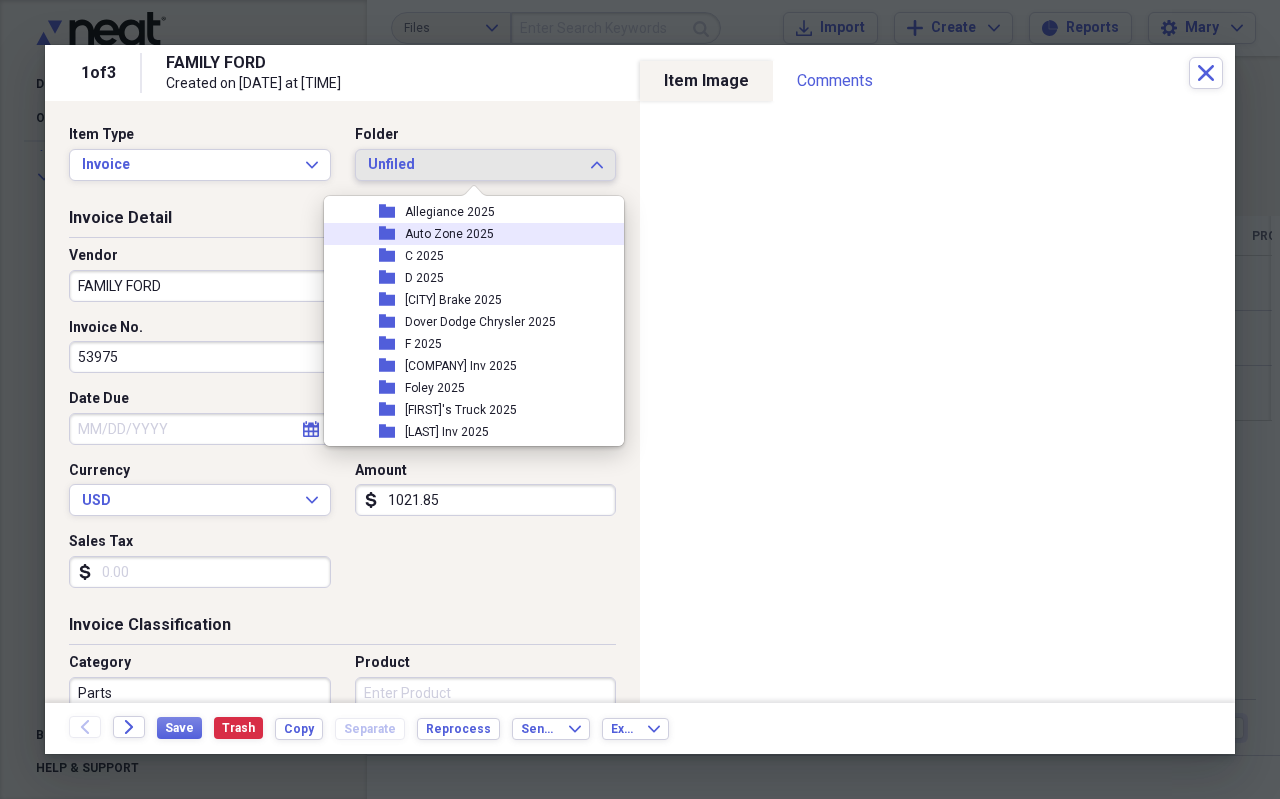 scroll, scrollTop: 500, scrollLeft: 0, axis: vertical 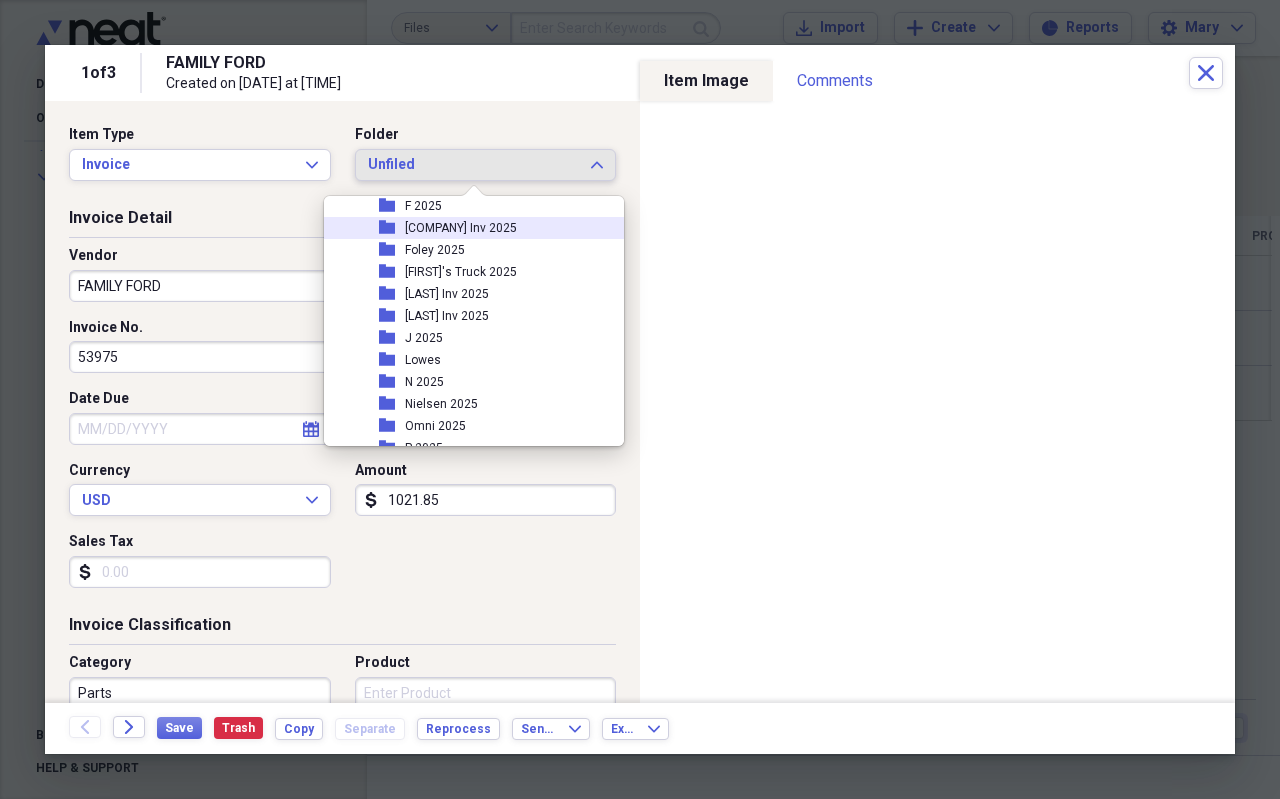 click on "[COMPANY] Inv 2025" at bounding box center (461, 228) 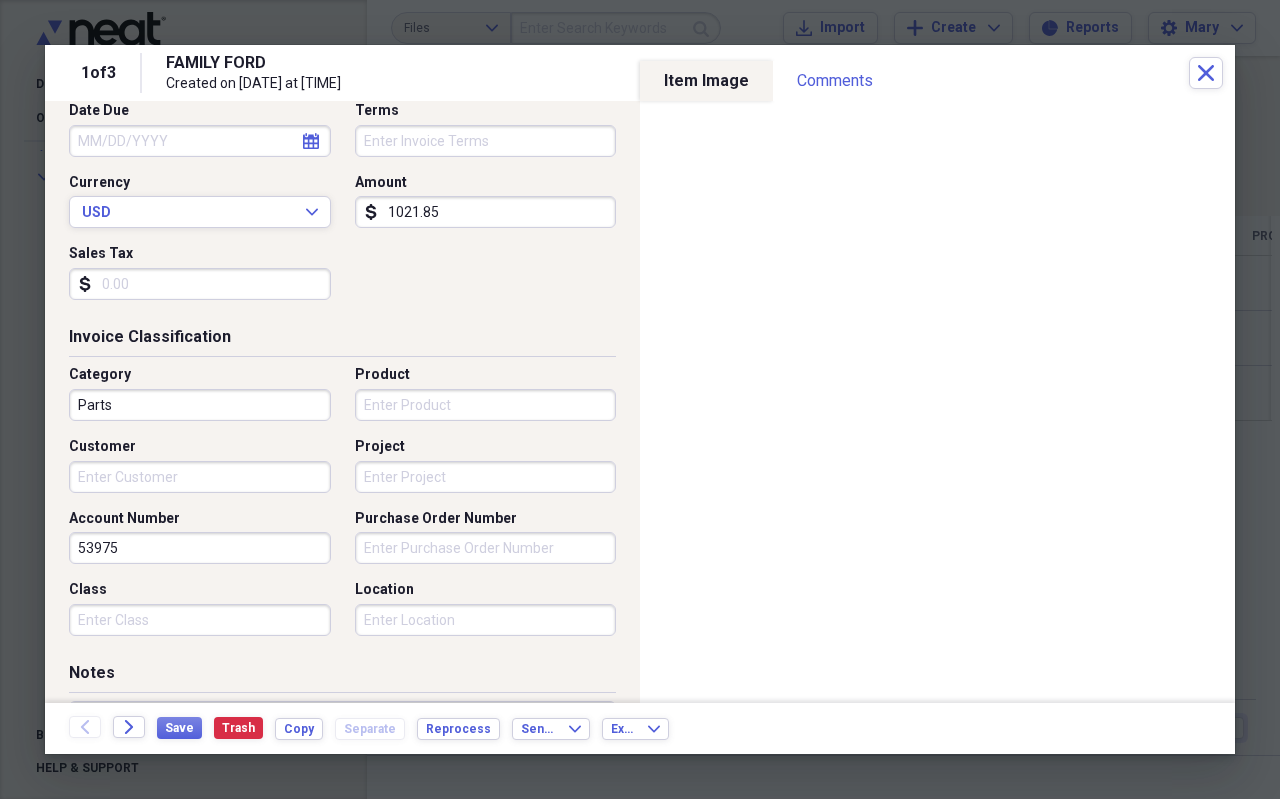 scroll, scrollTop: 300, scrollLeft: 0, axis: vertical 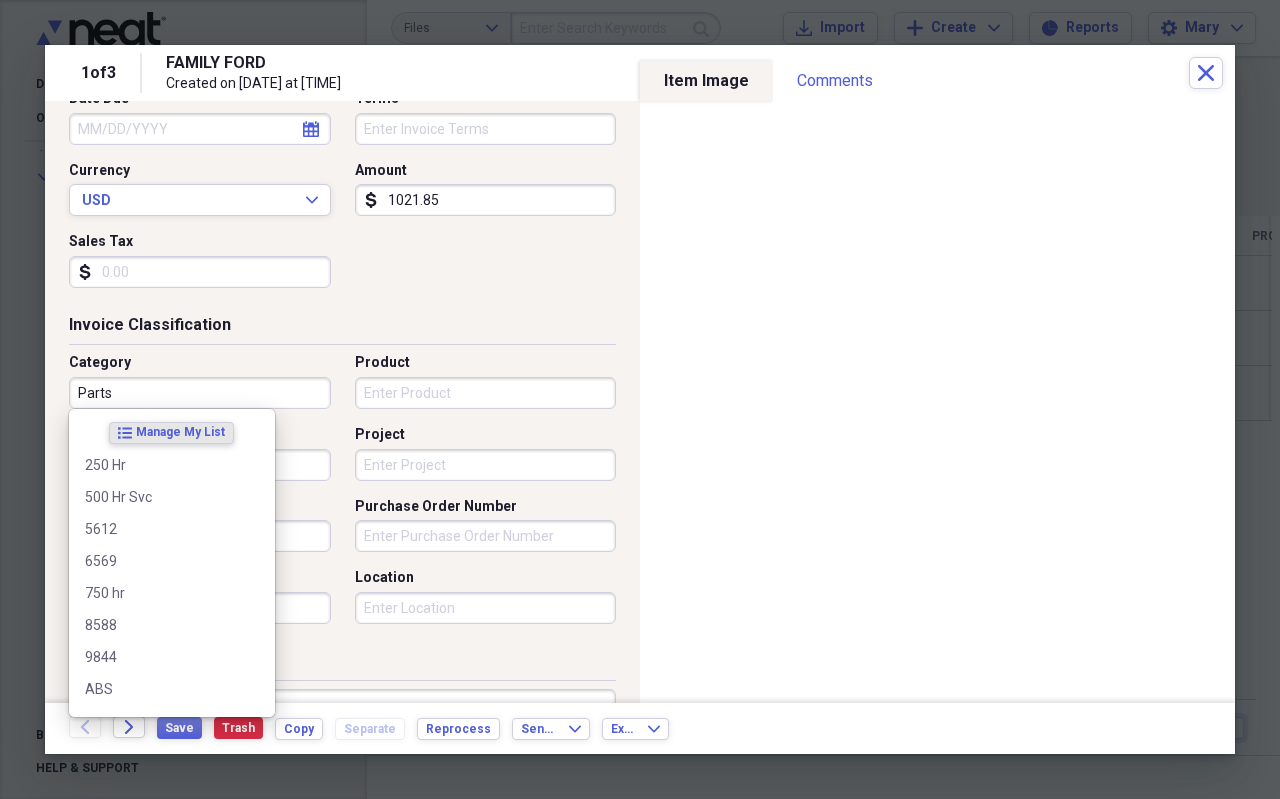 click on "Parts" at bounding box center [200, 393] 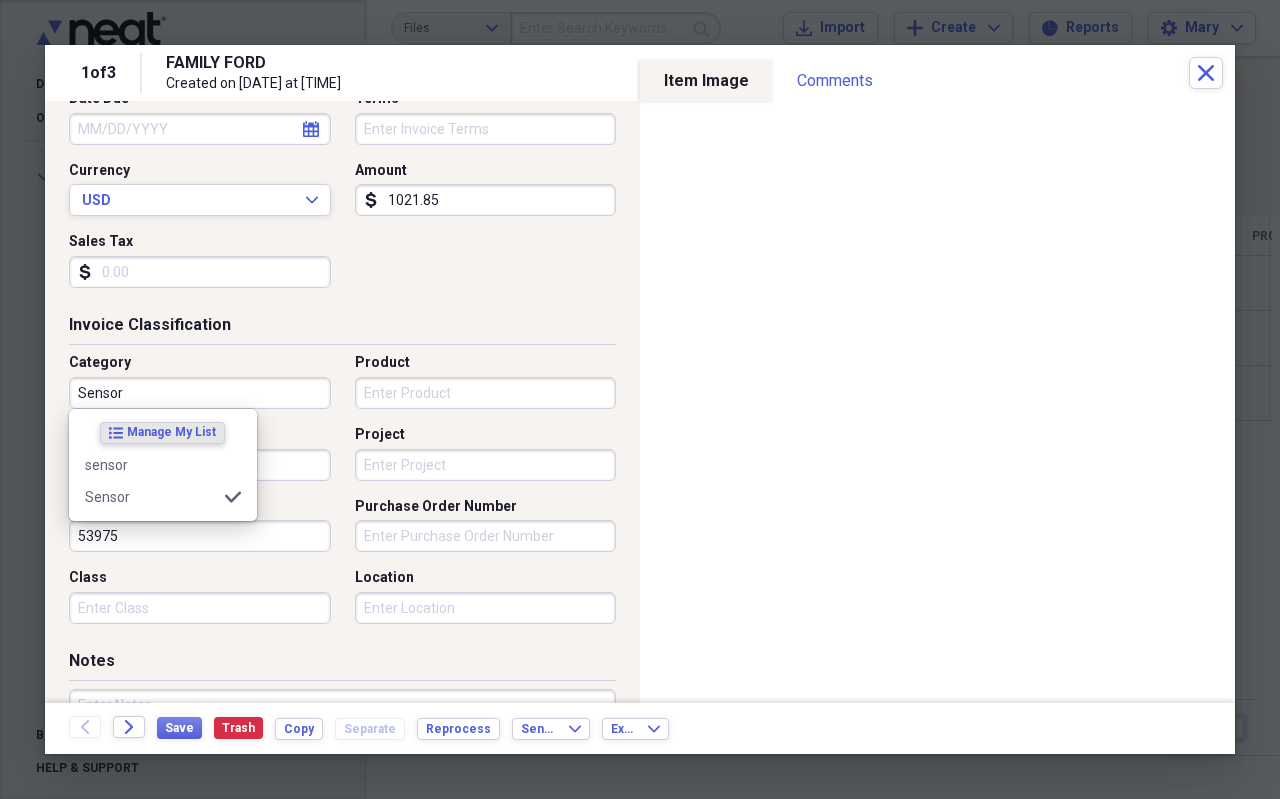 type on "Sensor" 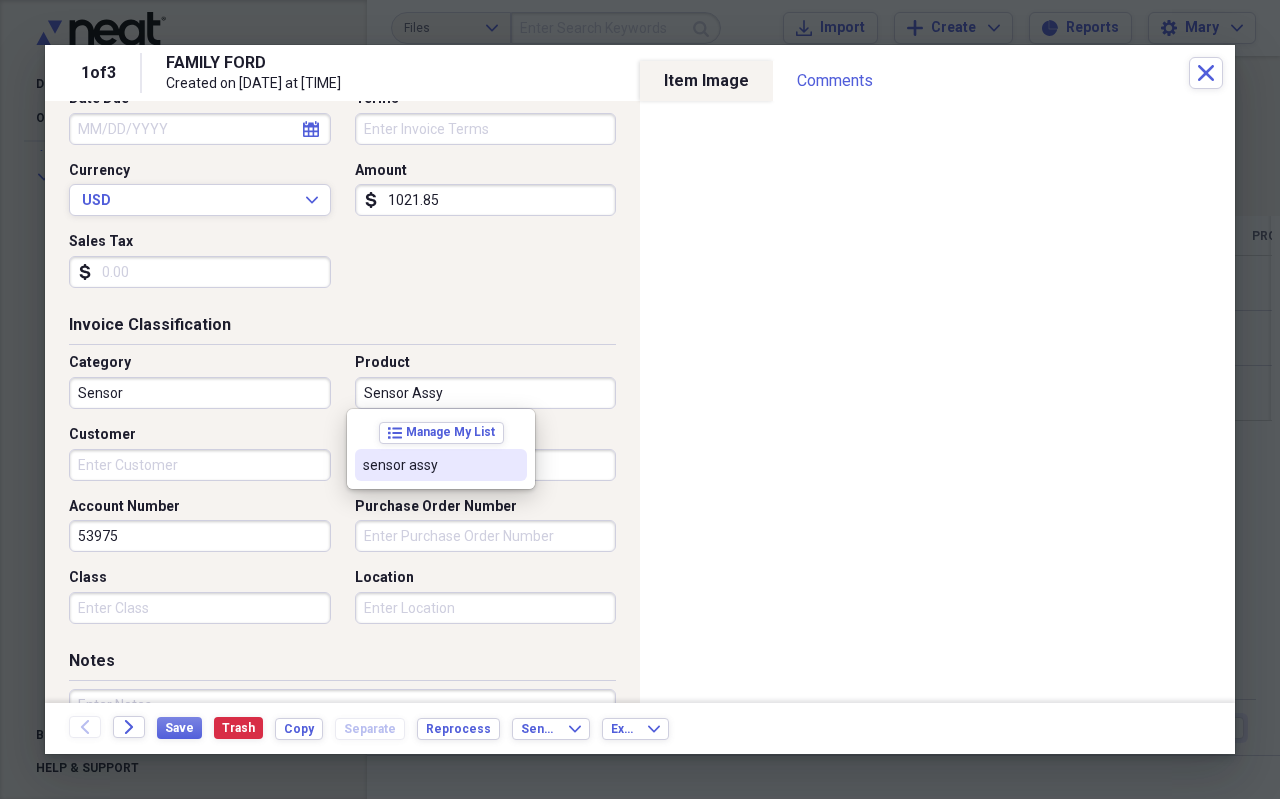 type on "Sensor Assy" 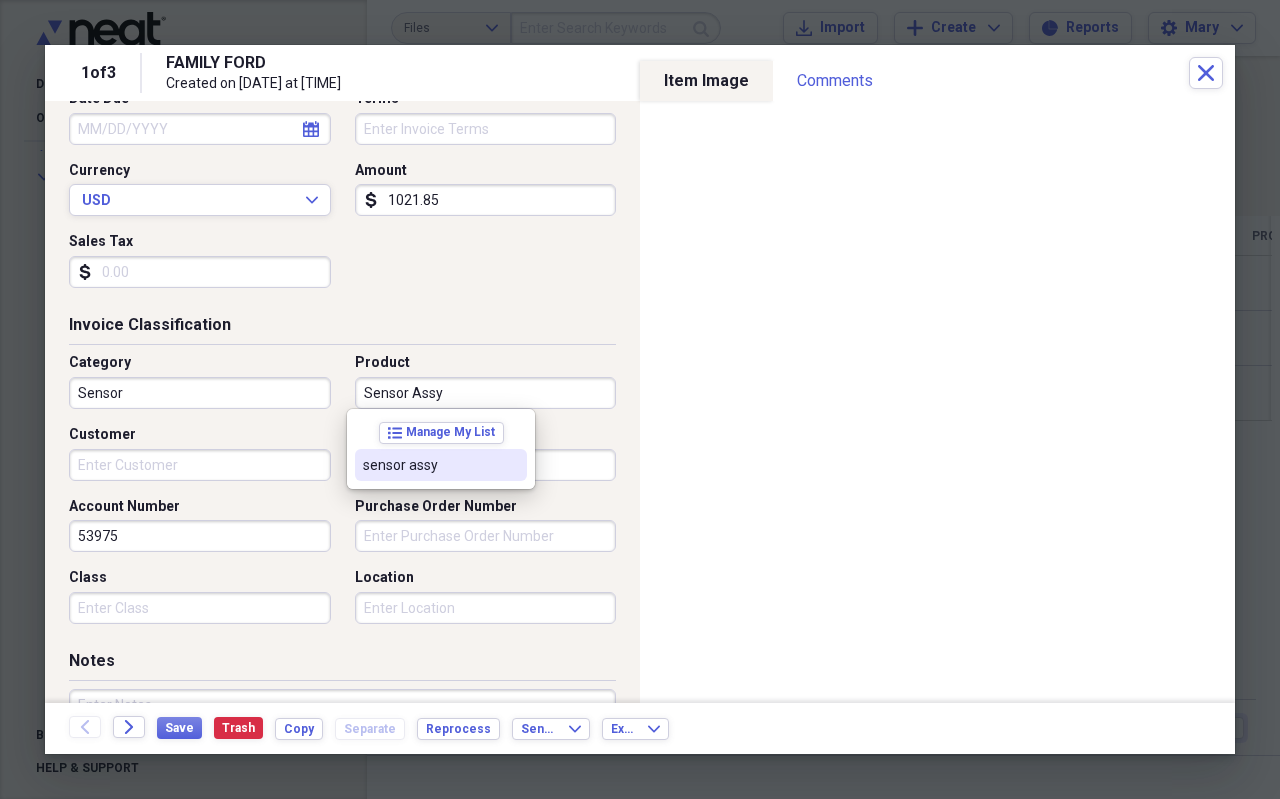 click on "Customer" at bounding box center (206, 453) 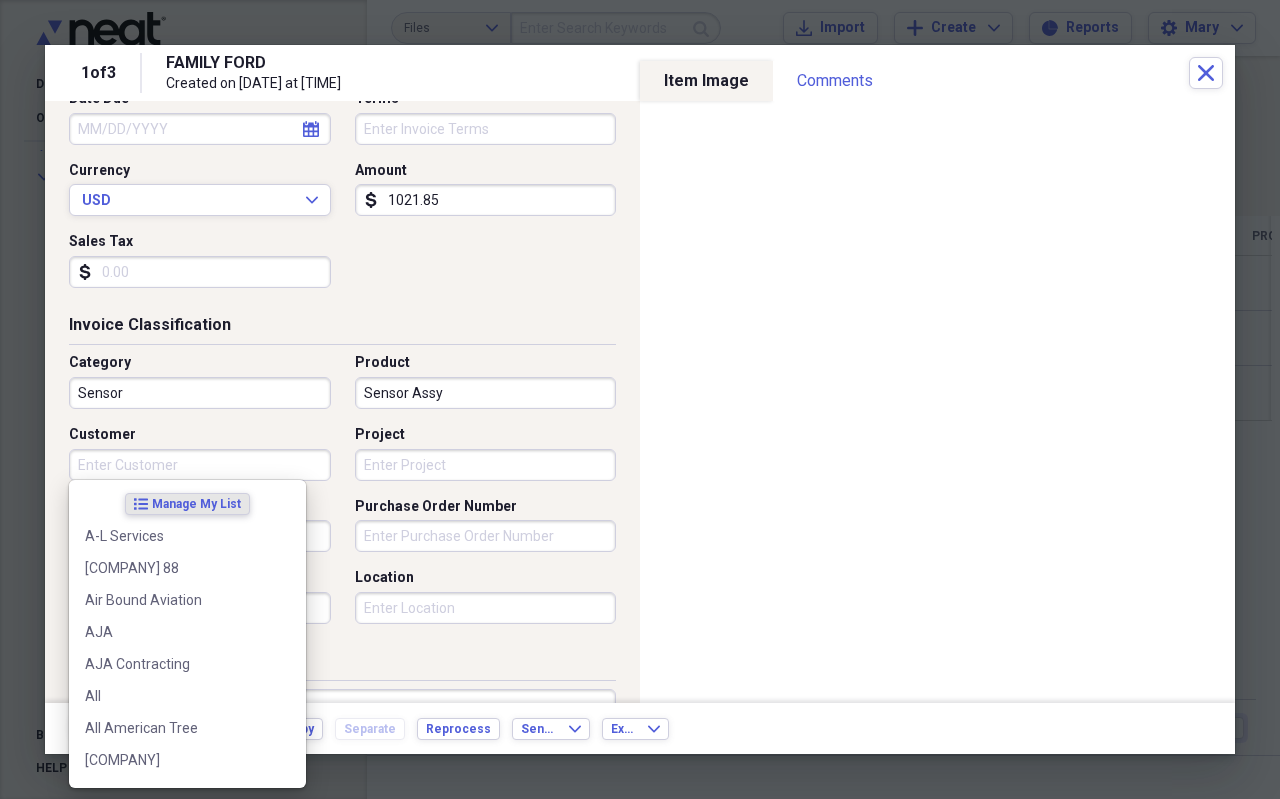 click on "Customer" at bounding box center (200, 465) 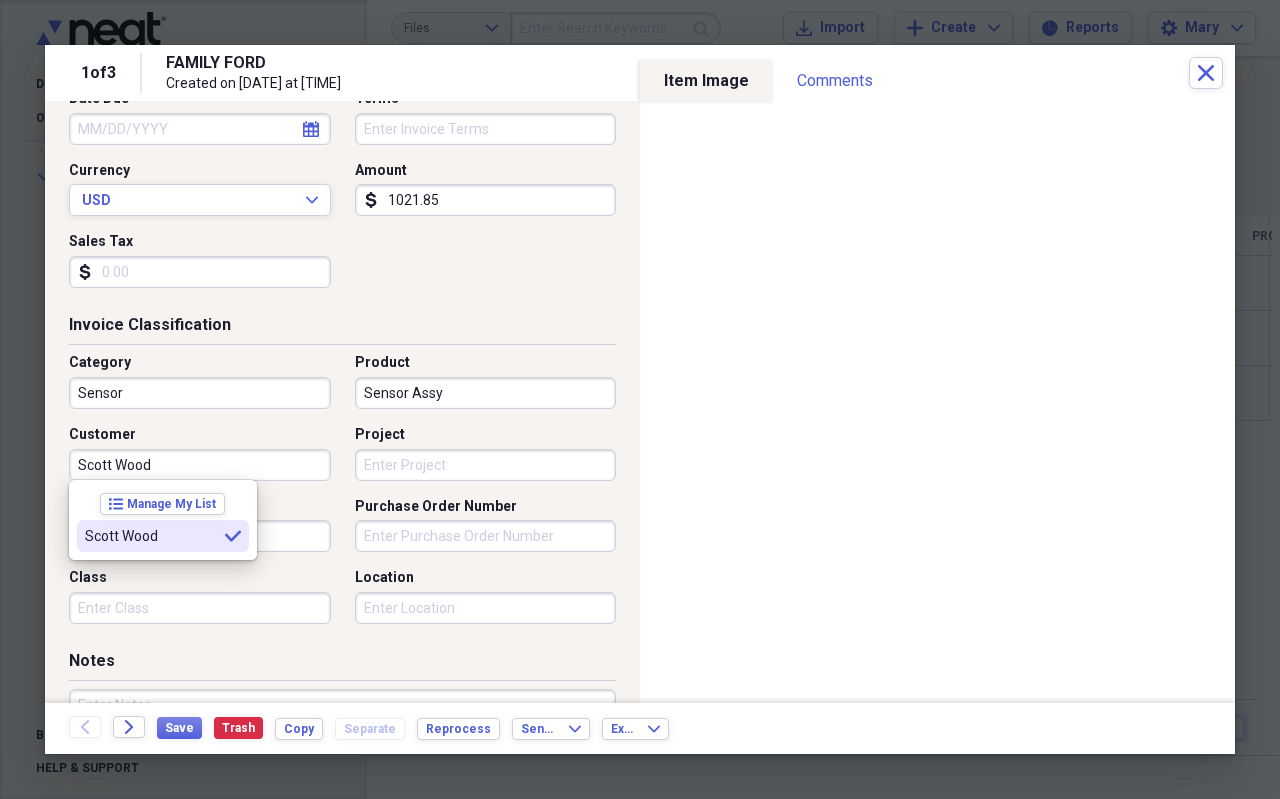type on "Scott Wood" 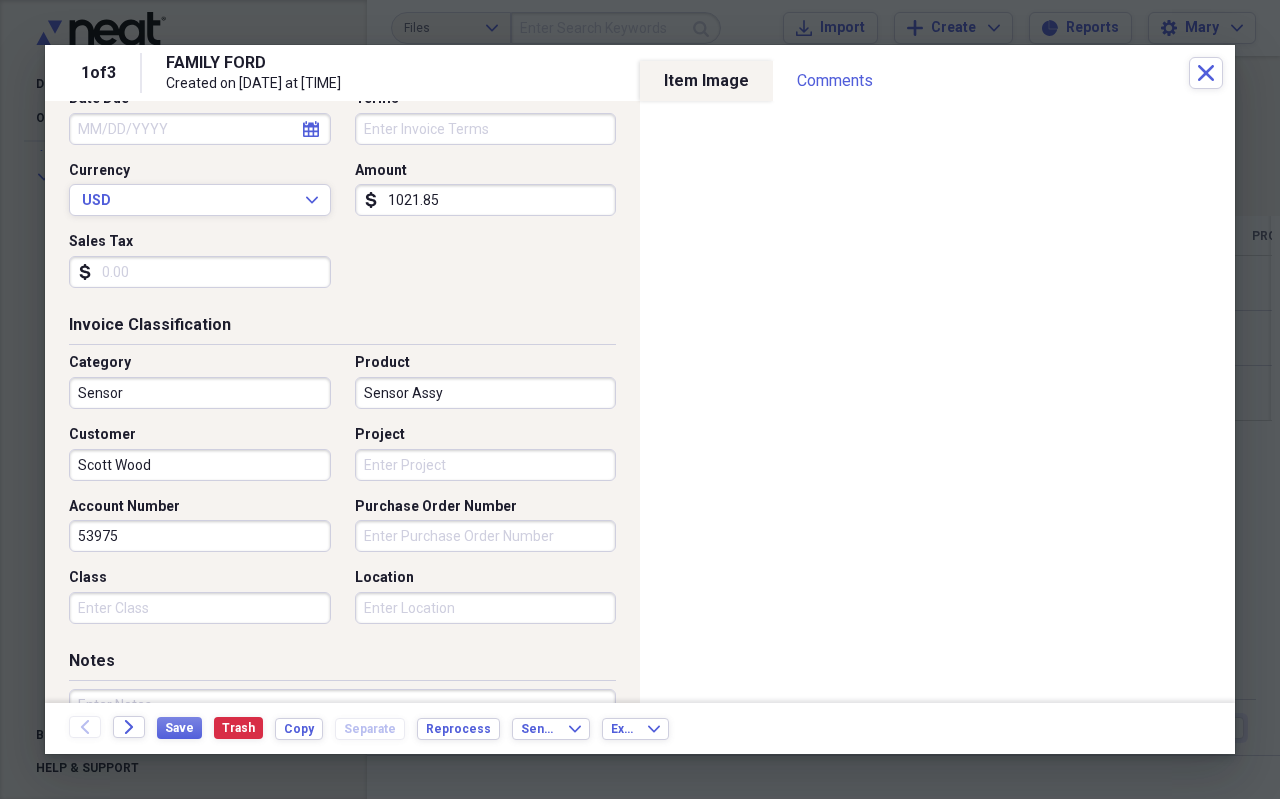 click on "Project" at bounding box center [486, 465] 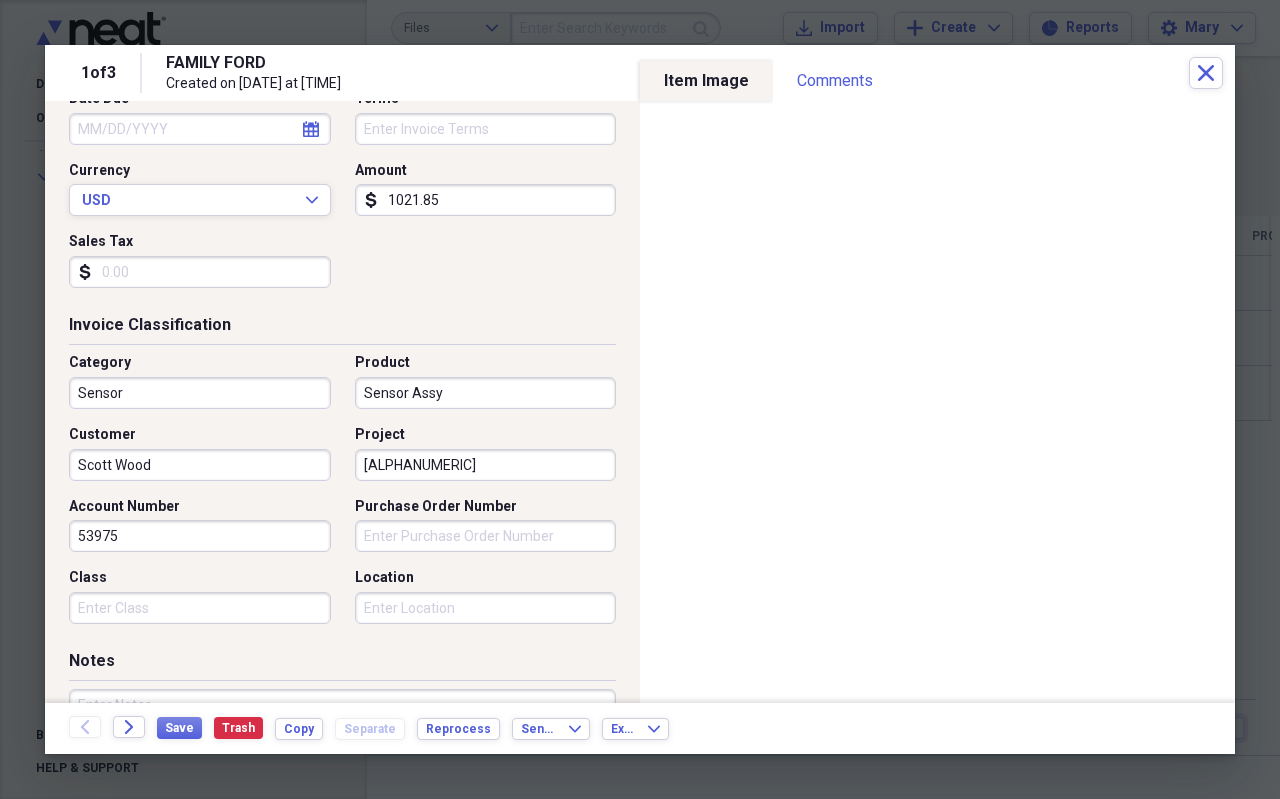 scroll, scrollTop: 0, scrollLeft: 0, axis: both 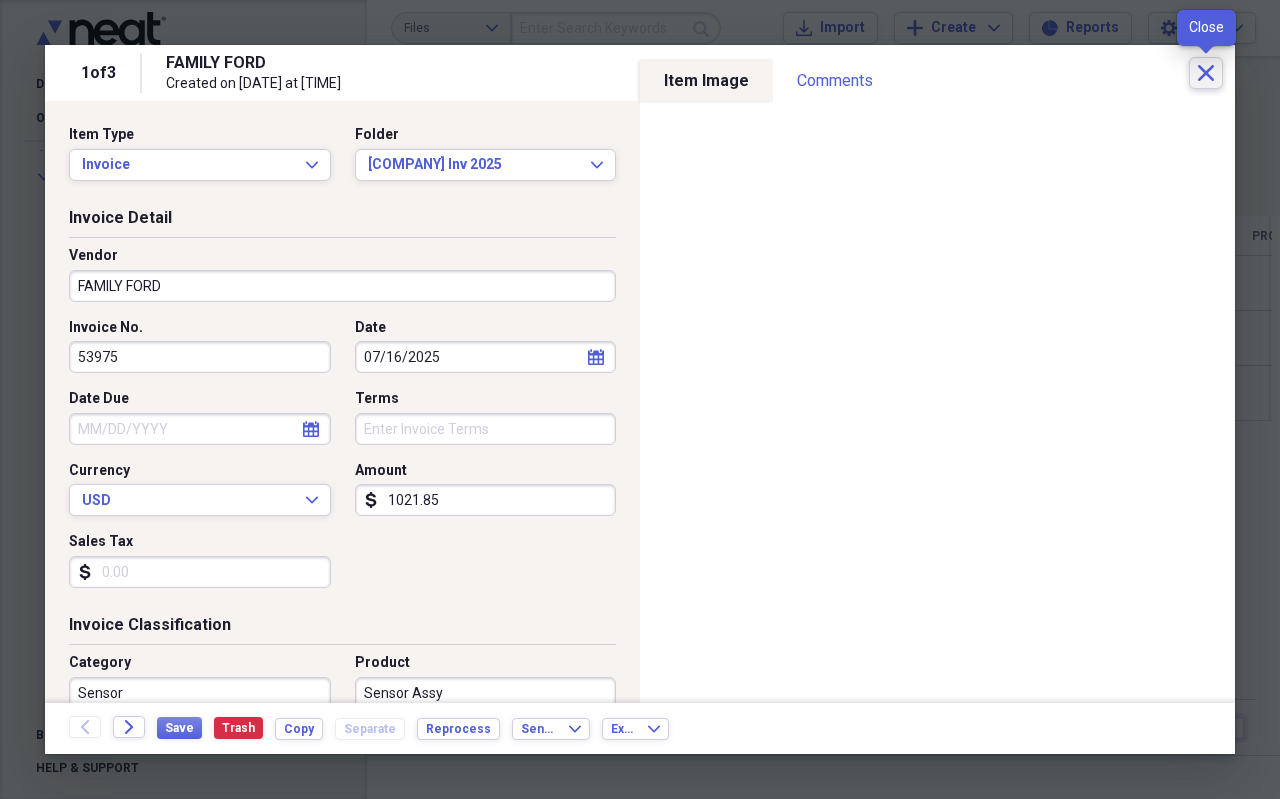 type on "[ALPHANUMERIC]" 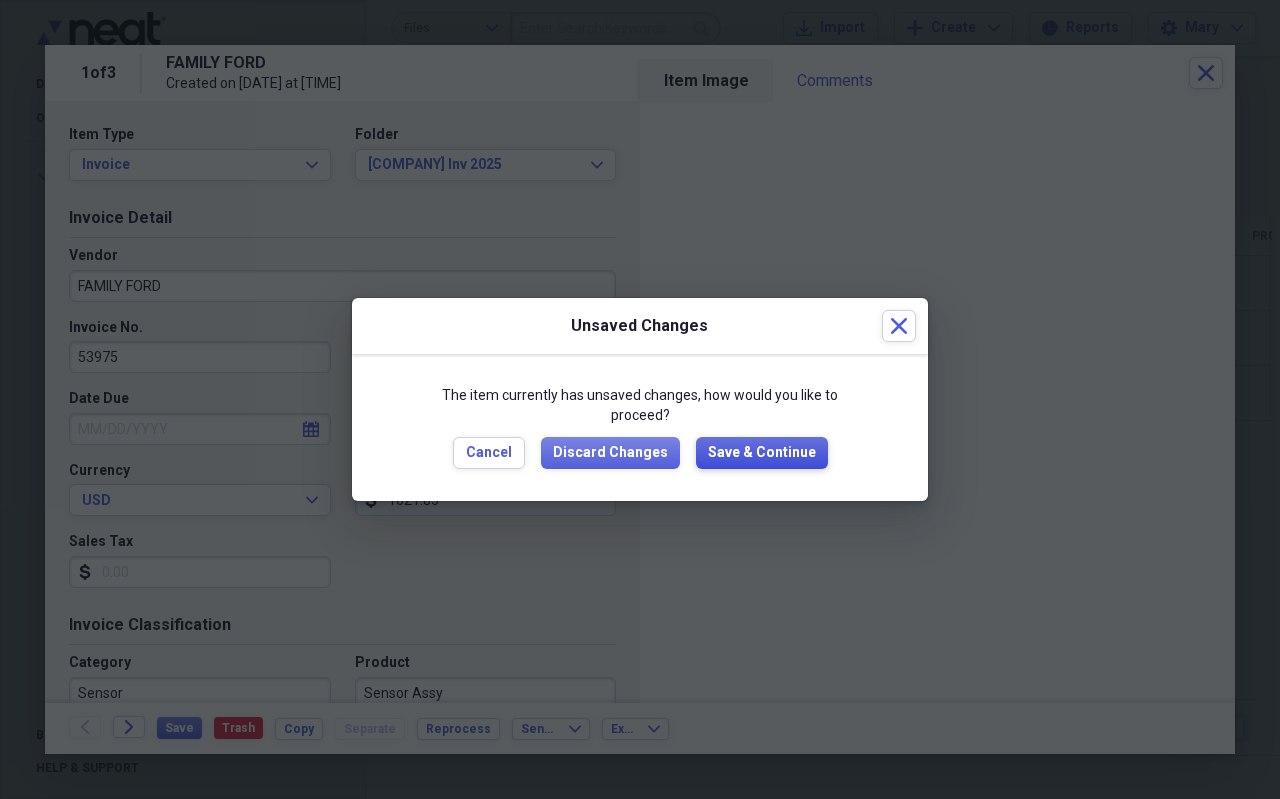 click on "Save & Continue" at bounding box center (762, 453) 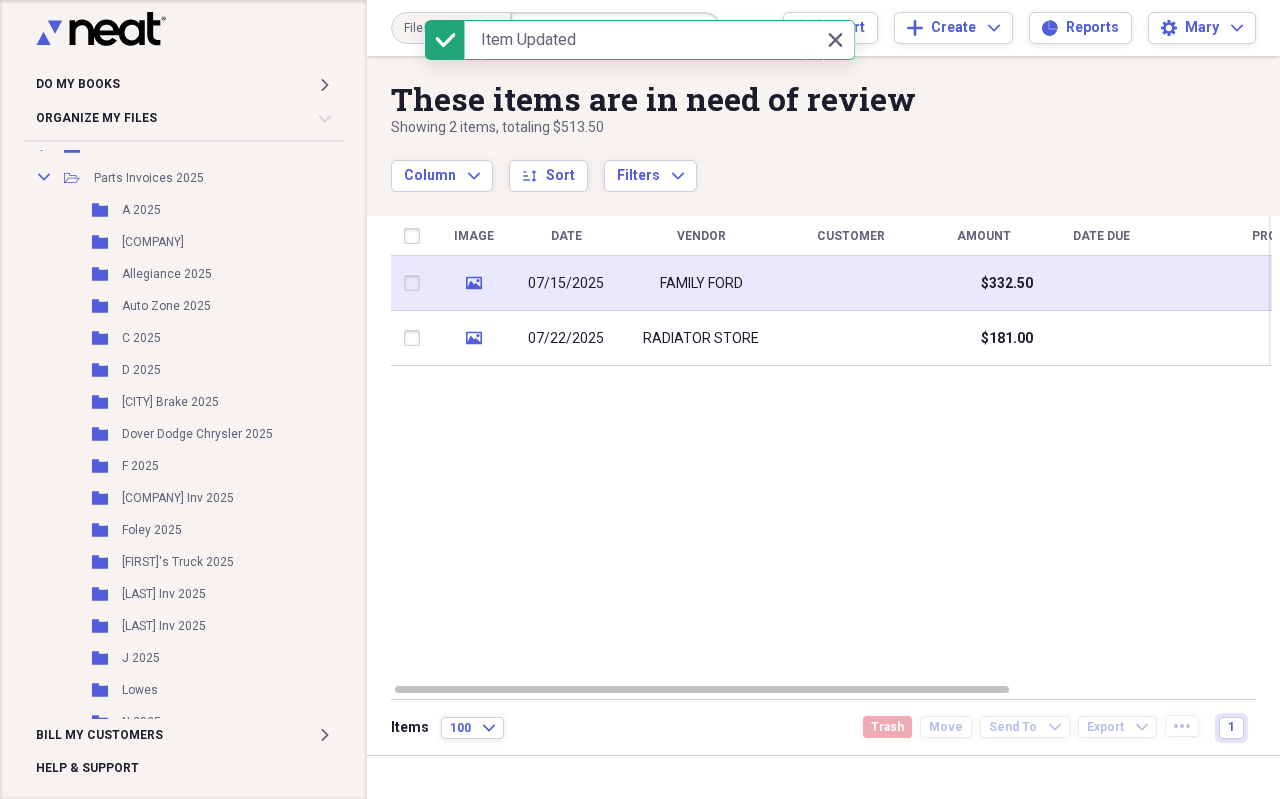 click on "FAMILY FORD" at bounding box center [701, 283] 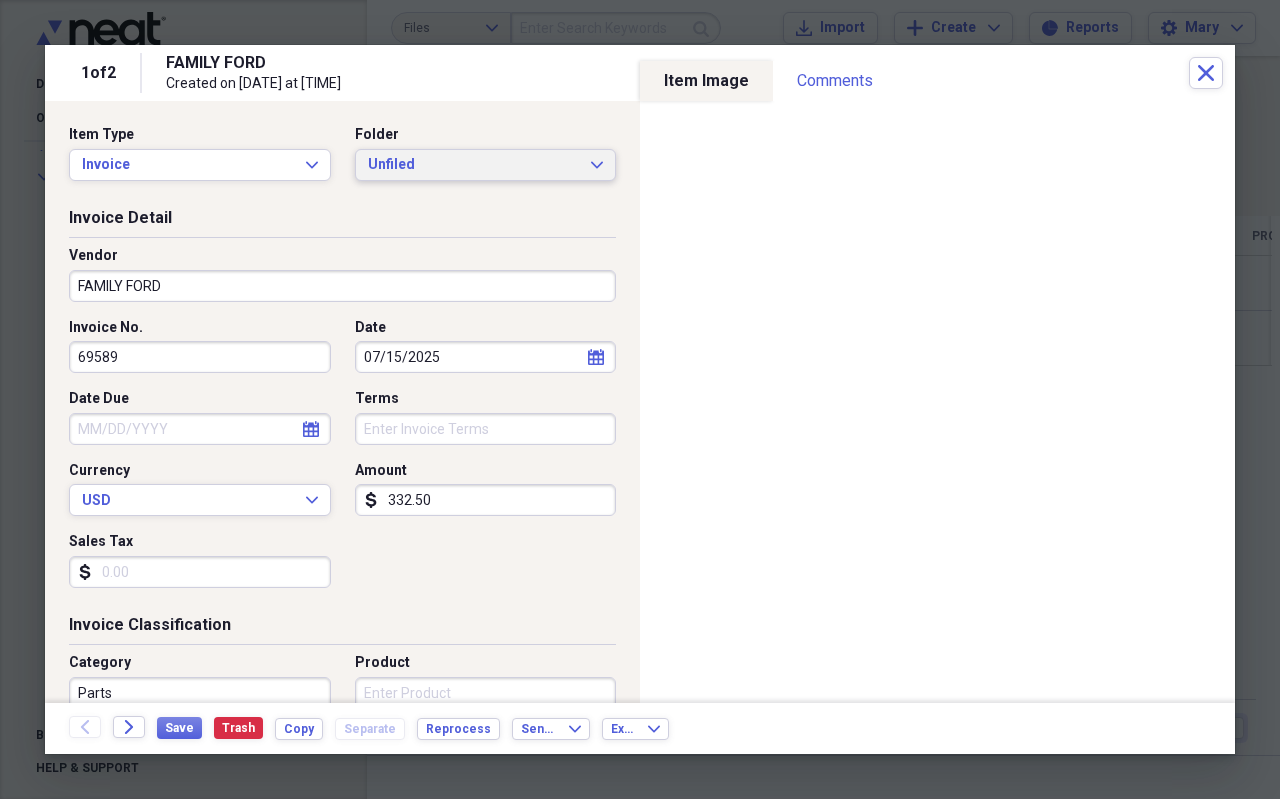 click on "Unfiled" at bounding box center (474, 165) 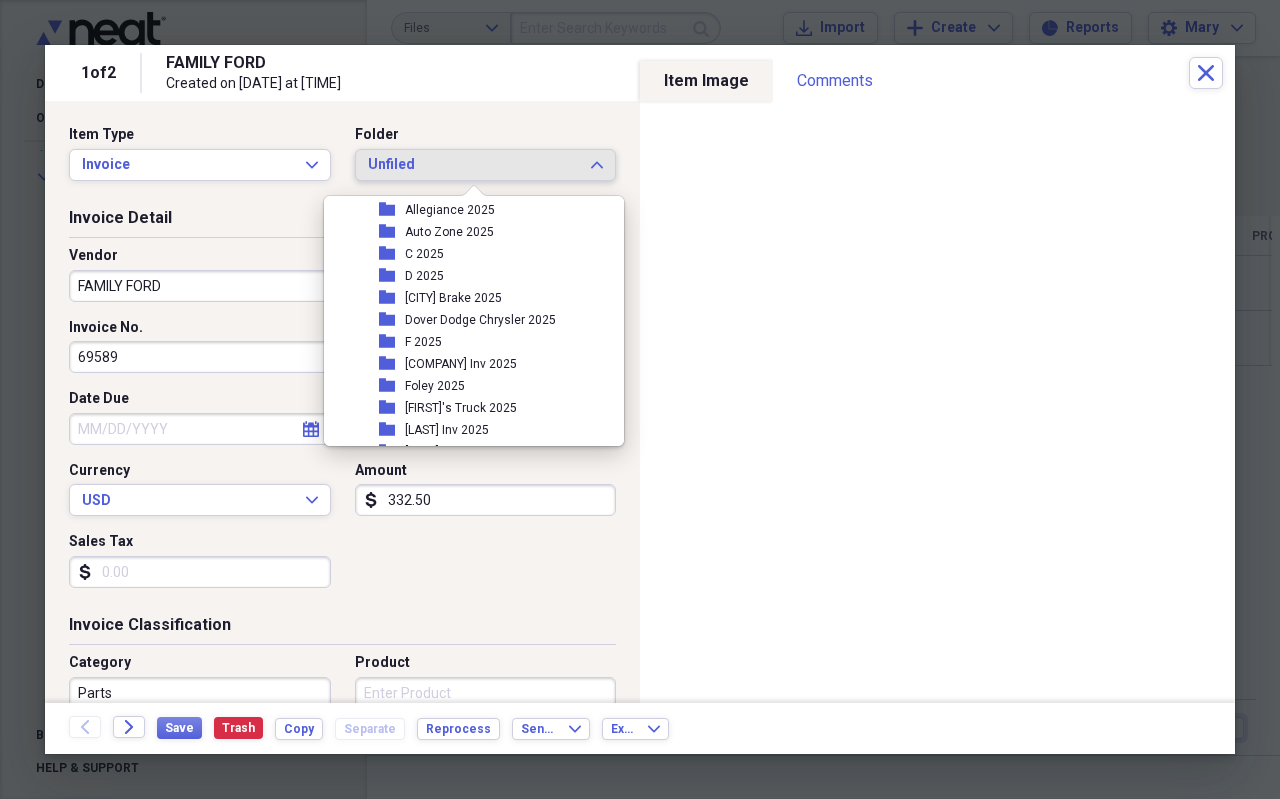 scroll, scrollTop: 300, scrollLeft: 0, axis: vertical 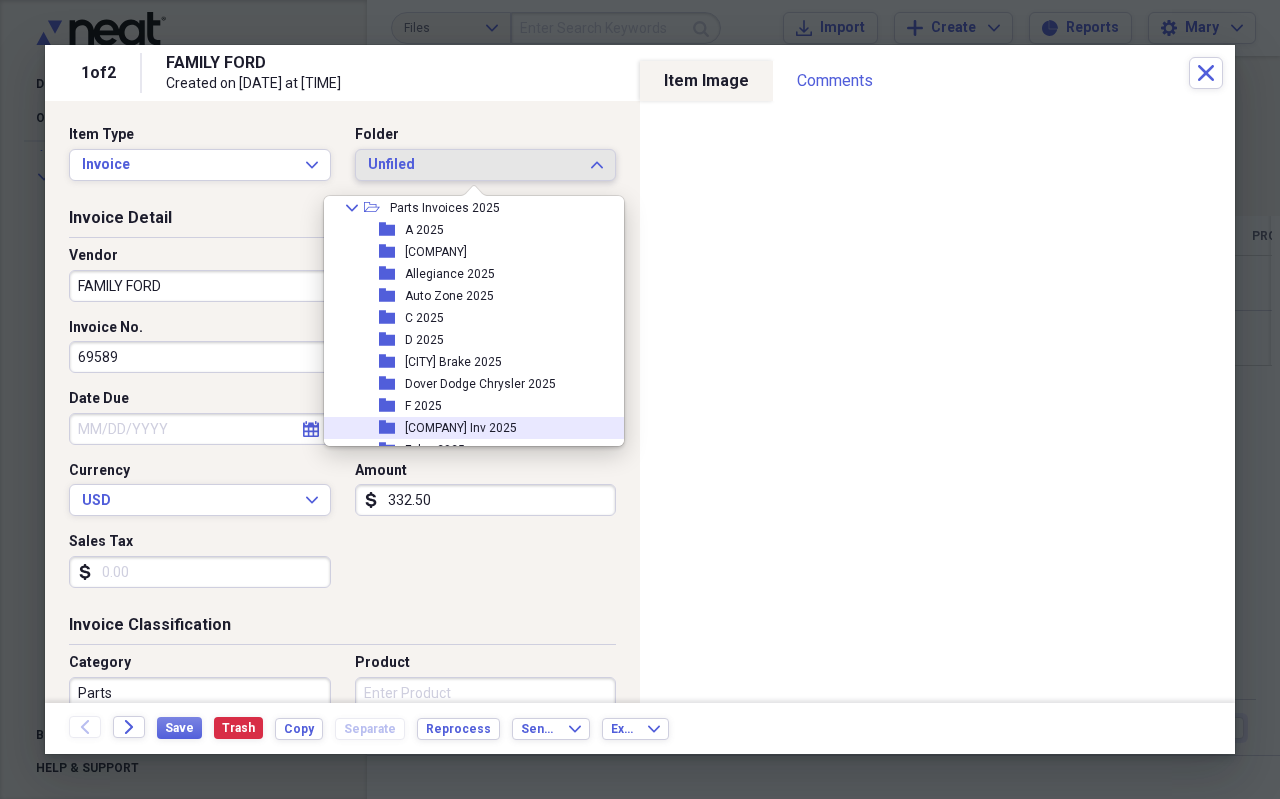 click on "[COMPANY] Inv 2025" at bounding box center (461, 428) 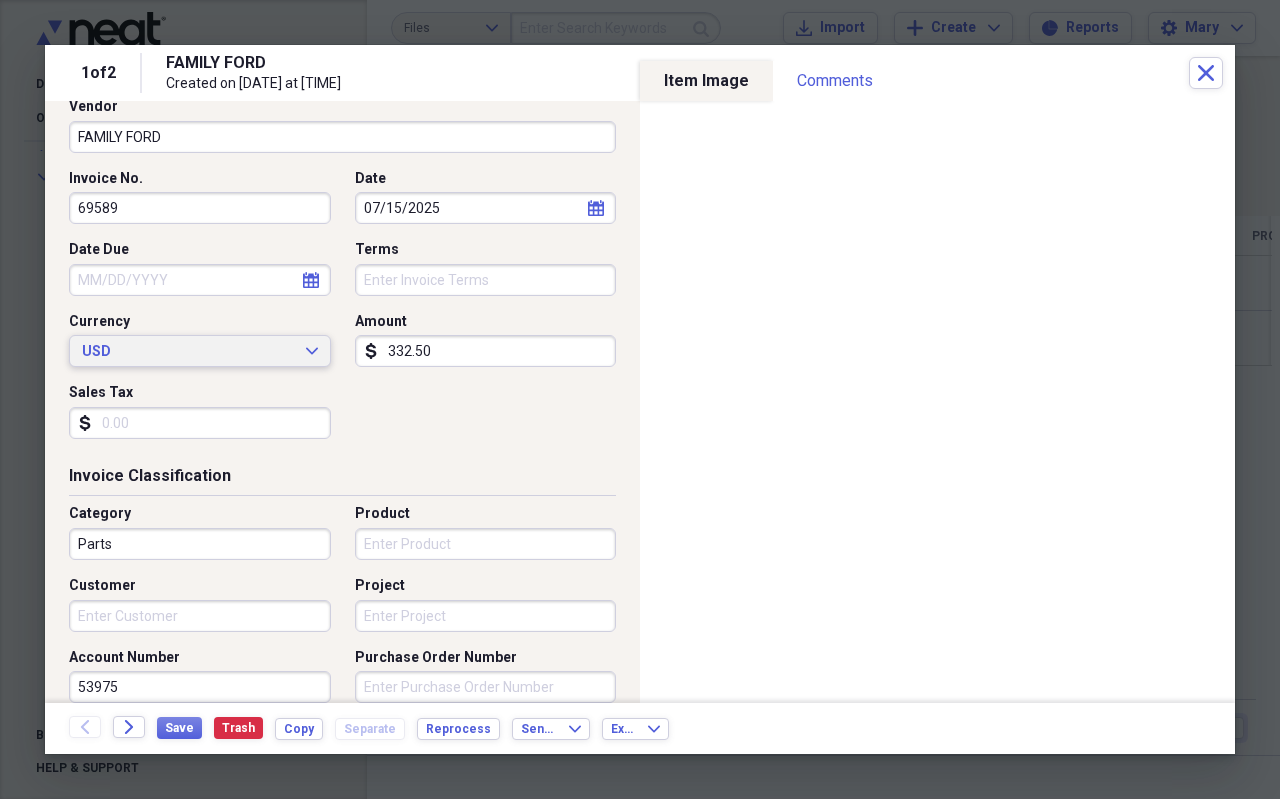 scroll, scrollTop: 200, scrollLeft: 0, axis: vertical 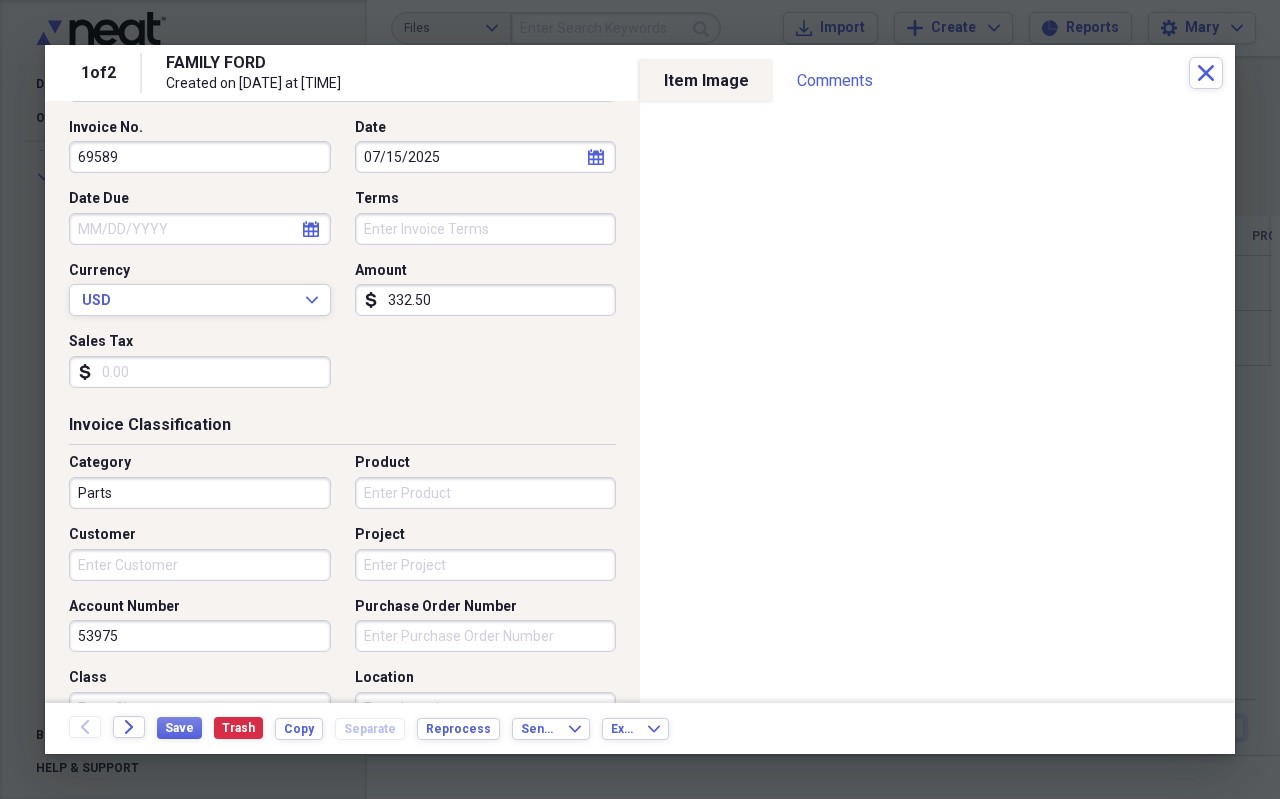 click on "Parts" at bounding box center (200, 493) 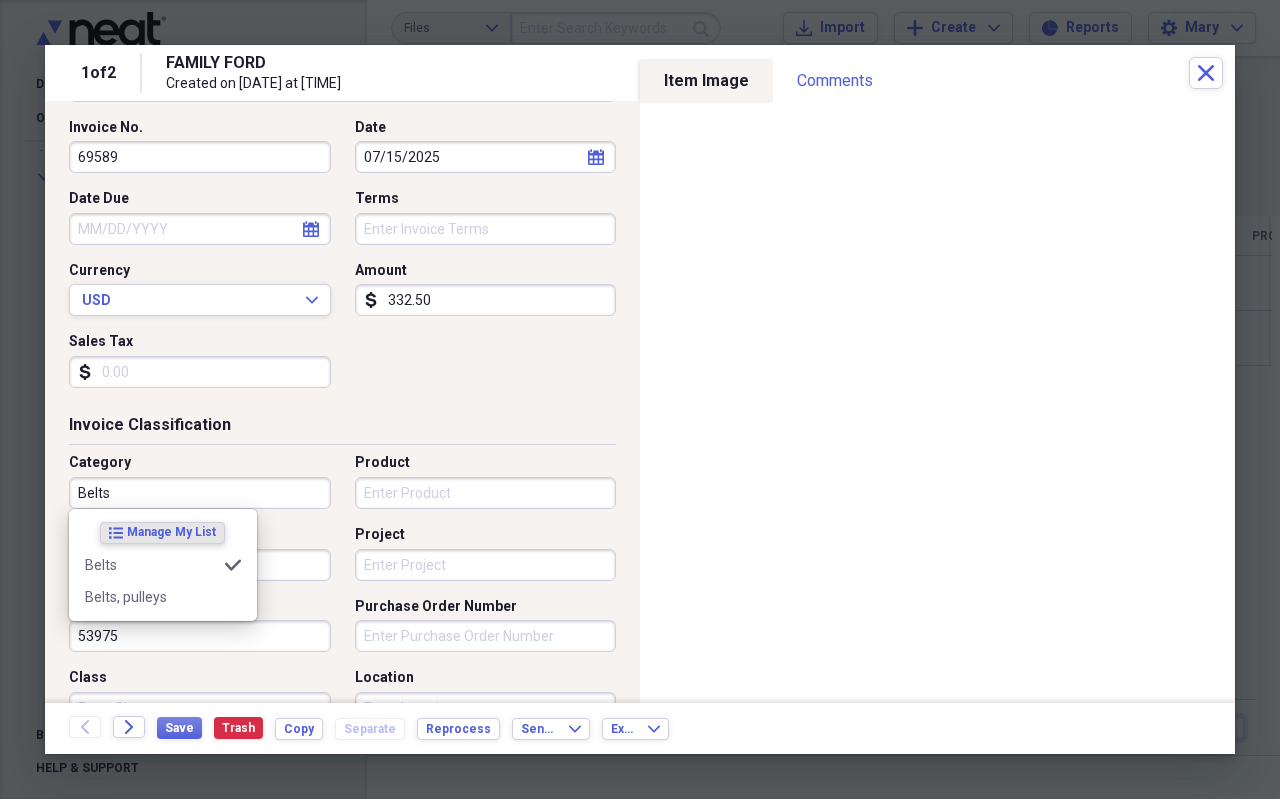 type on "Belts" 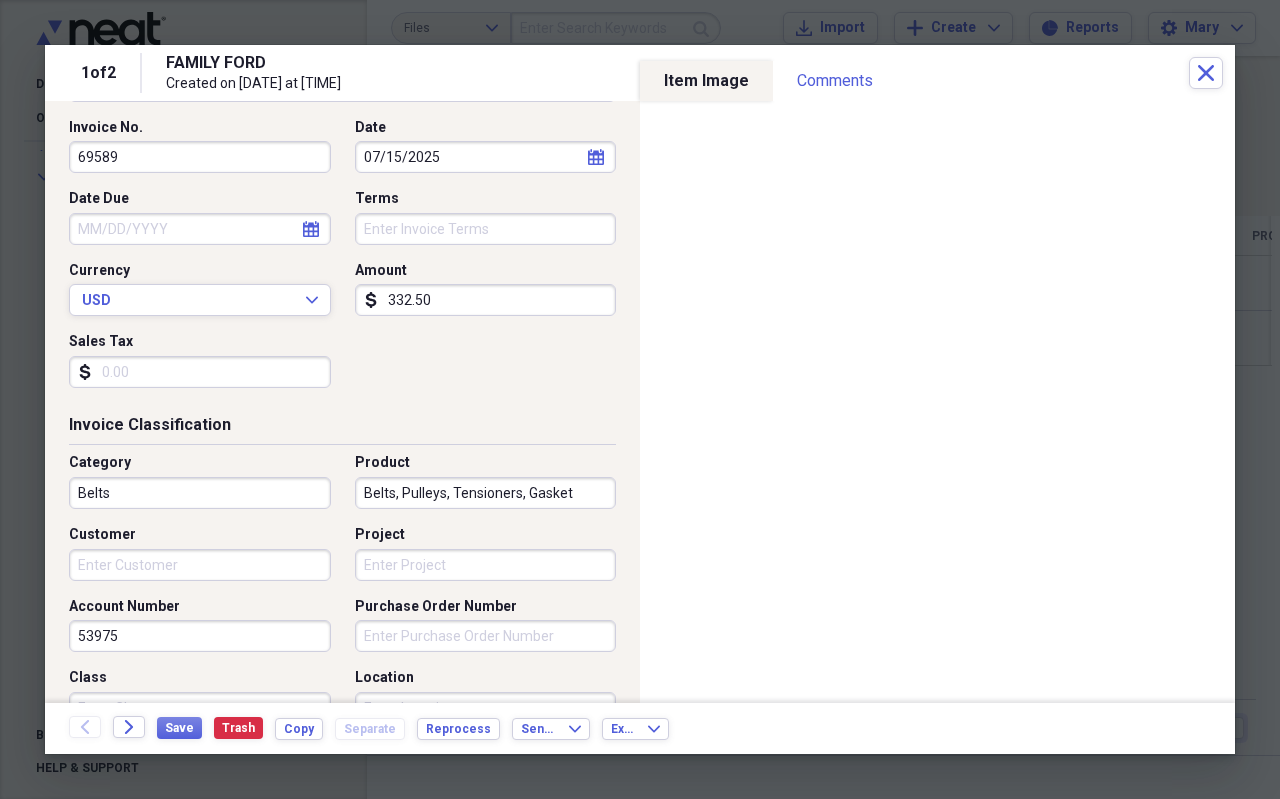 type on "Belts, Pulleys, Tensioners, Gasket" 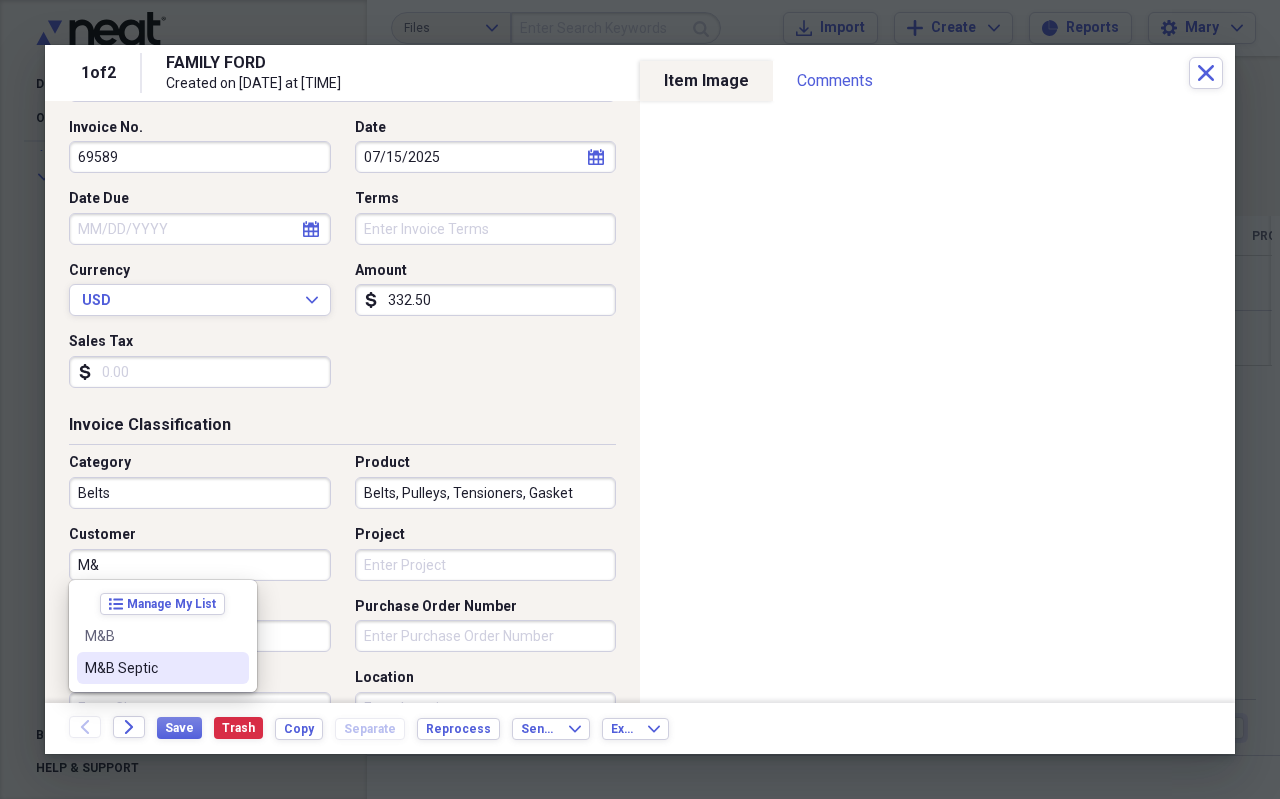 click on "M&B Septic" at bounding box center (151, 668) 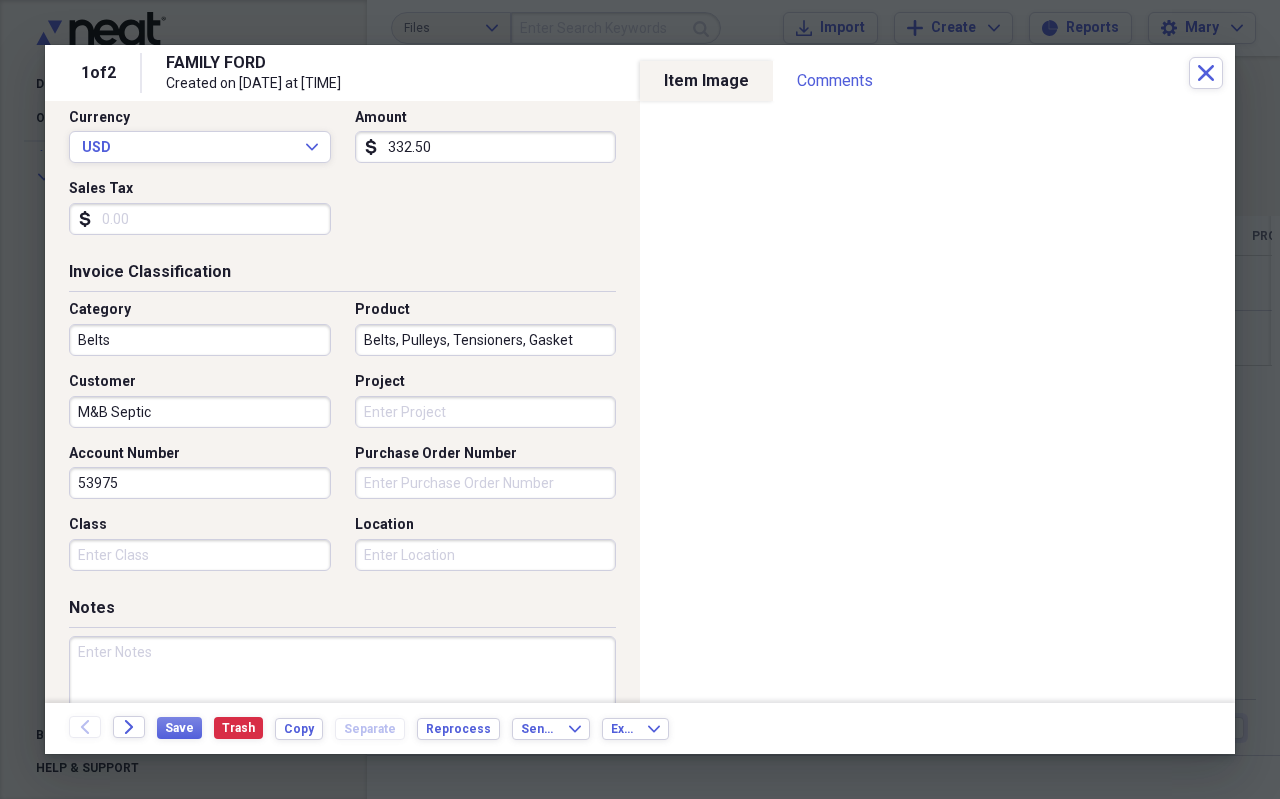 scroll, scrollTop: 400, scrollLeft: 0, axis: vertical 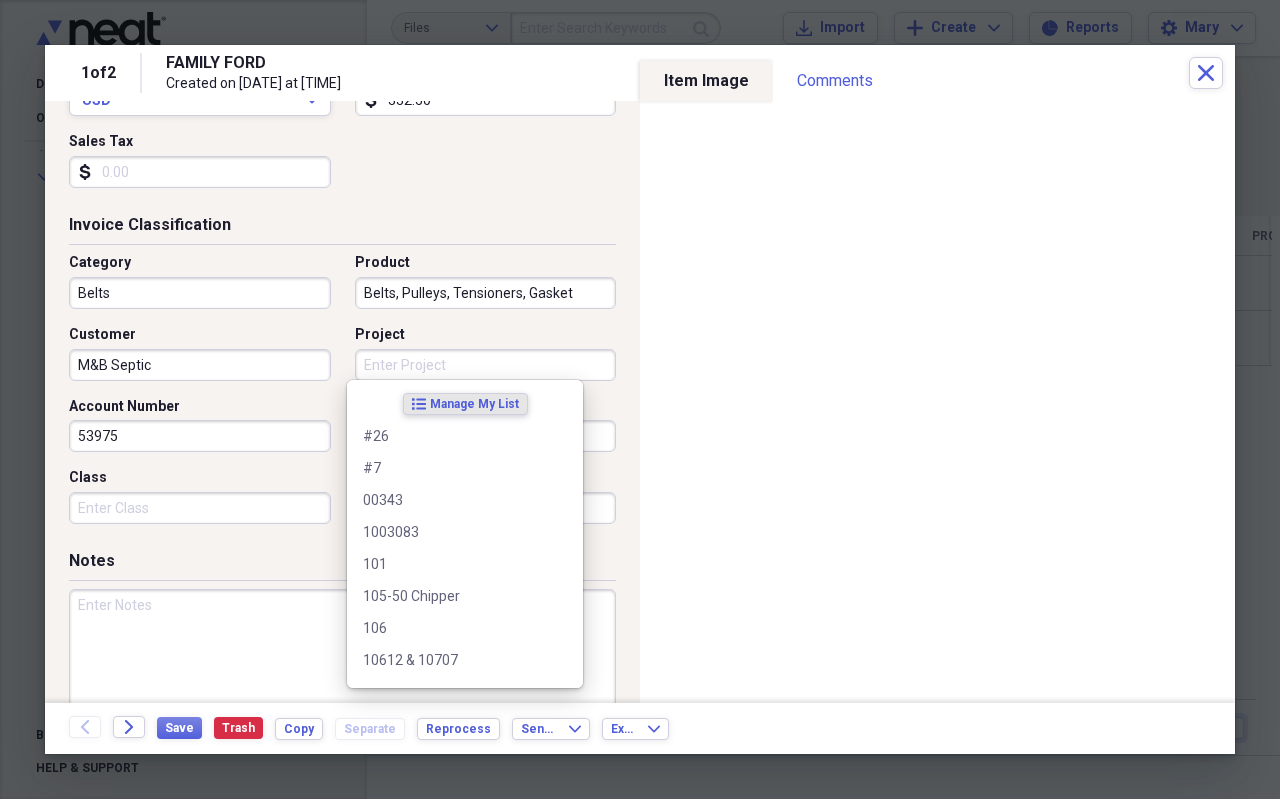 click on "Project" at bounding box center (486, 365) 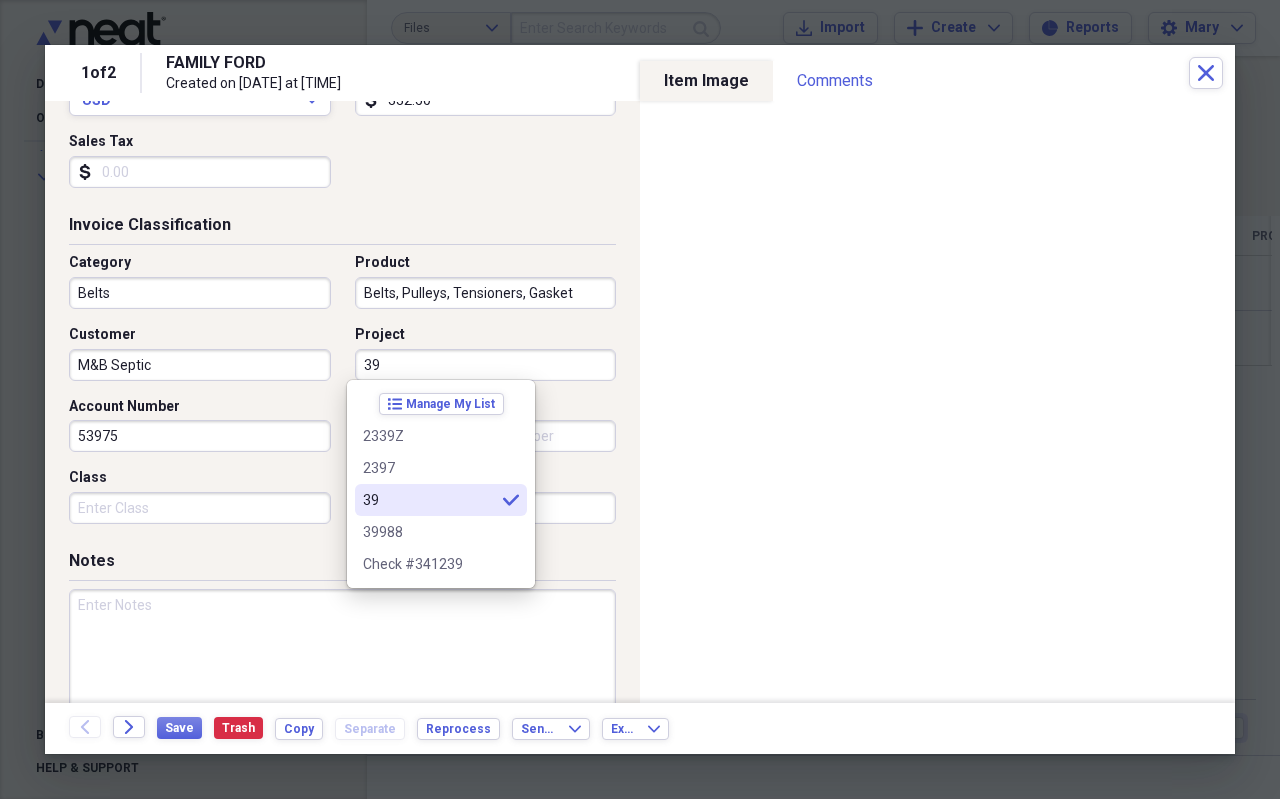 type on "39" 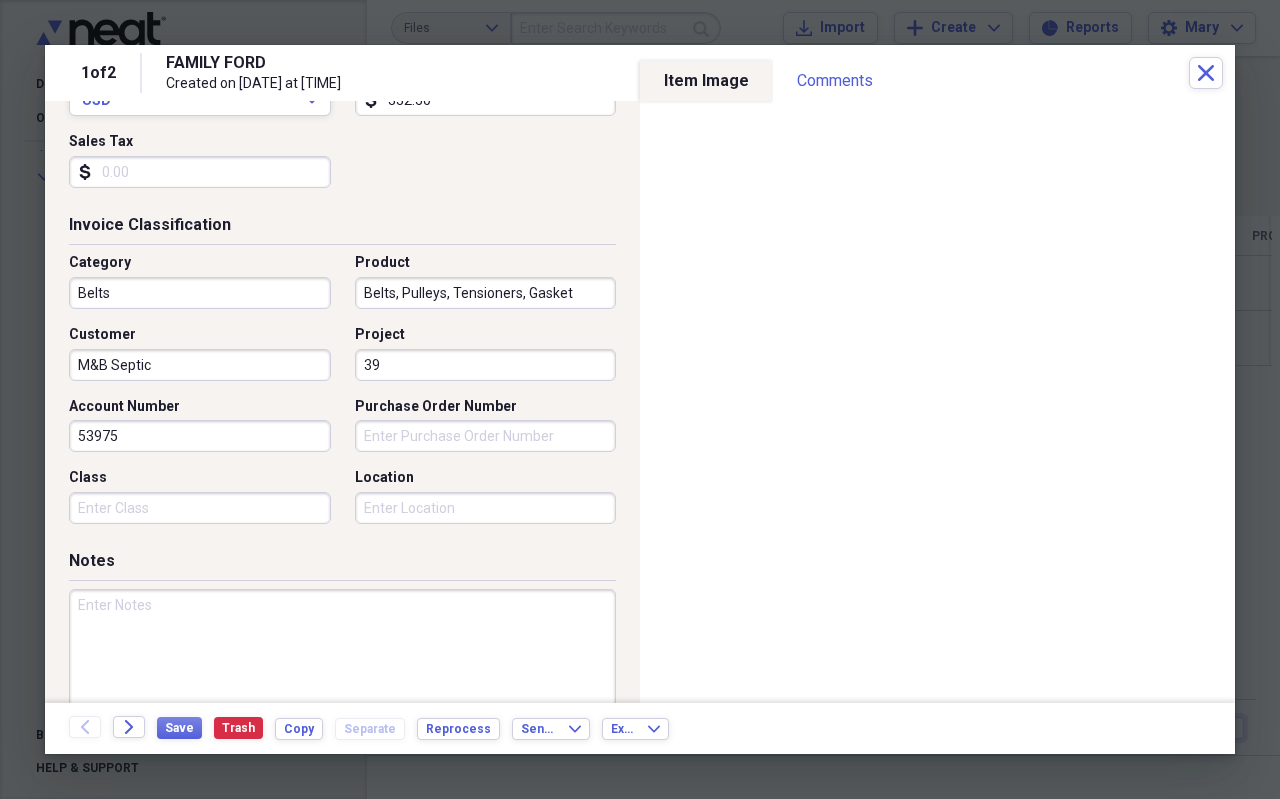 click at bounding box center (342, 654) 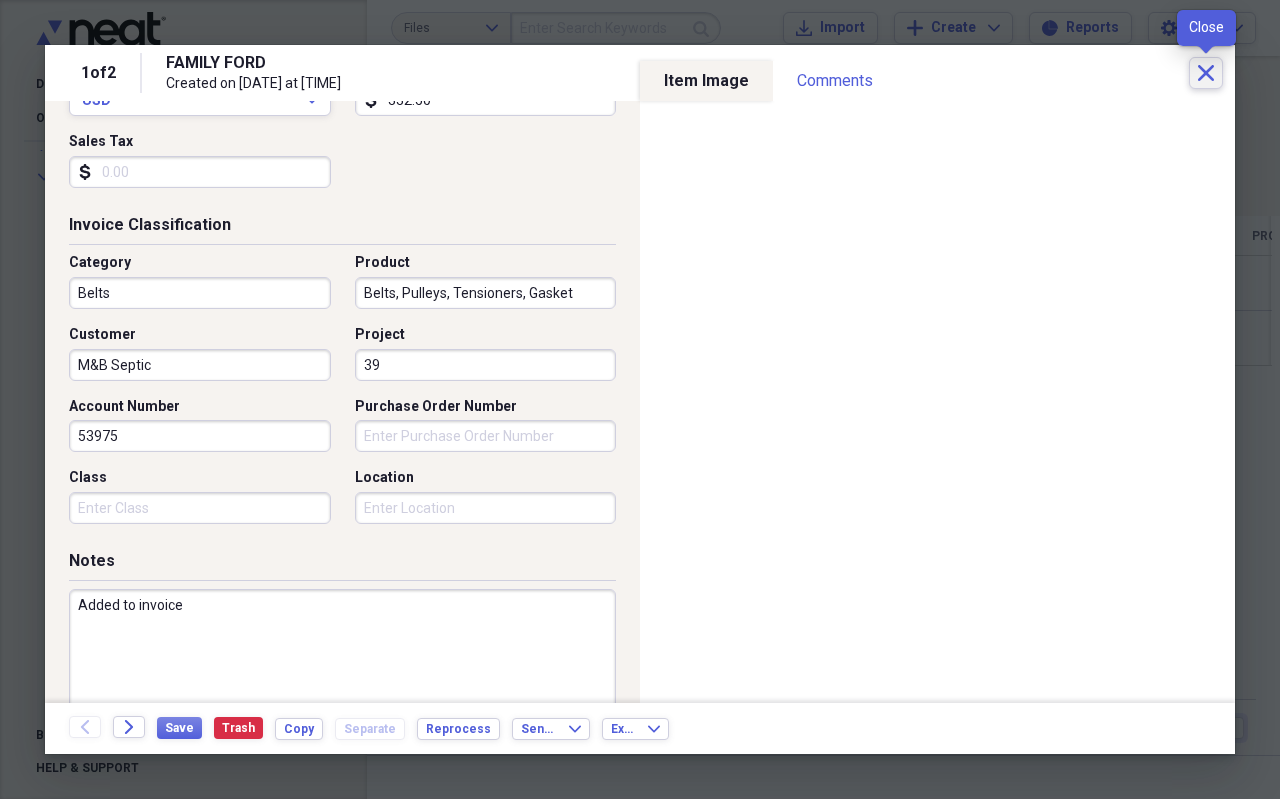 type on "Added to invoice" 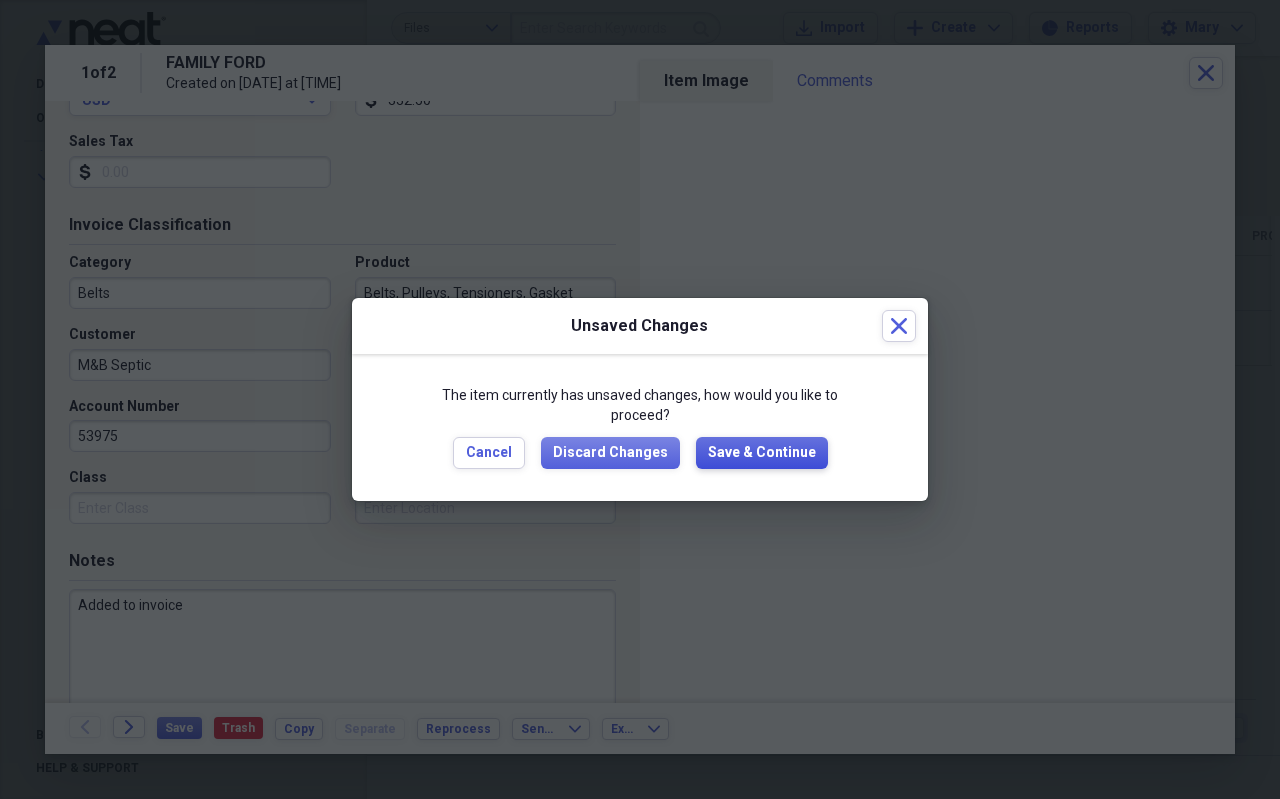 click on "Save & Continue" at bounding box center (762, 453) 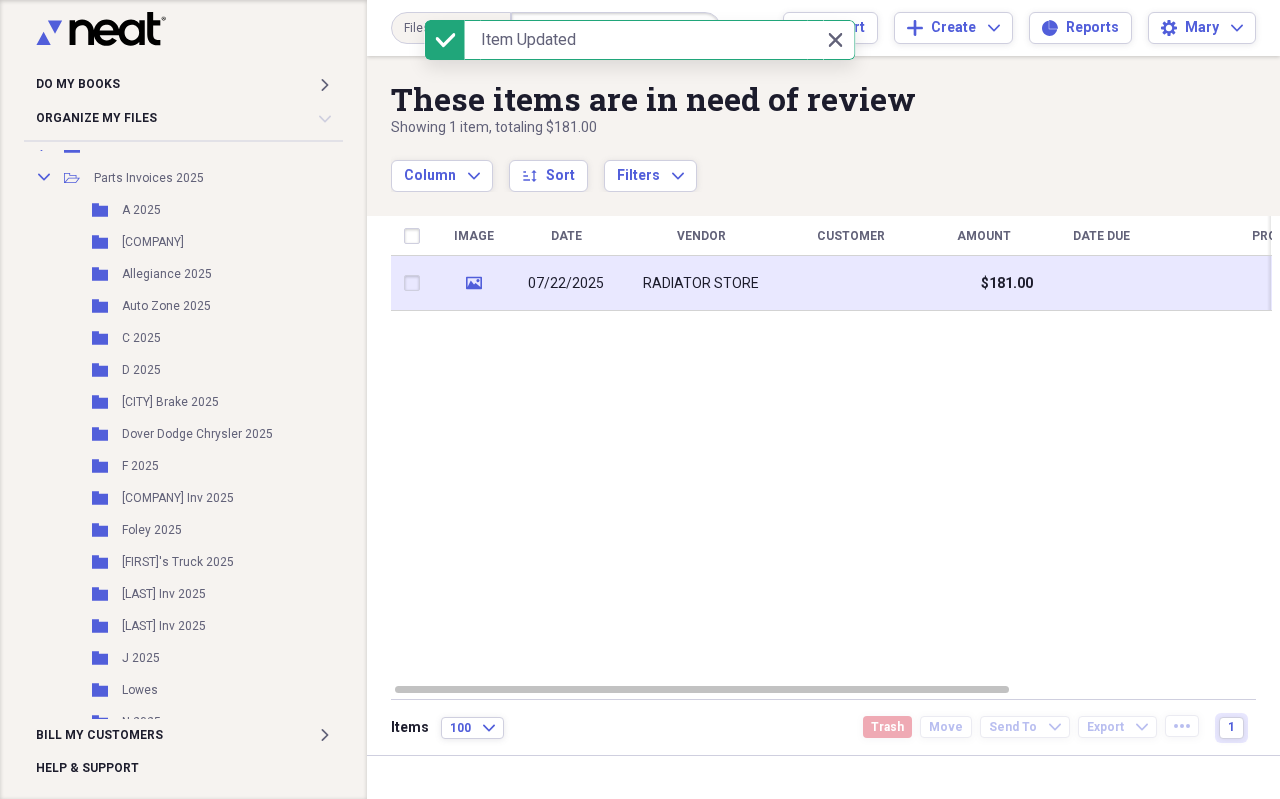 click on "RADIATOR STORE" at bounding box center (701, 284) 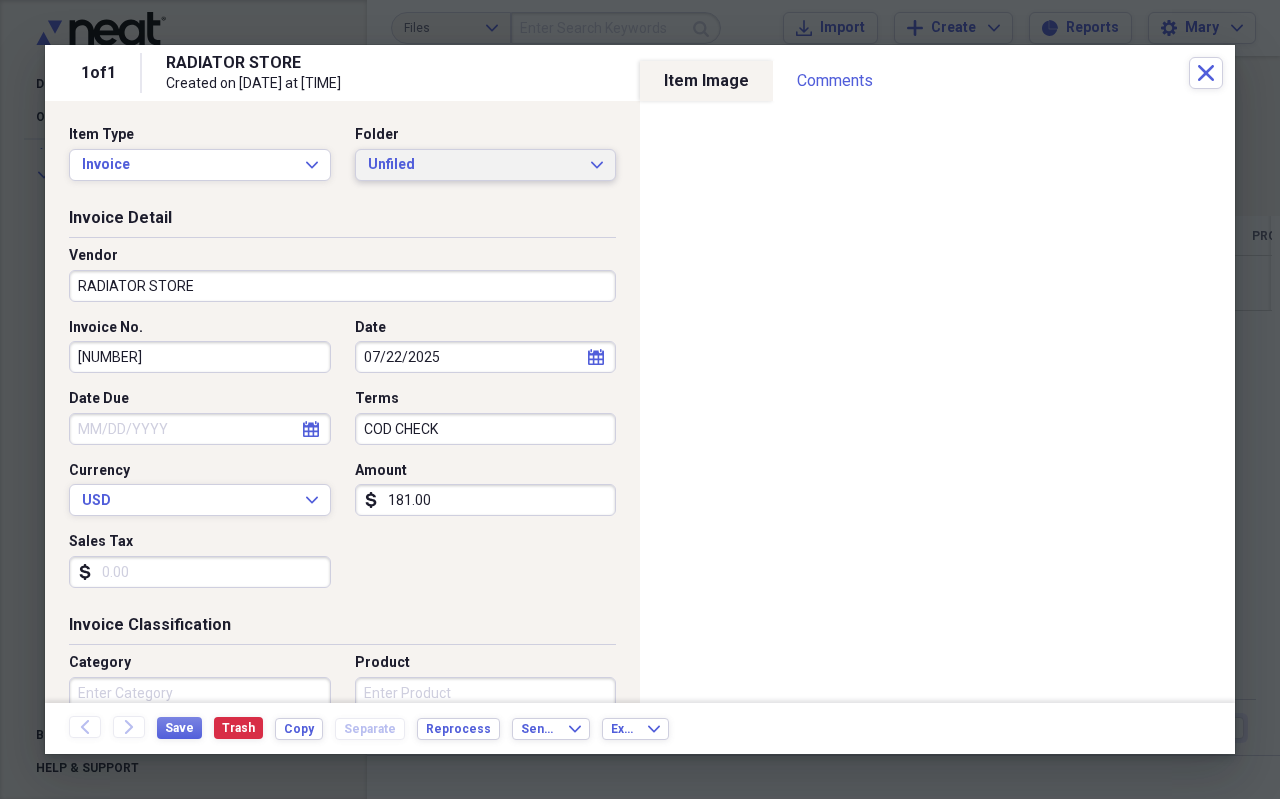 click on "Unfiled" at bounding box center [474, 165] 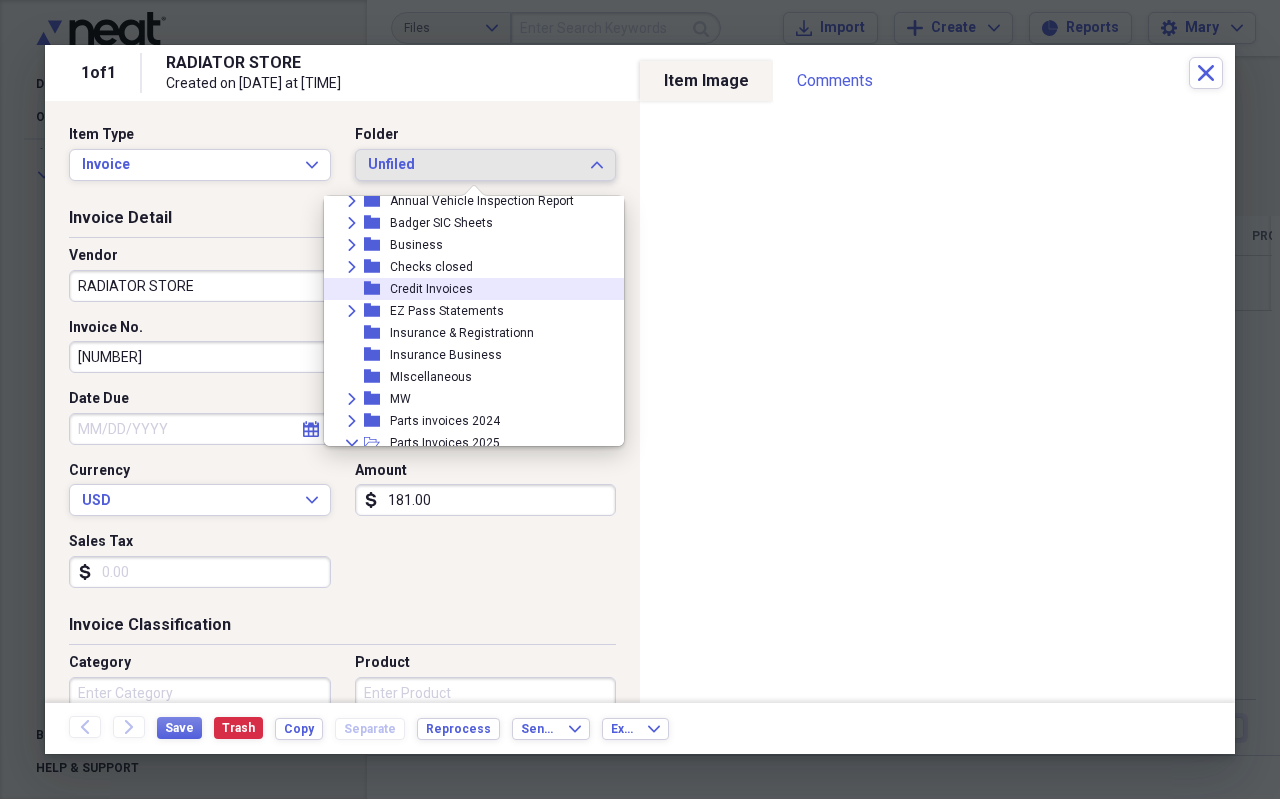 scroll, scrollTop: 100, scrollLeft: 0, axis: vertical 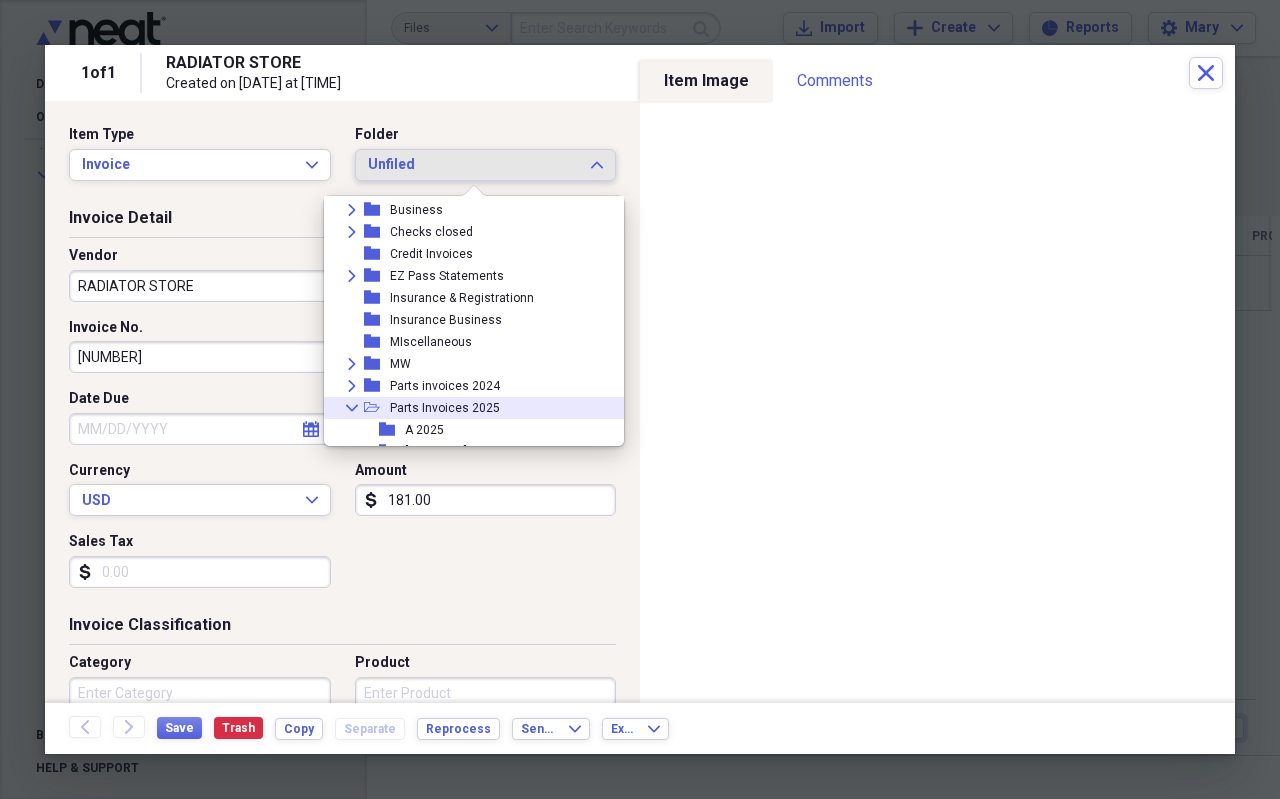 click on "Parts Invoices 2025" at bounding box center [445, 408] 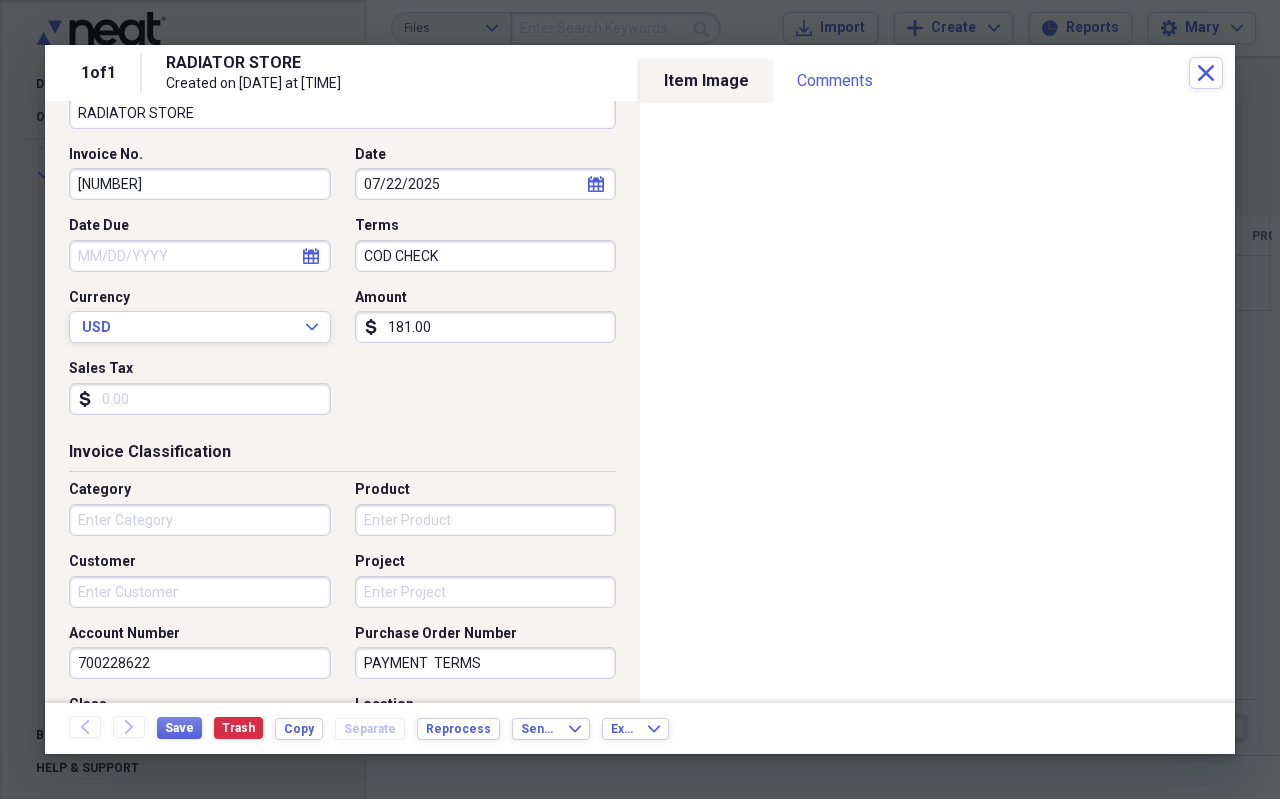 scroll, scrollTop: 200, scrollLeft: 0, axis: vertical 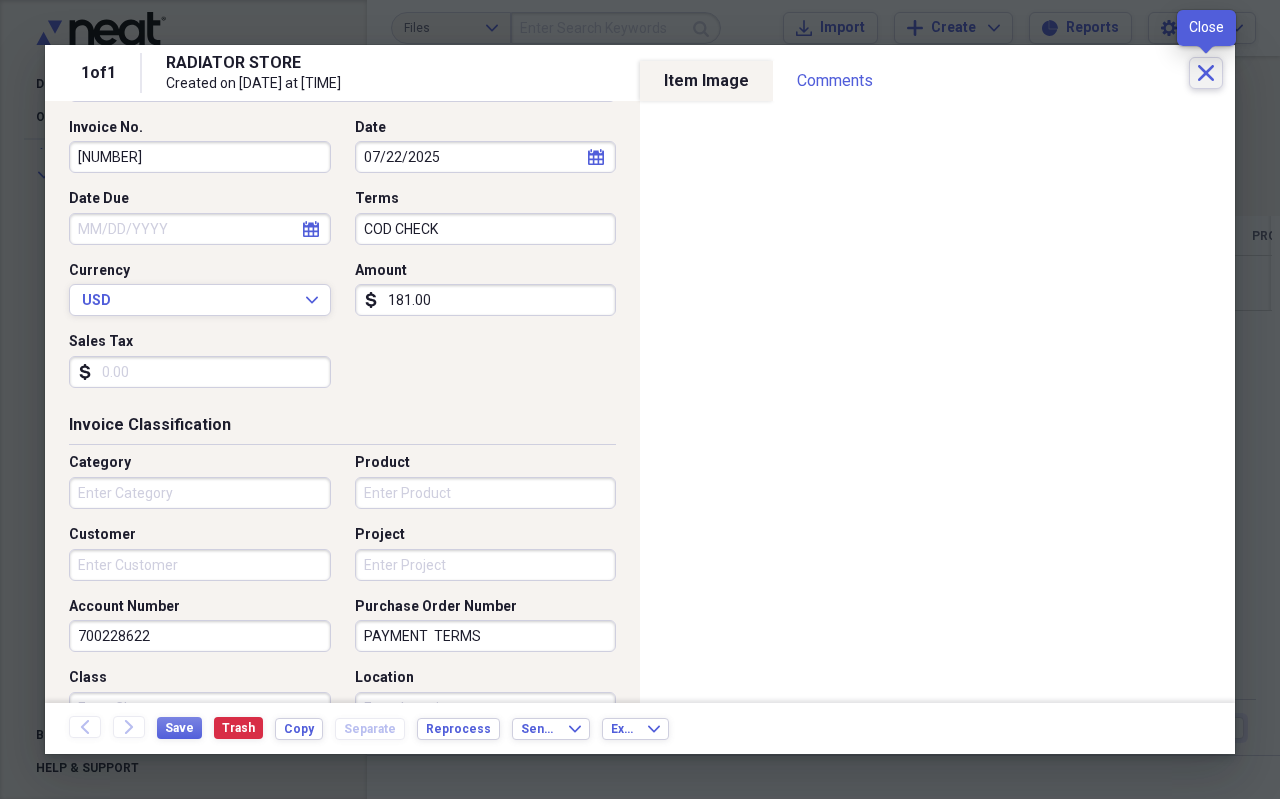 click 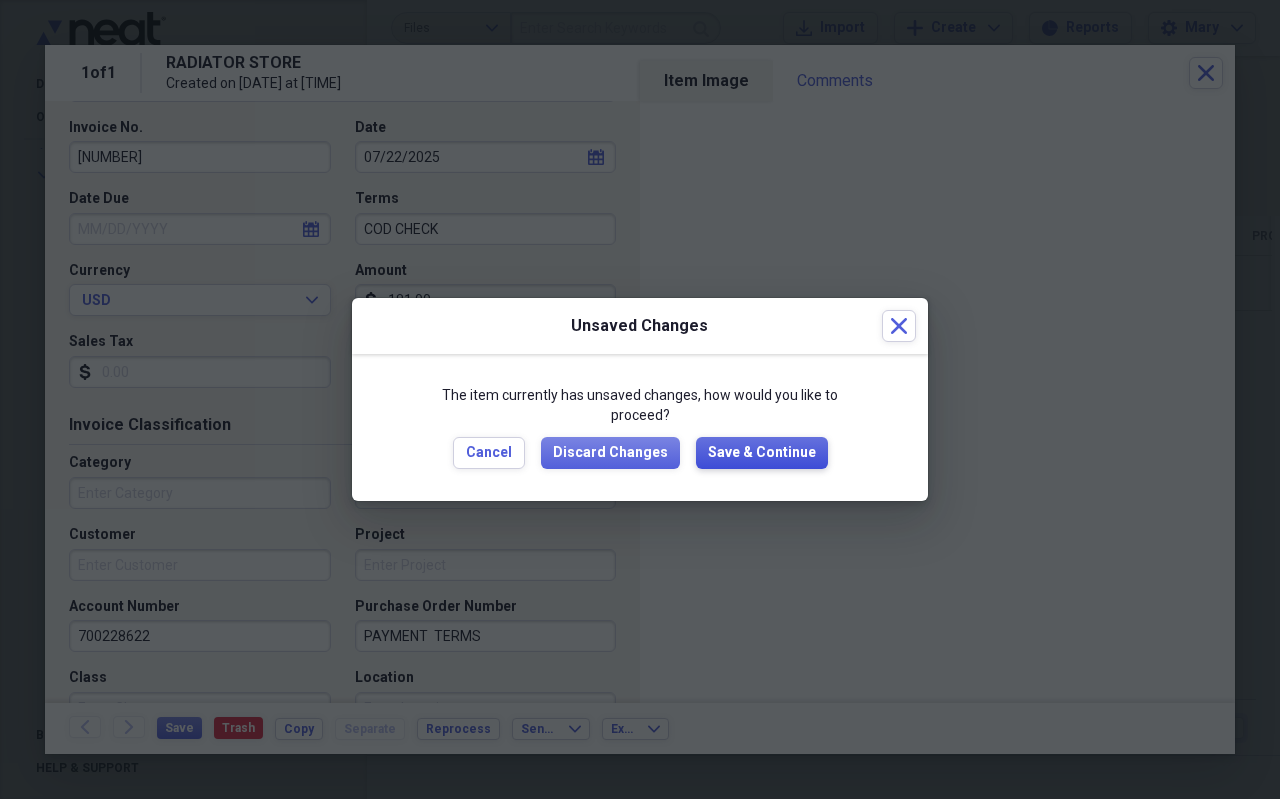 click on "Save & Continue" at bounding box center [762, 453] 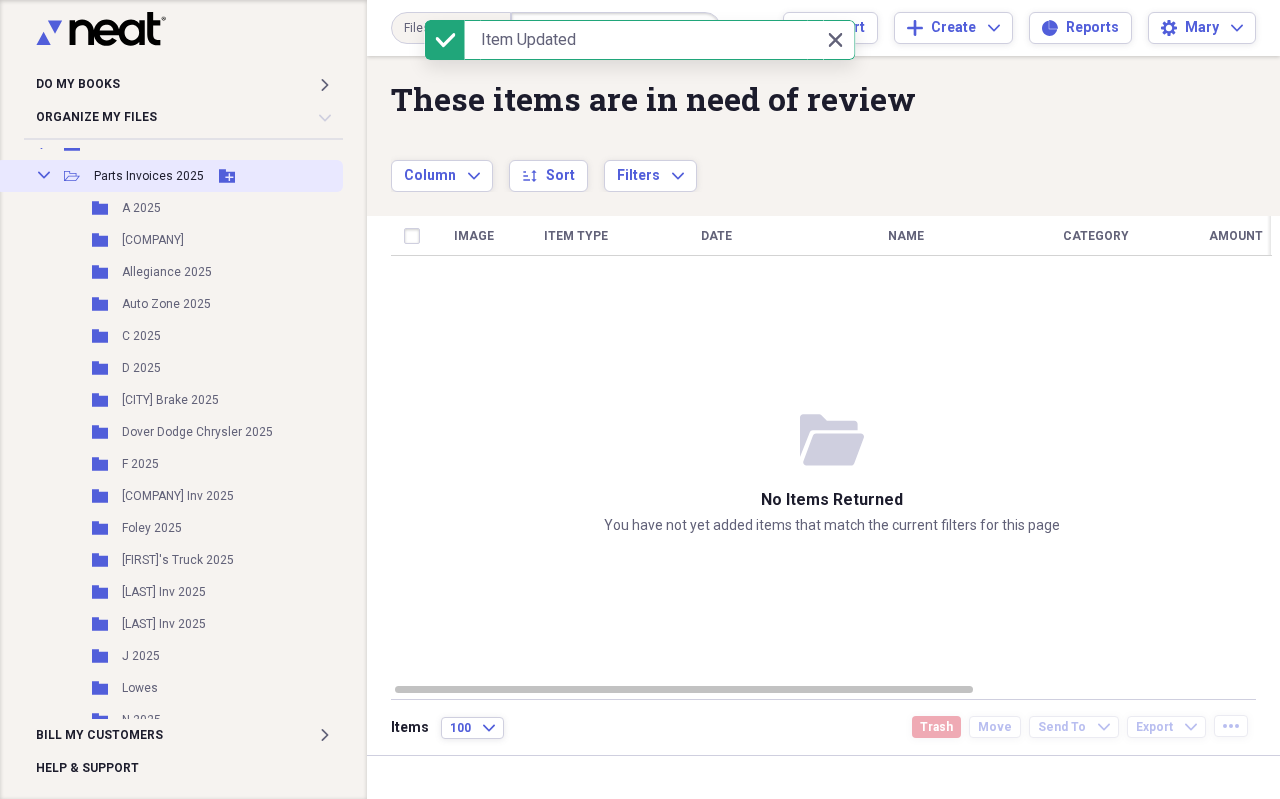 click on "Collapse Open Folder Parts Invoices 2025 Add Folder" at bounding box center (169, 176) 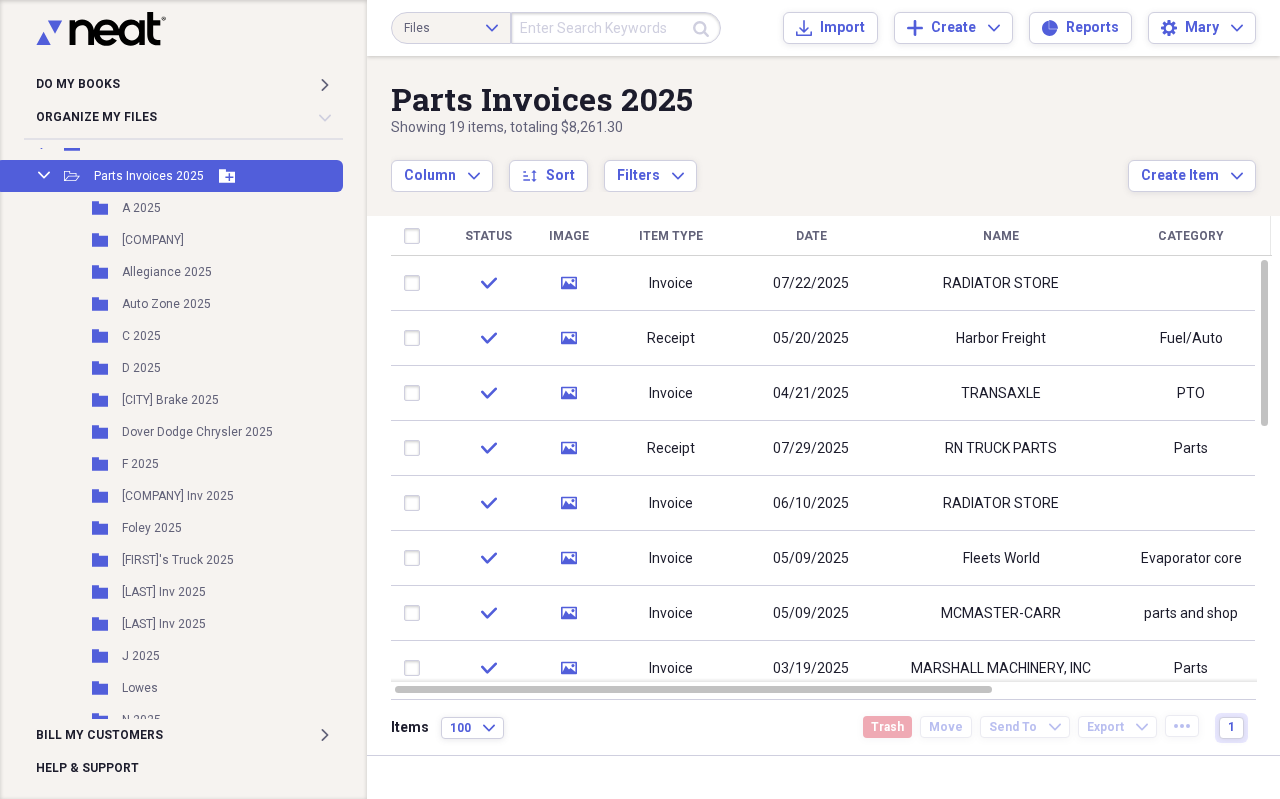 click on "Add Folder" 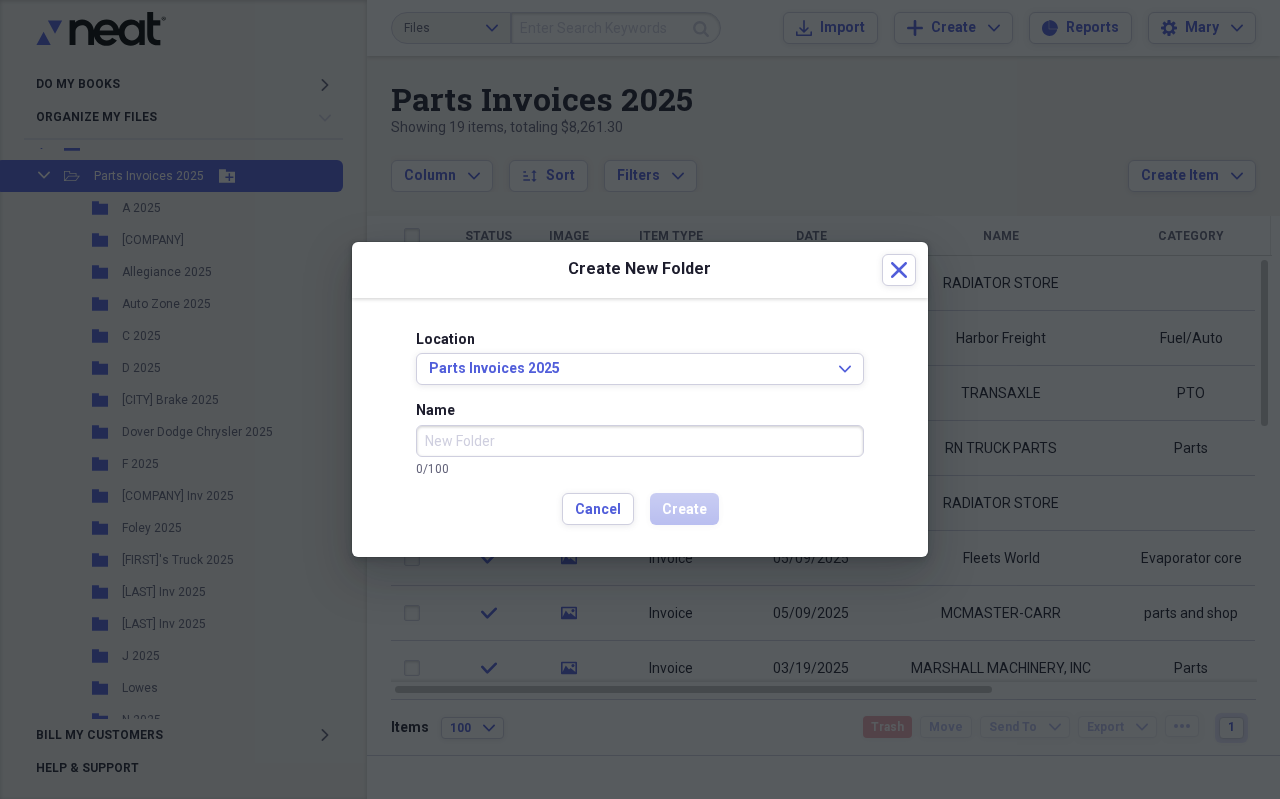 click on "Name" at bounding box center [640, 441] 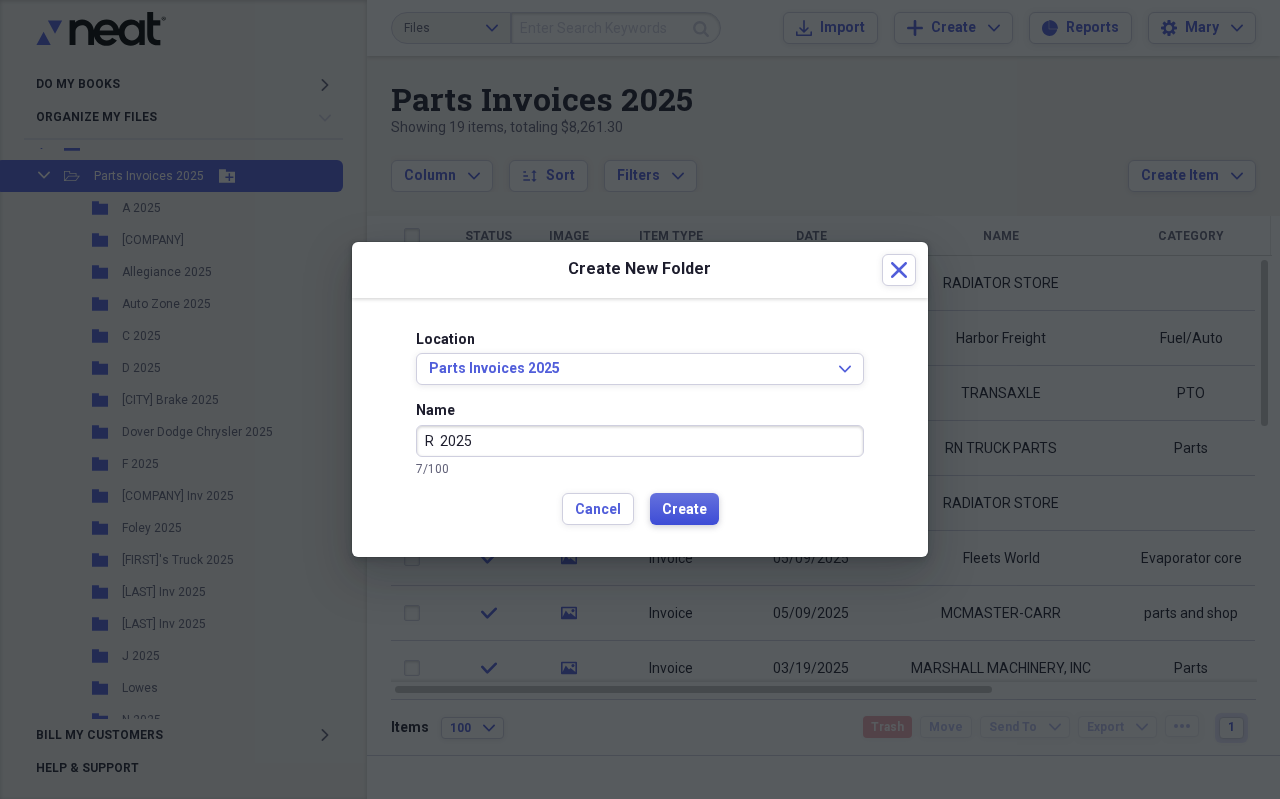 type on "R  2025" 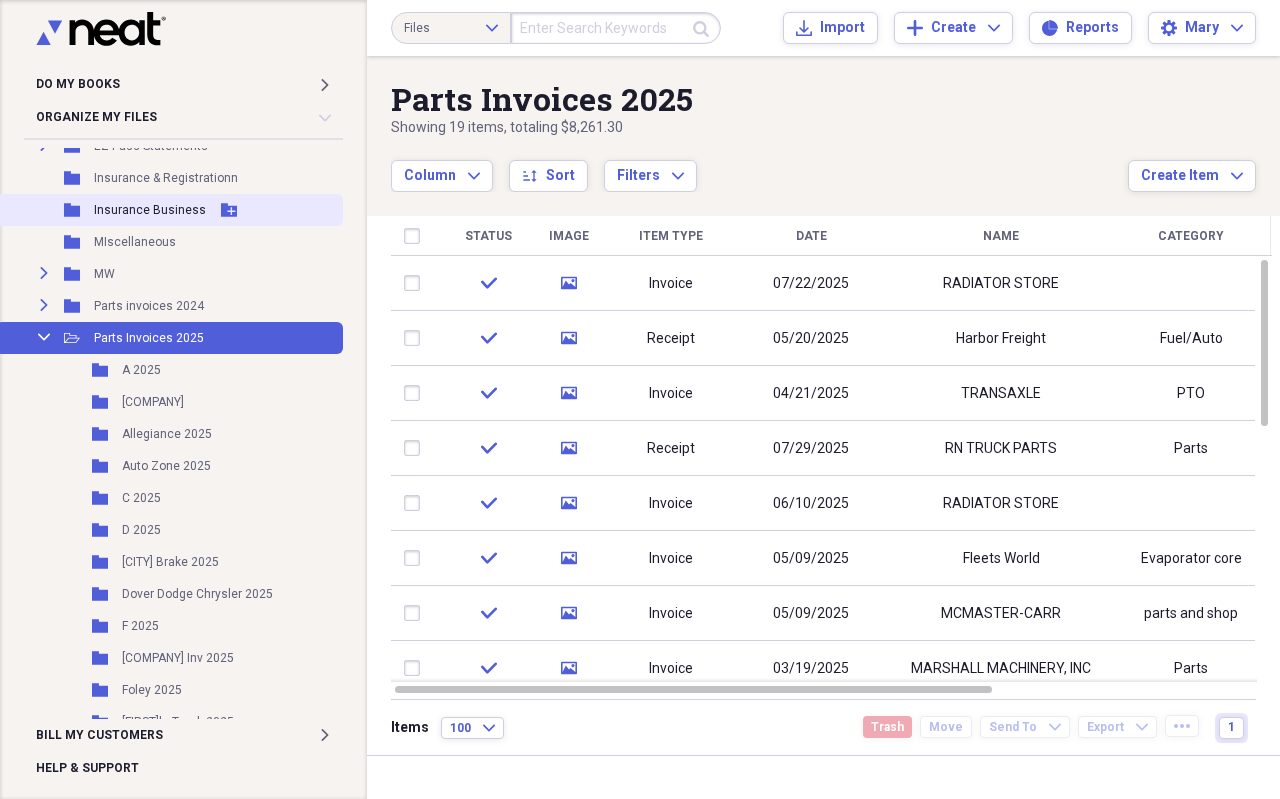 scroll, scrollTop: 300, scrollLeft: 0, axis: vertical 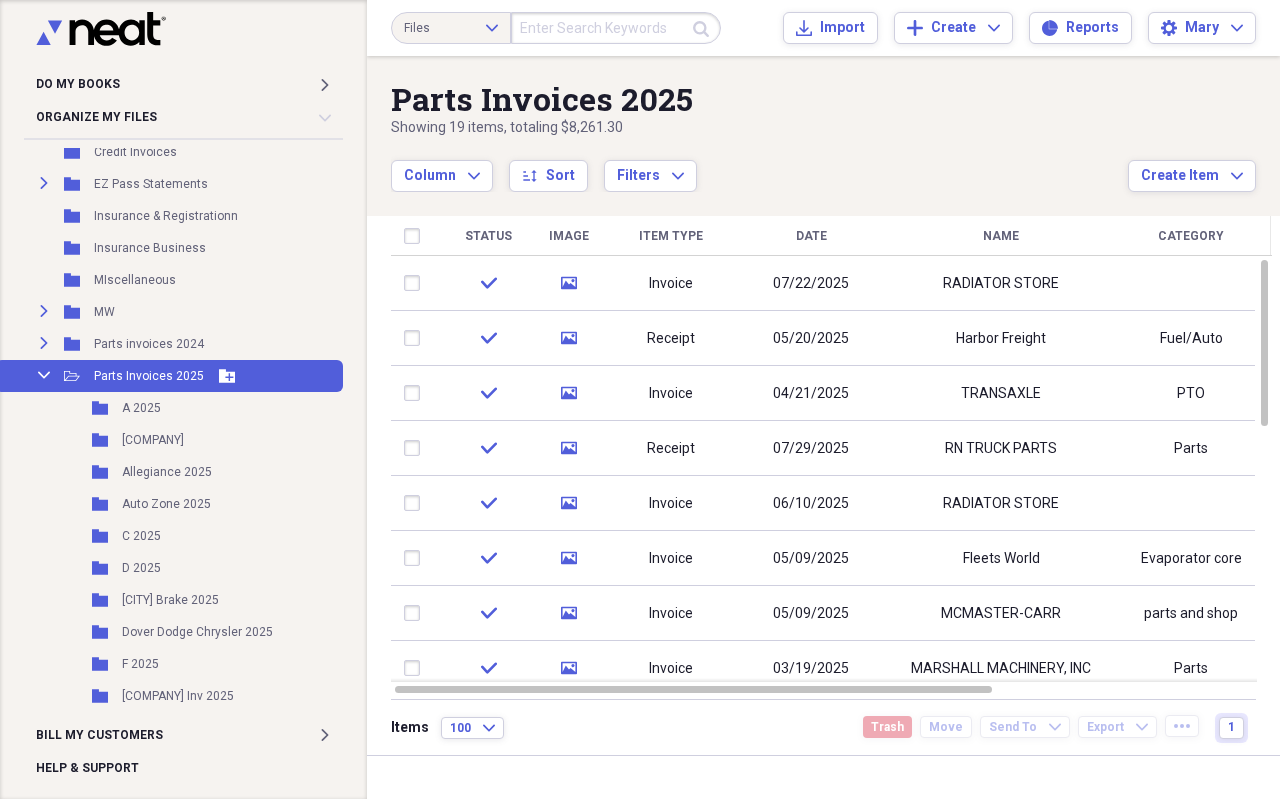 click on "Parts Invoices 2025" at bounding box center (149, 376) 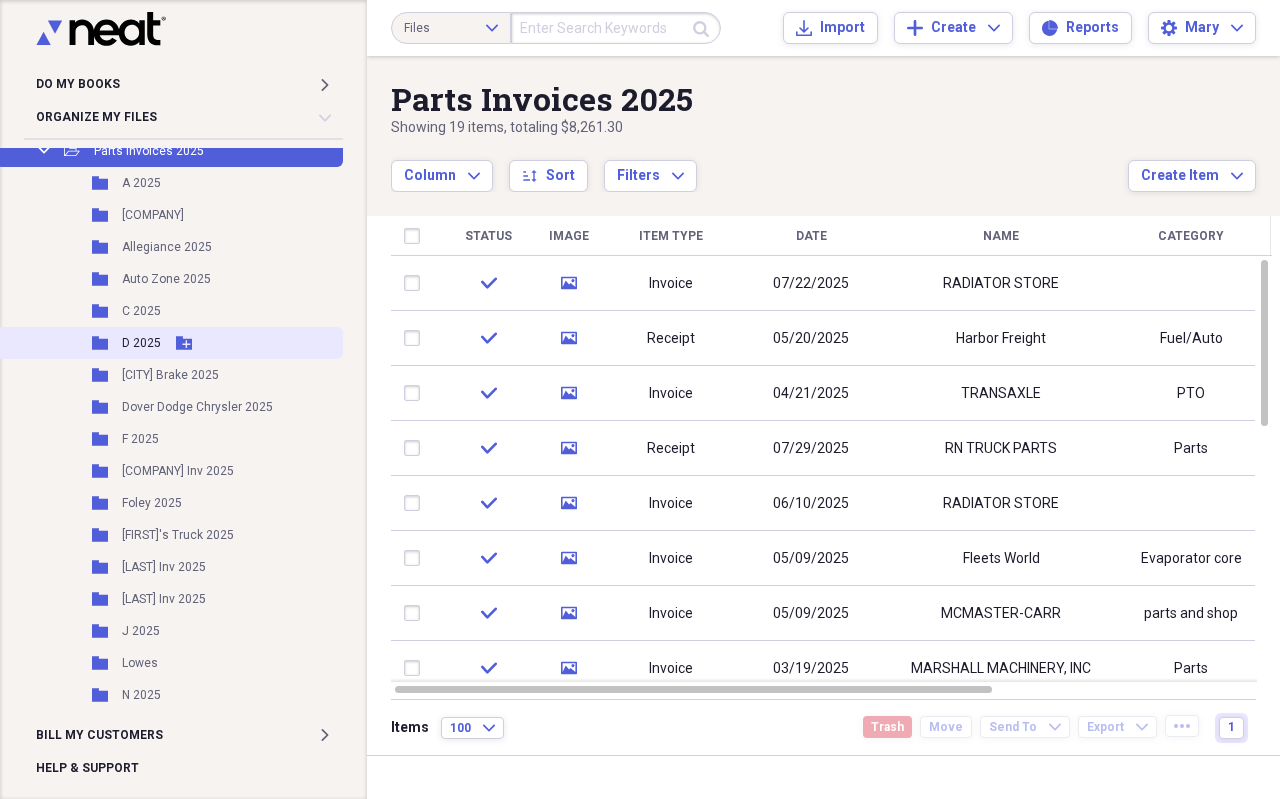 scroll, scrollTop: 700, scrollLeft: 0, axis: vertical 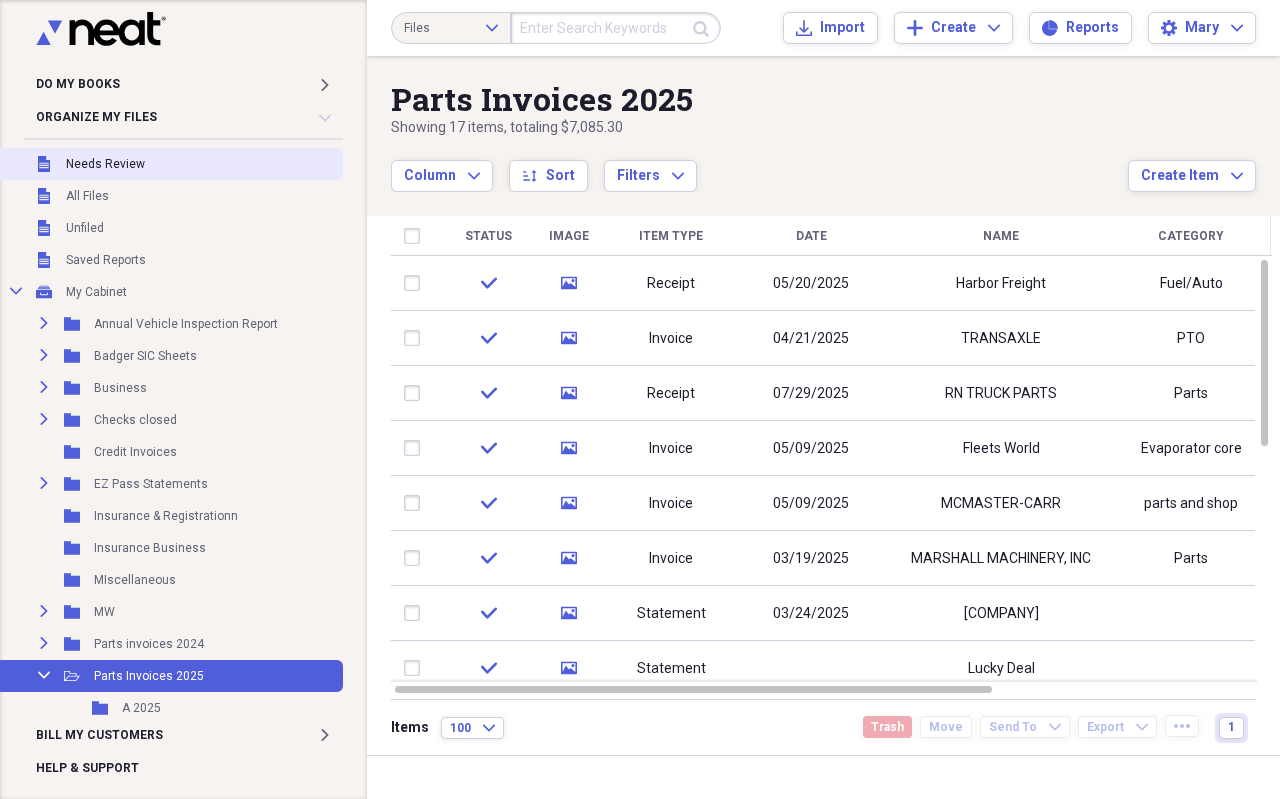 click on "Unfiled Needs Review" at bounding box center [169, 164] 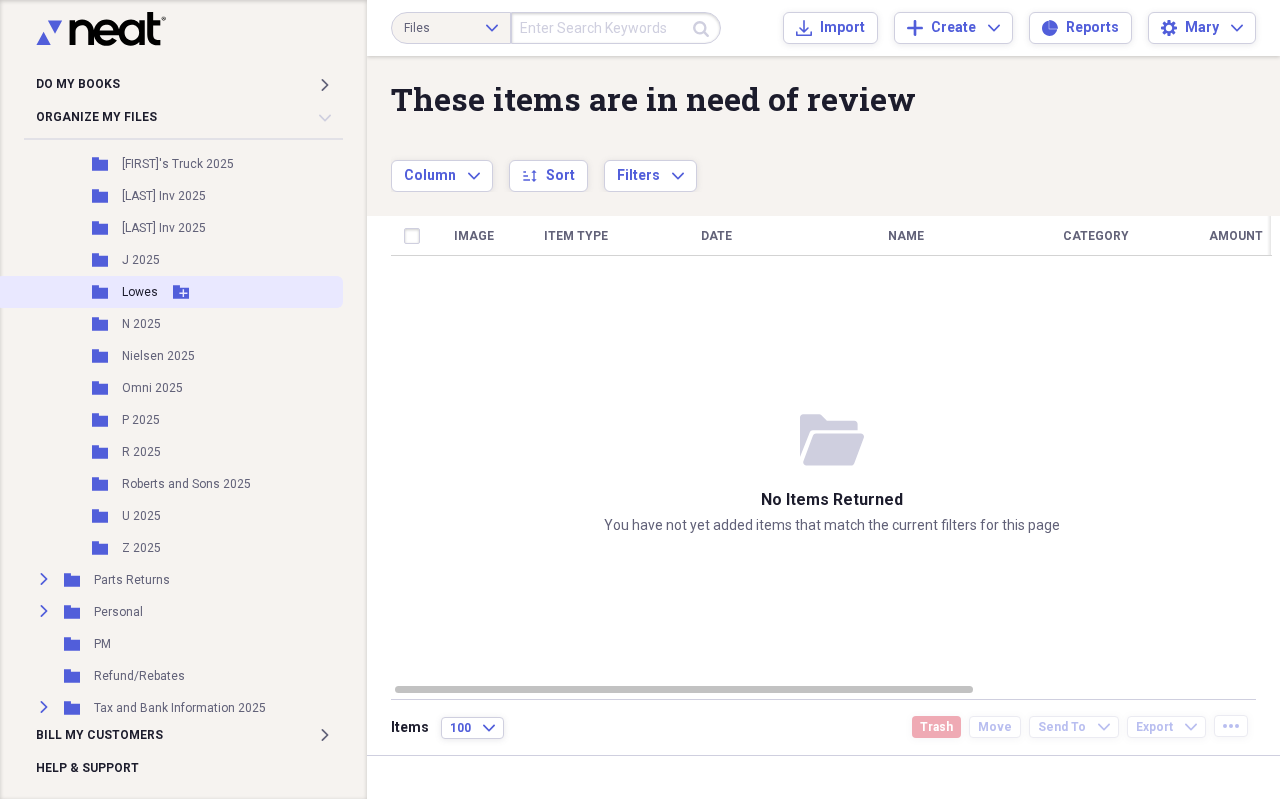 scroll, scrollTop: 900, scrollLeft: 0, axis: vertical 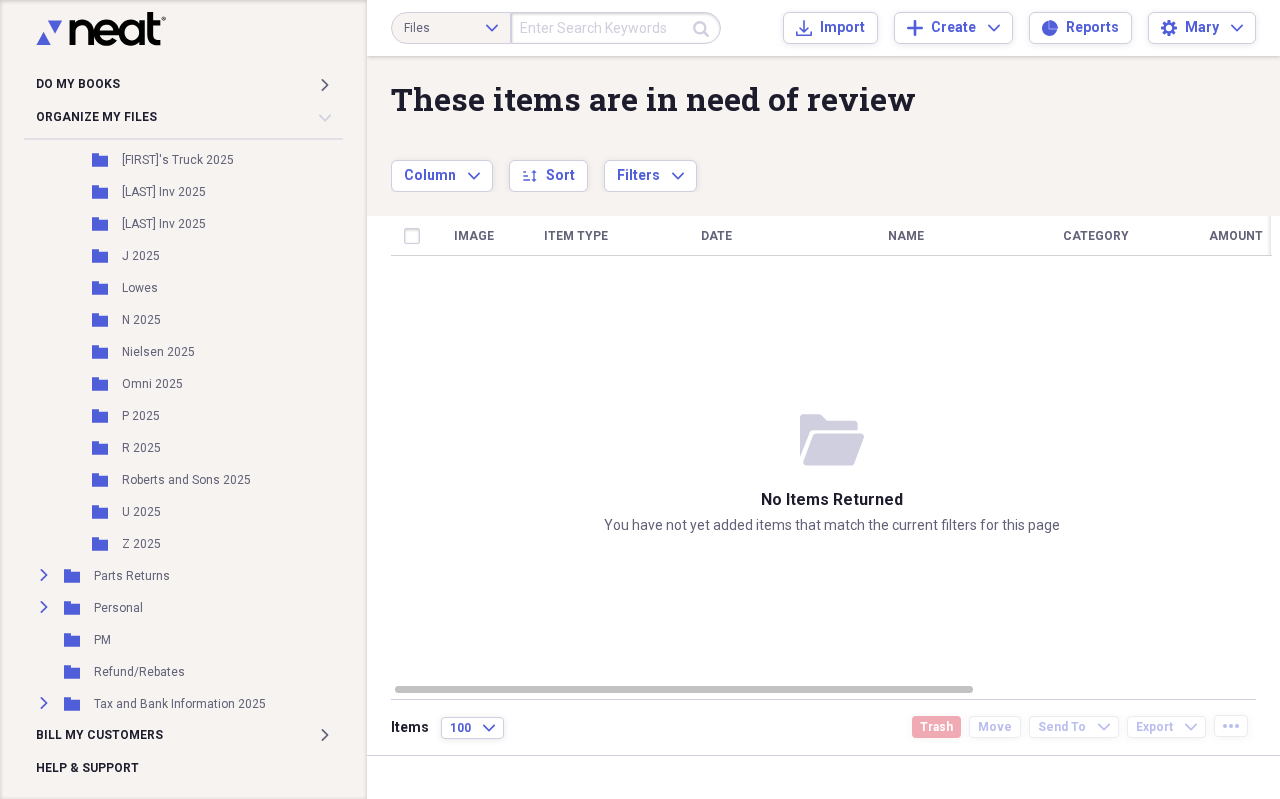click on "Folder Z 2025 Add Folder" at bounding box center (169, 544) 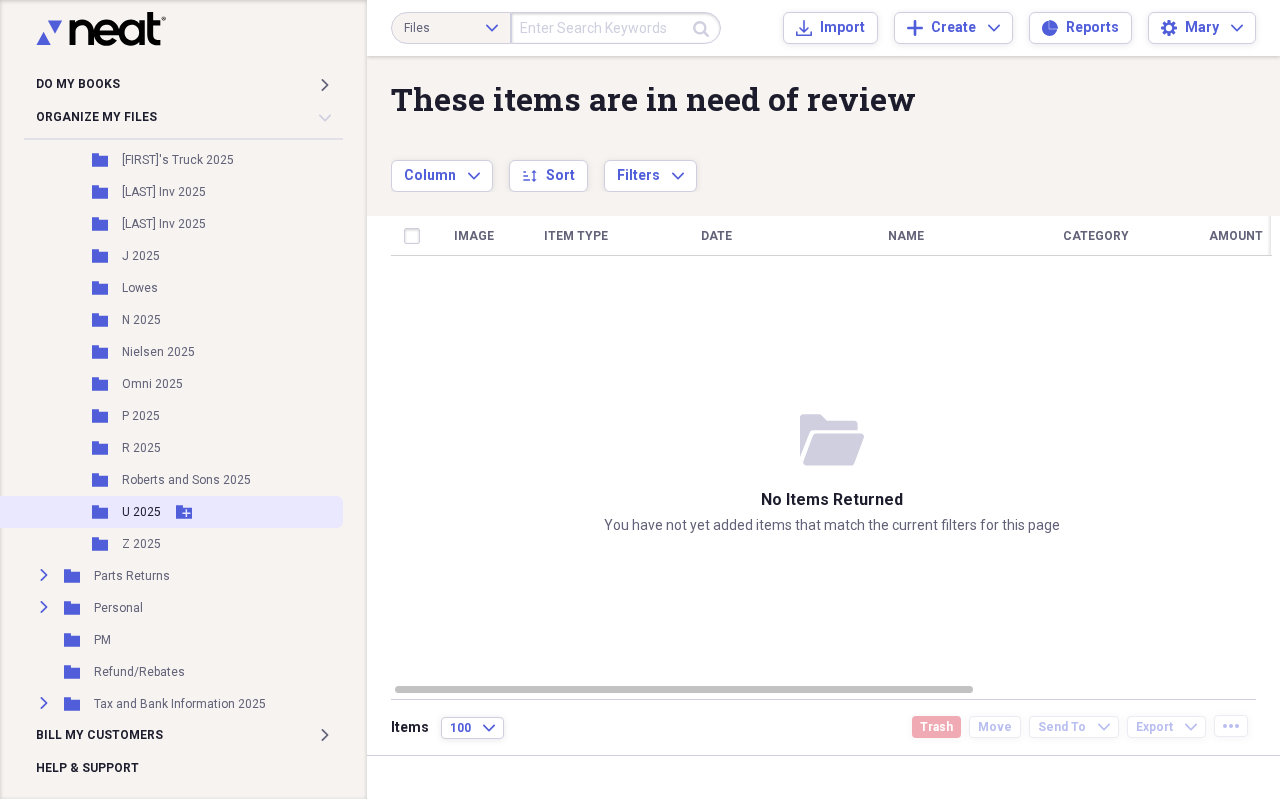 click on "U 2025" at bounding box center (141, 512) 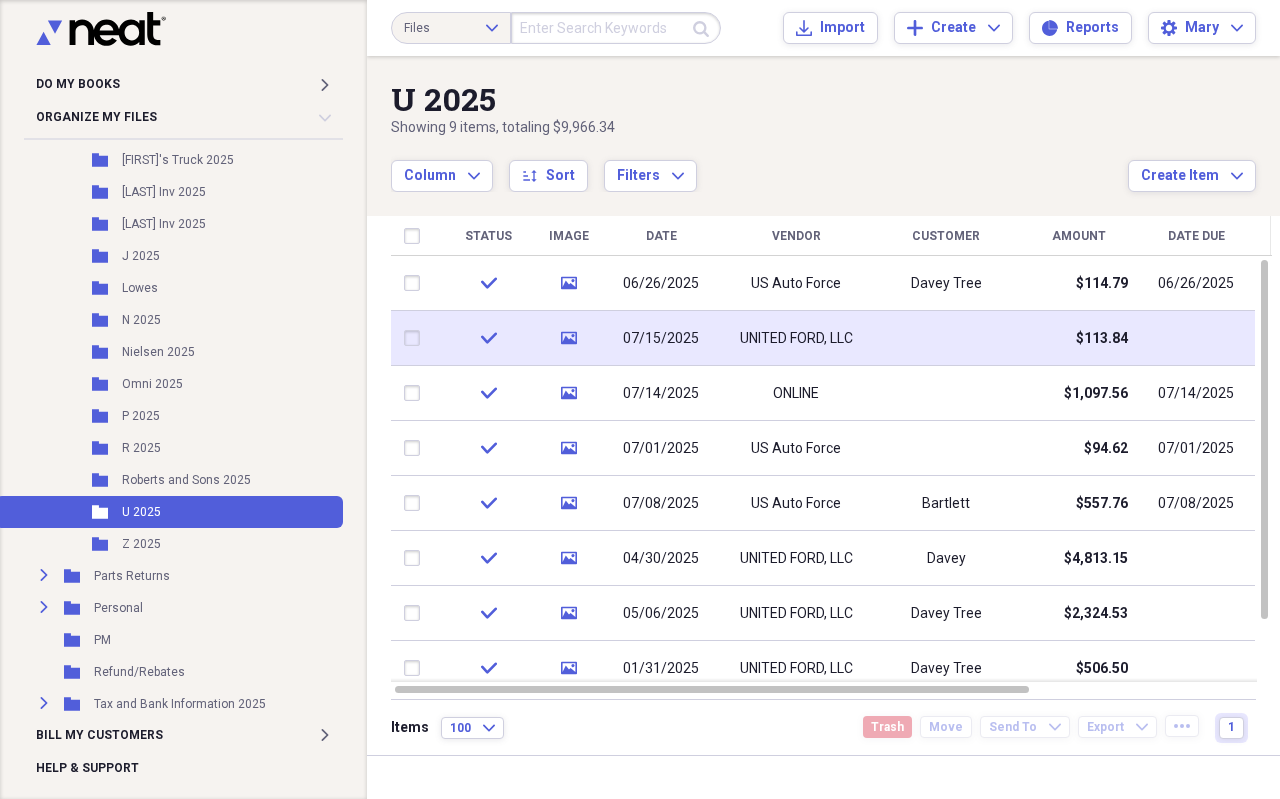 click on "UNITED FORD, LLC" at bounding box center (796, 339) 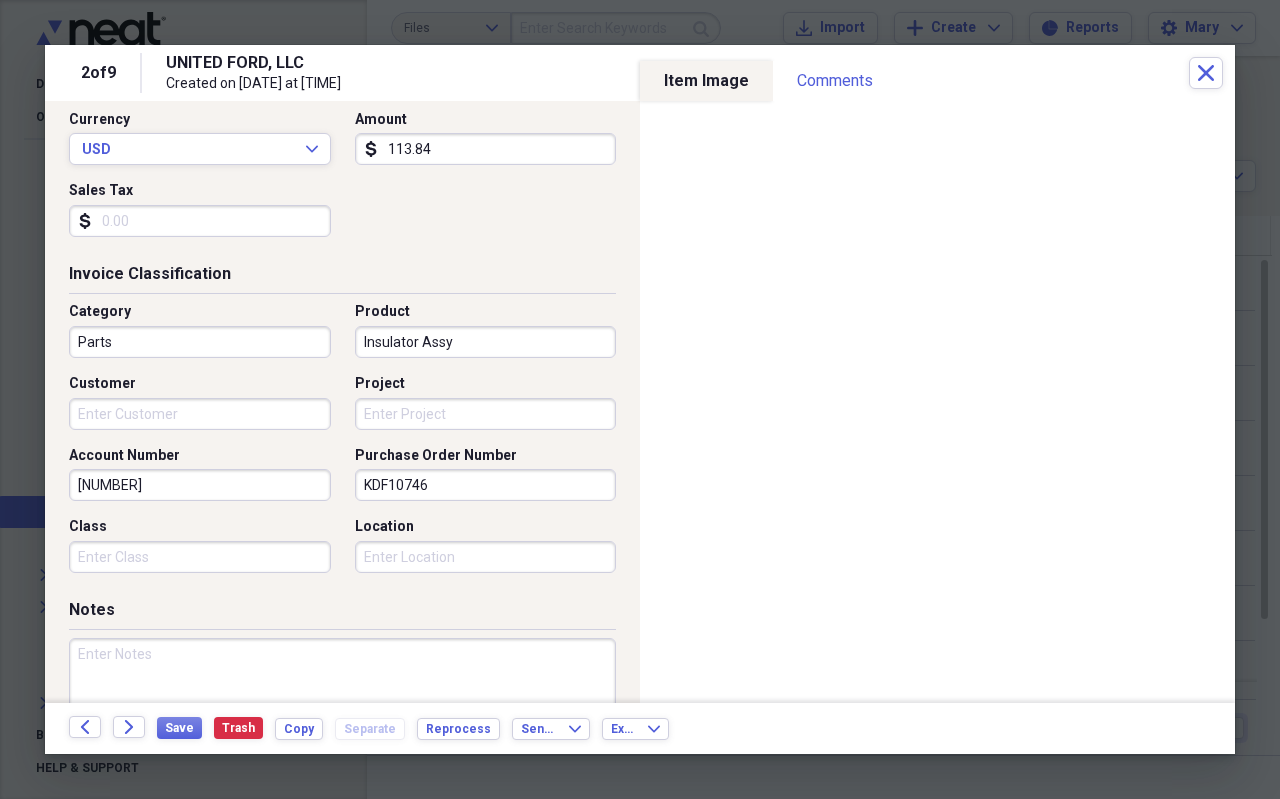scroll, scrollTop: 500, scrollLeft: 0, axis: vertical 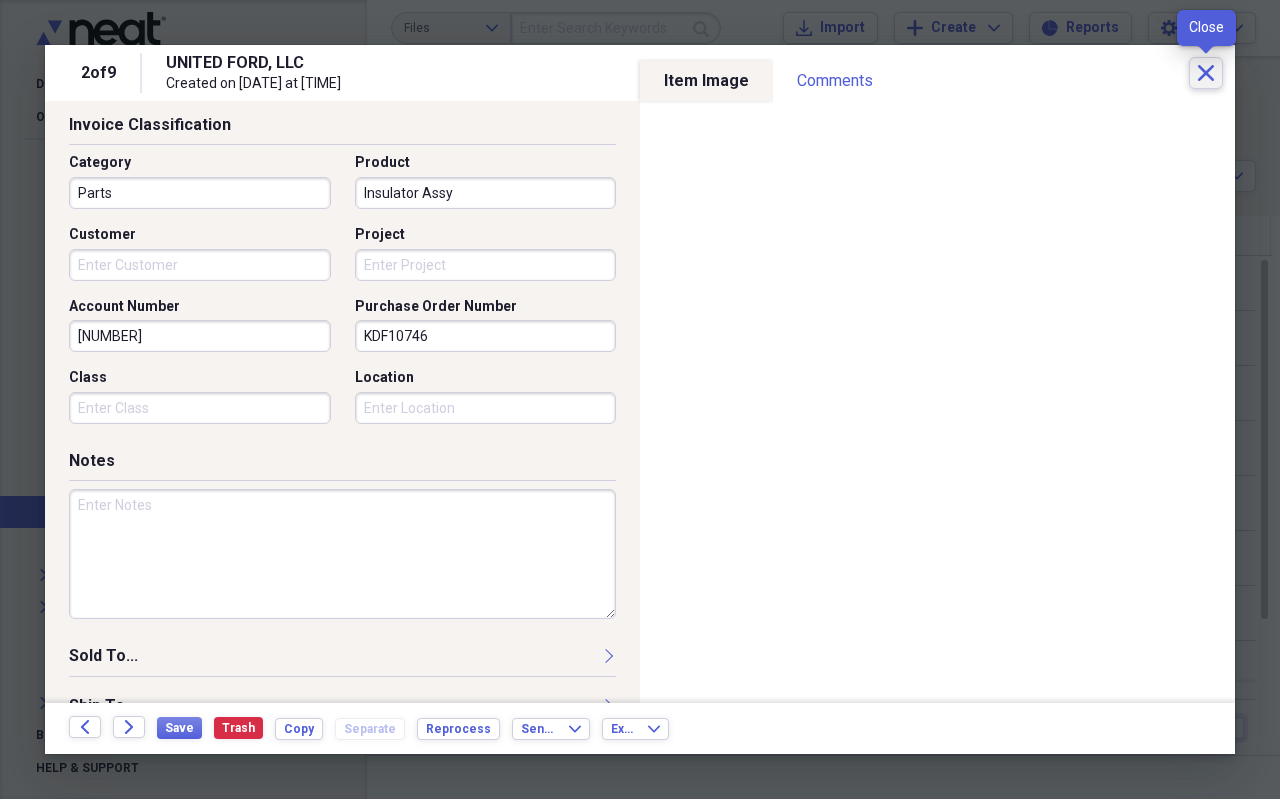click on "Close" at bounding box center (1206, 73) 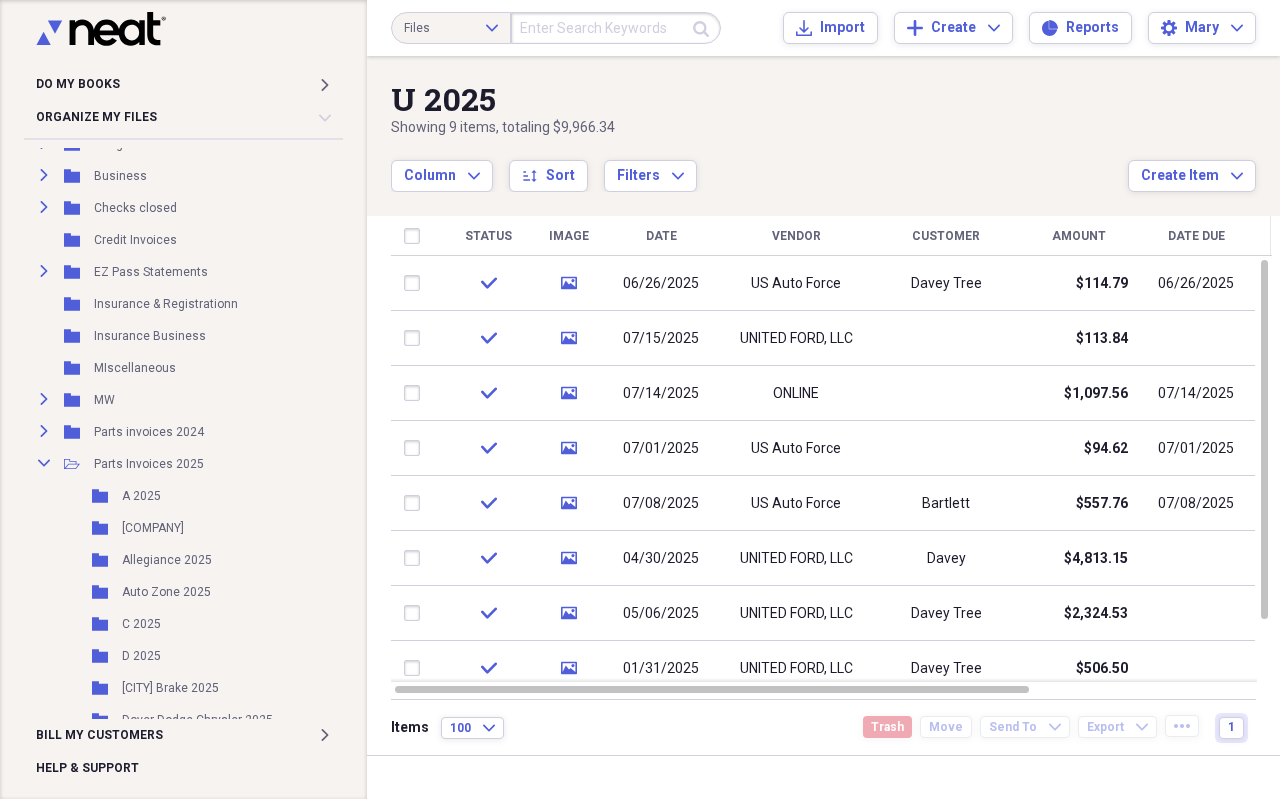 scroll, scrollTop: 200, scrollLeft: 0, axis: vertical 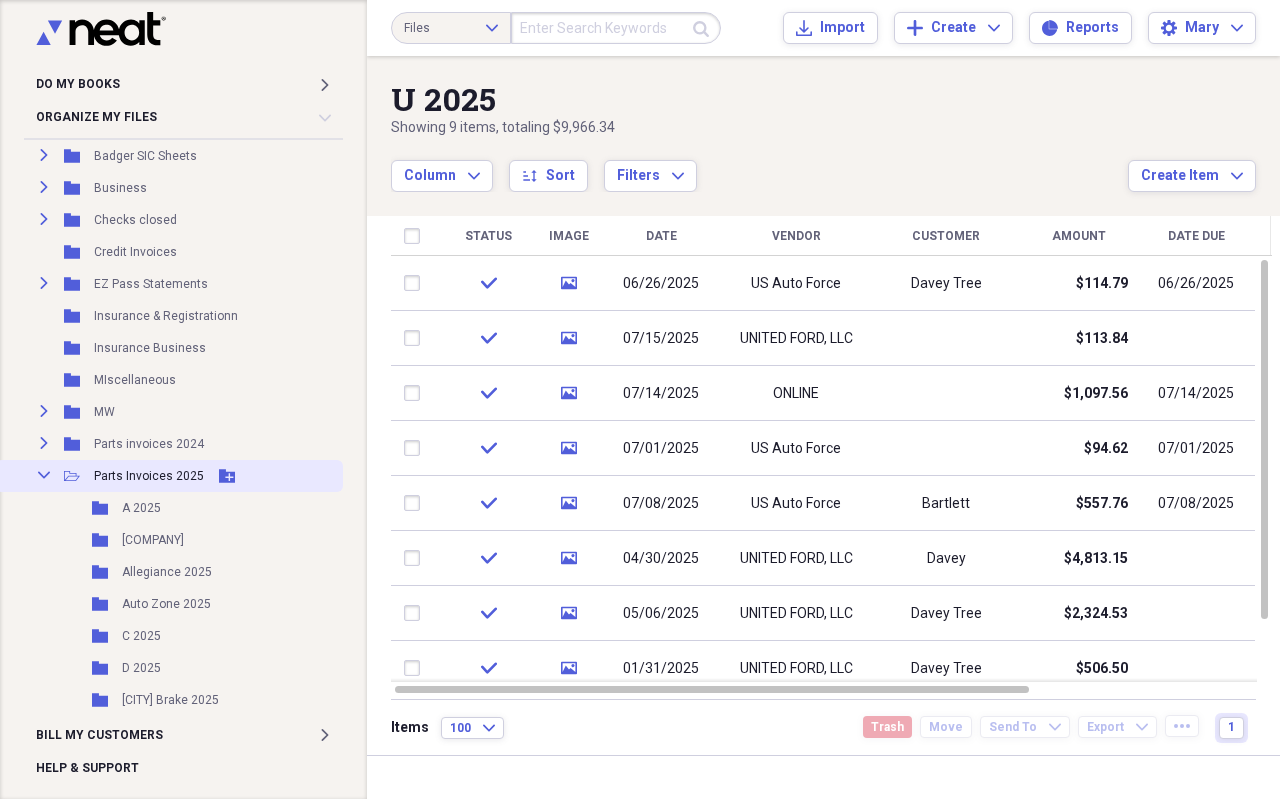 click on "Collapse" 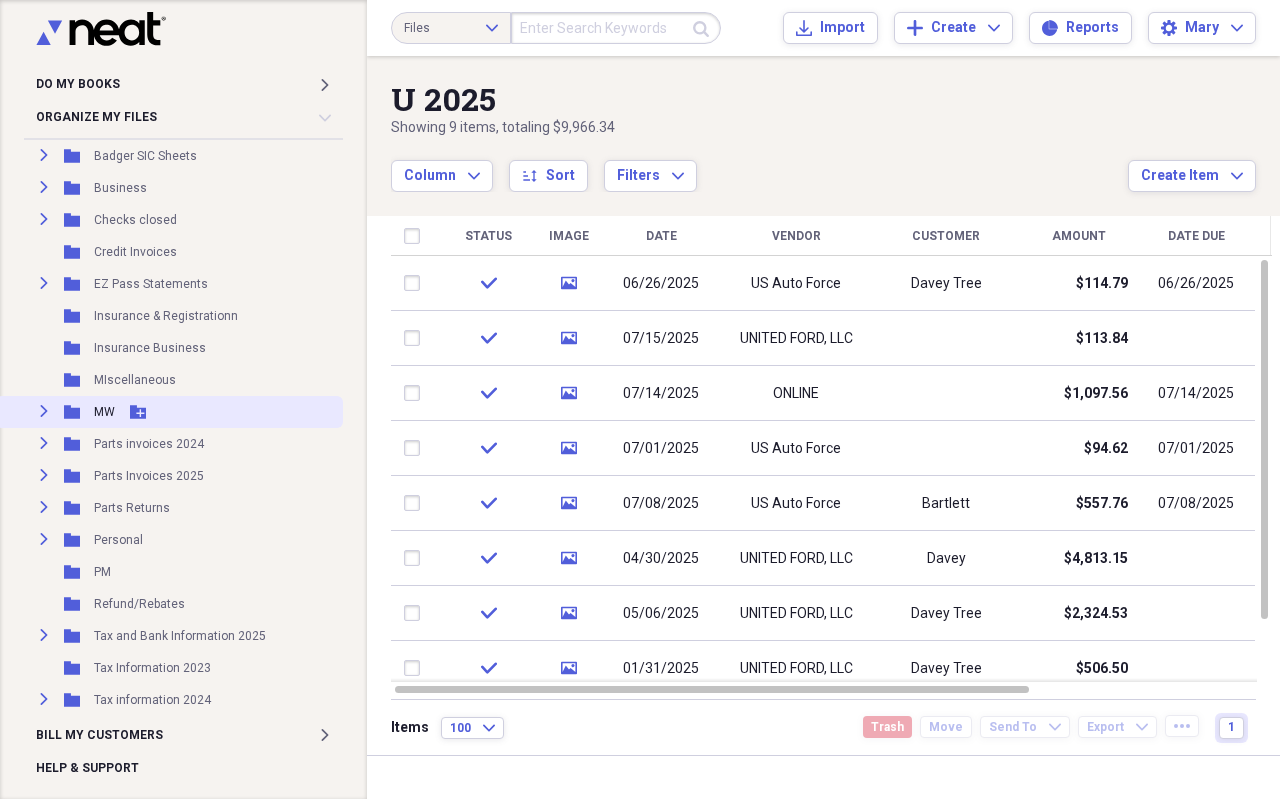 click 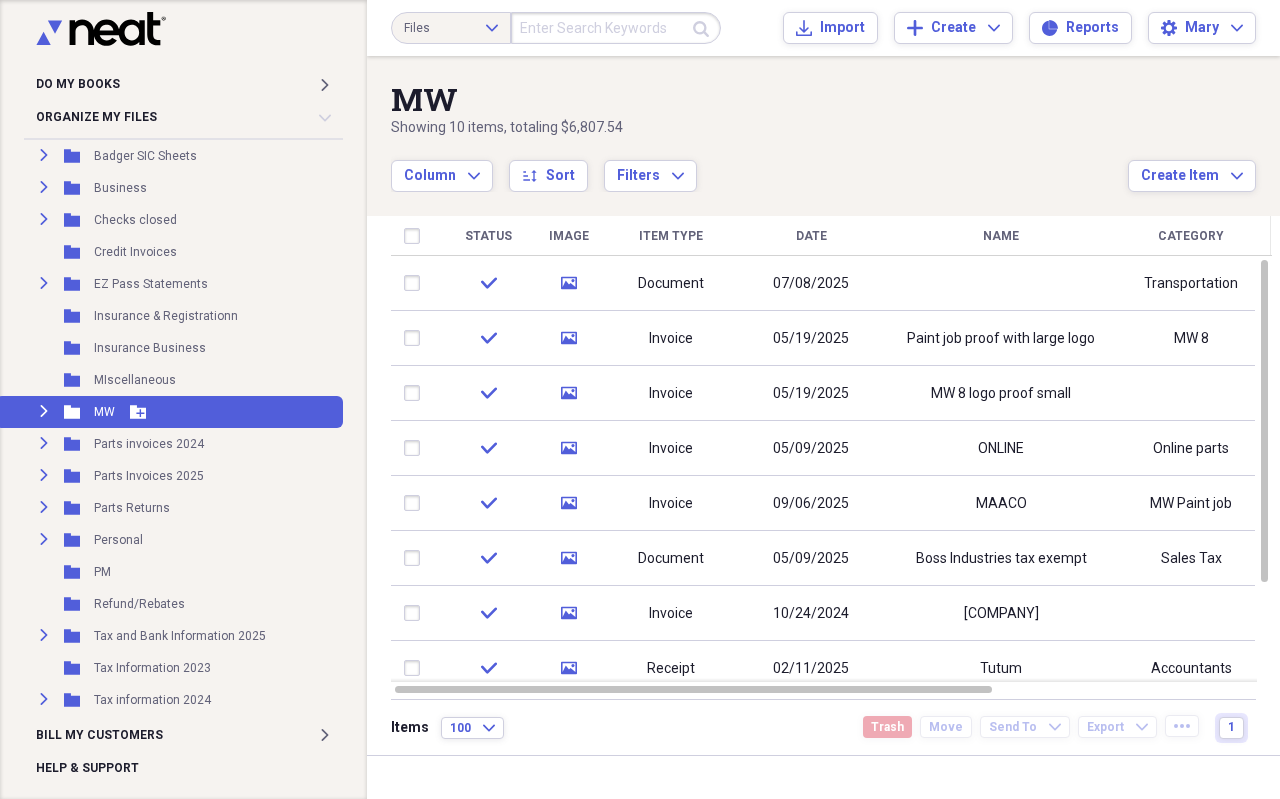 click on "Expand" 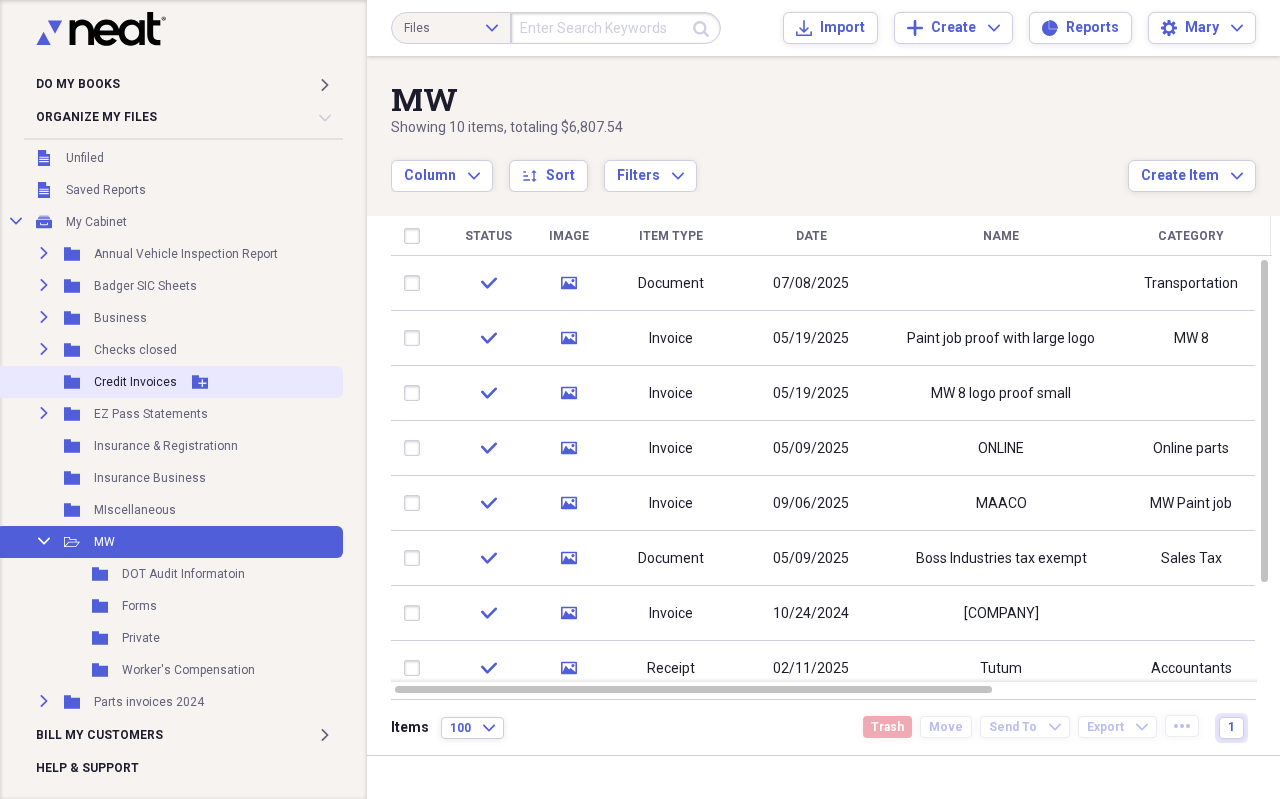 scroll, scrollTop: 100, scrollLeft: 0, axis: vertical 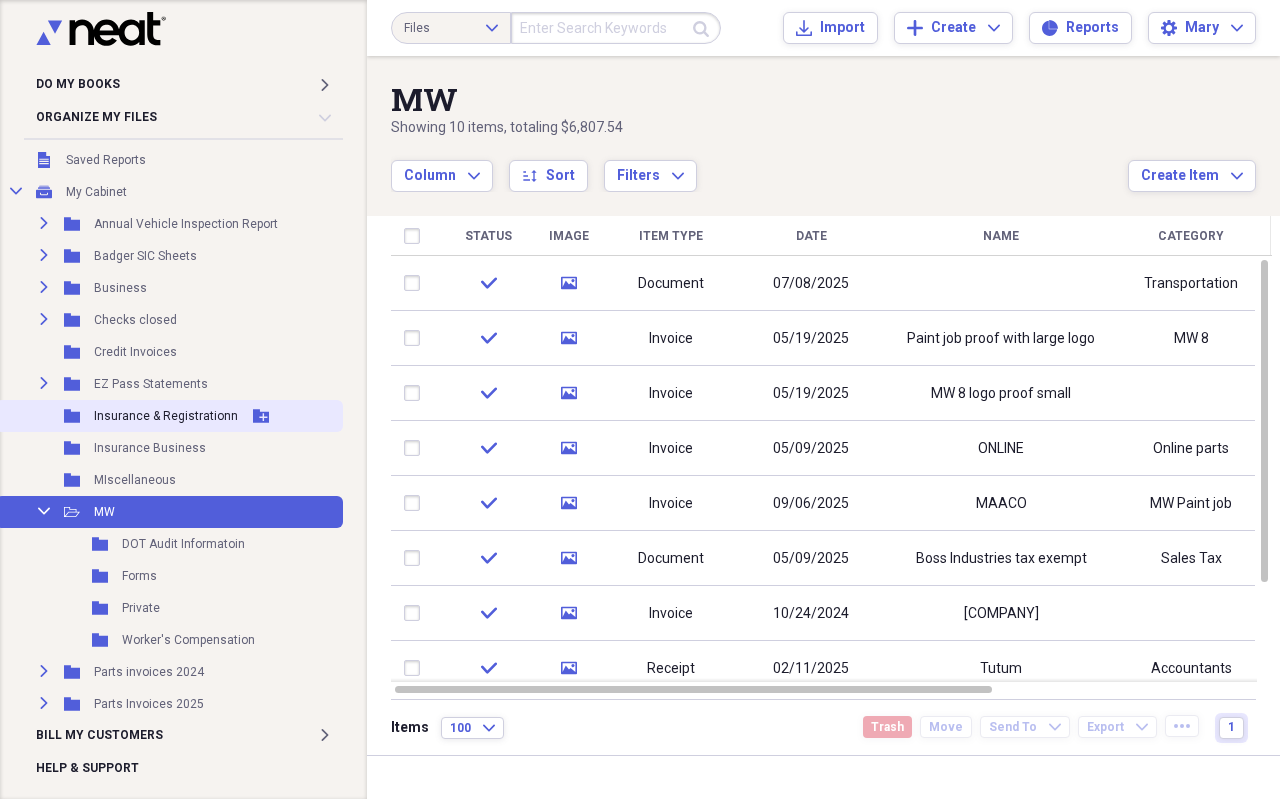click on "Folder Insurance & Registrationn Add Folder" at bounding box center [169, 416] 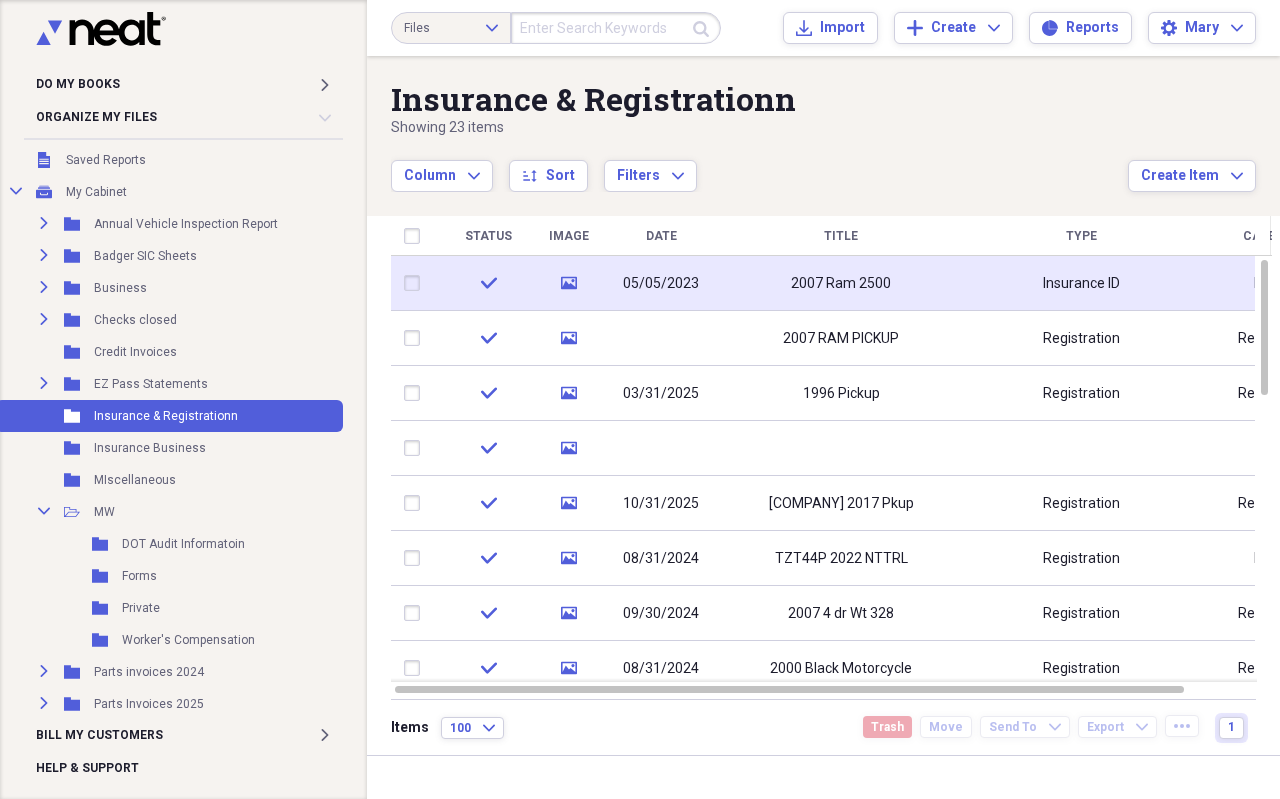 click on "2007 Ram 2500" at bounding box center [841, 283] 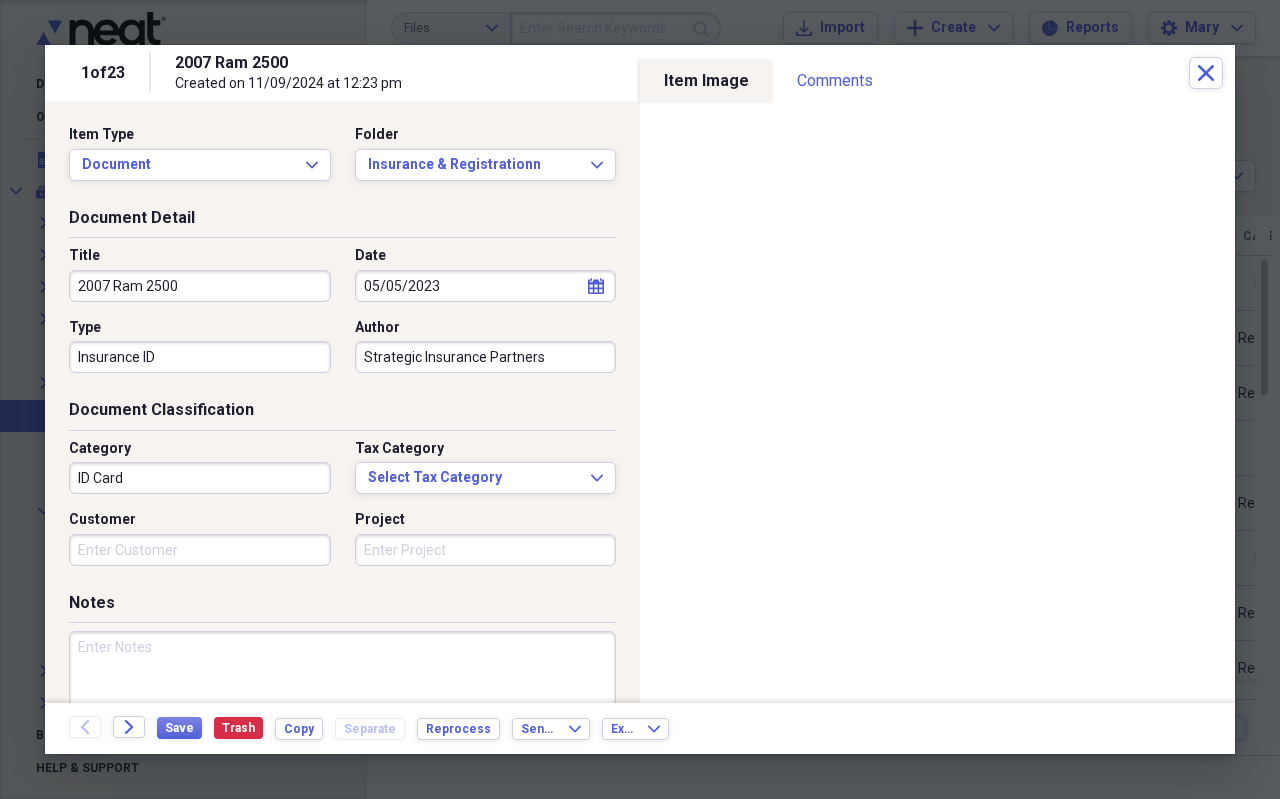 scroll, scrollTop: 0, scrollLeft: 0, axis: both 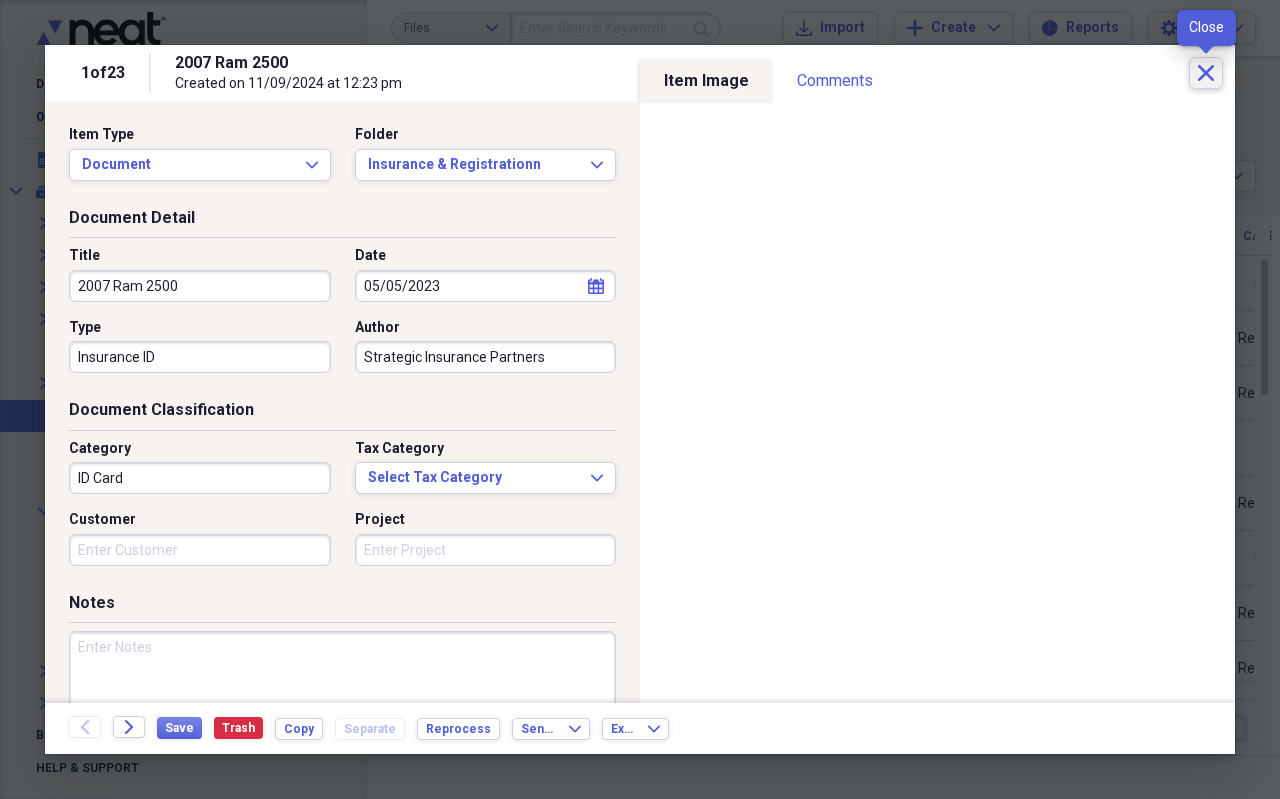 click on "Close" at bounding box center (1206, 73) 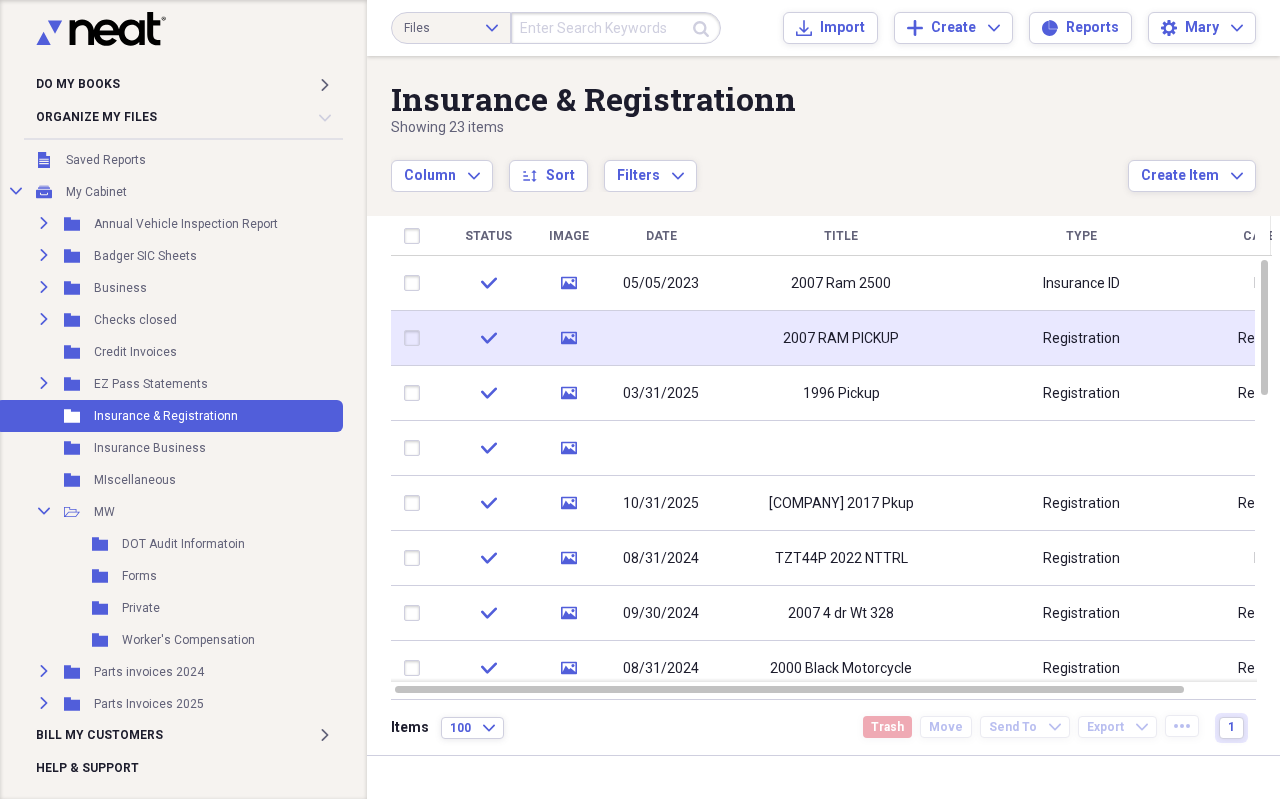 click on "Registration" at bounding box center (1081, 339) 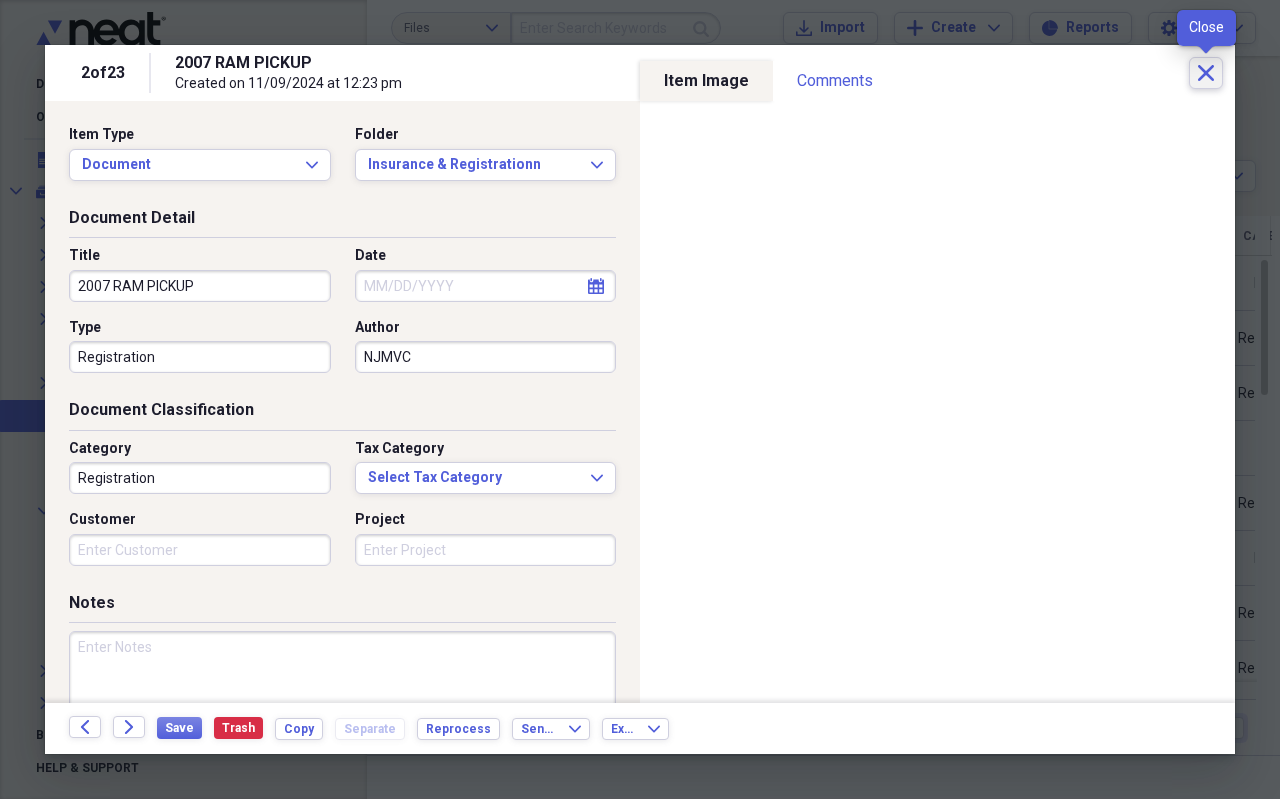 click on "Close" at bounding box center [1206, 73] 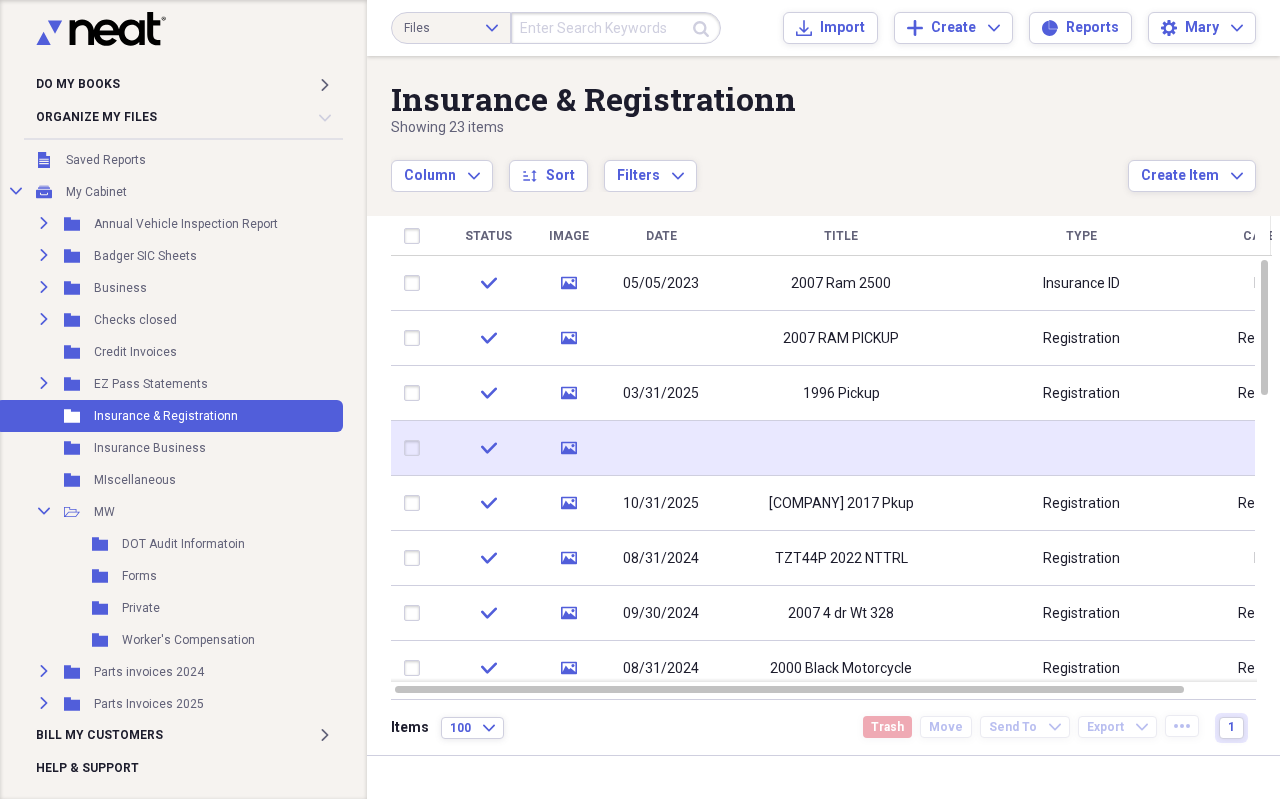 click at bounding box center [841, 448] 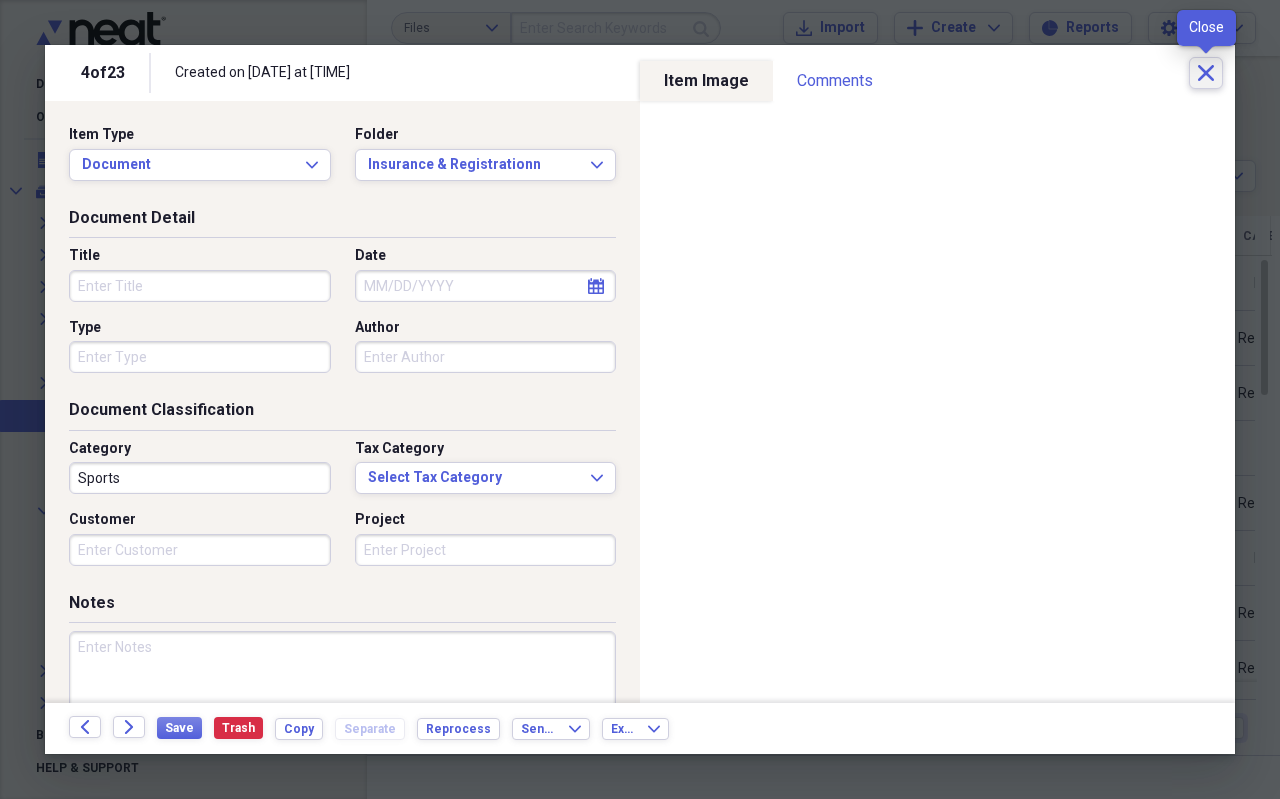 click 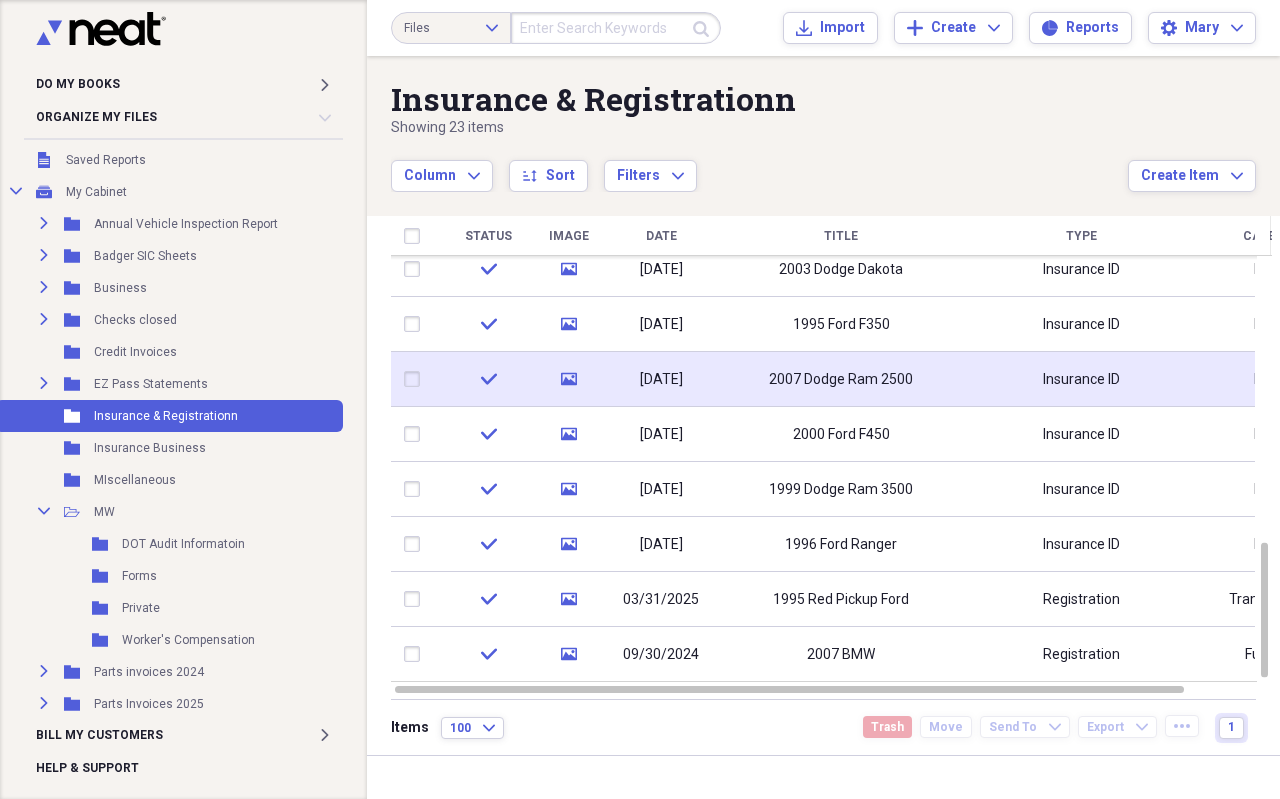 click on "2007 Dodge Ram 2500" at bounding box center (841, 380) 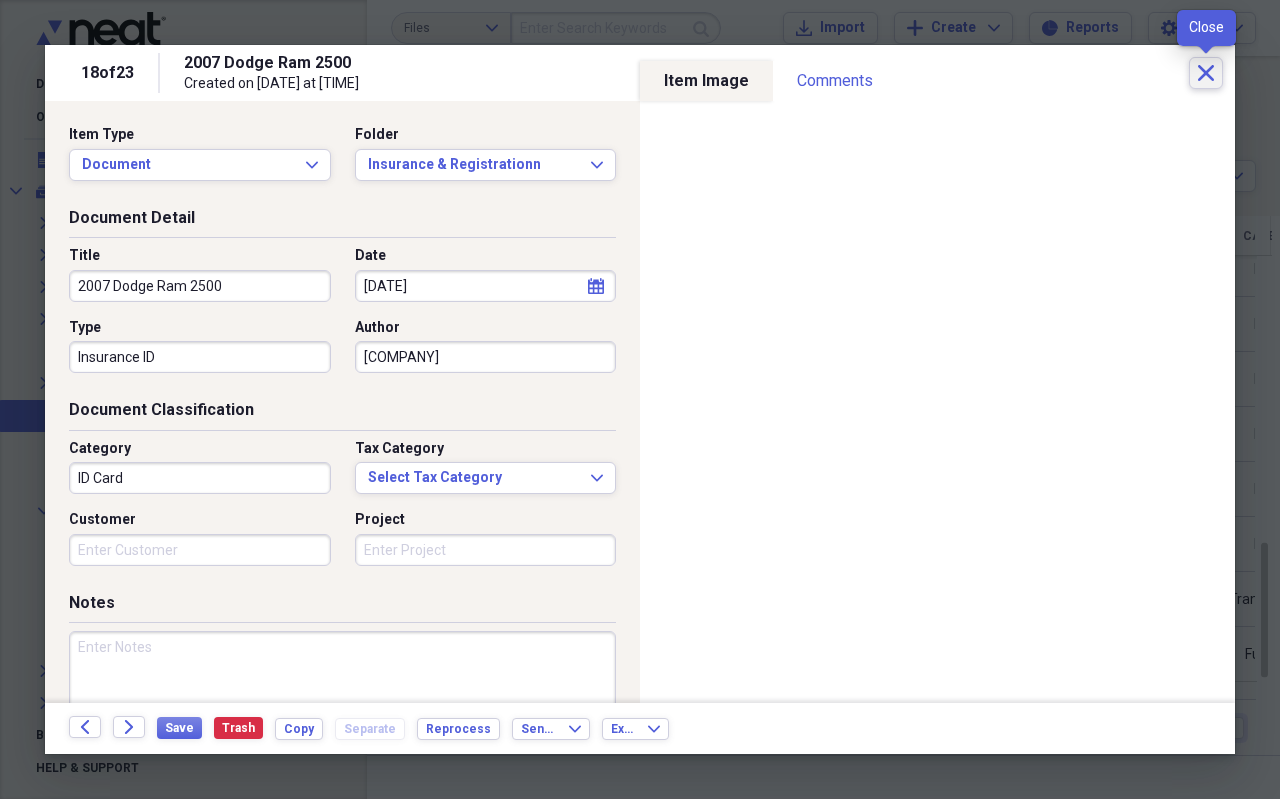 click on "Close" 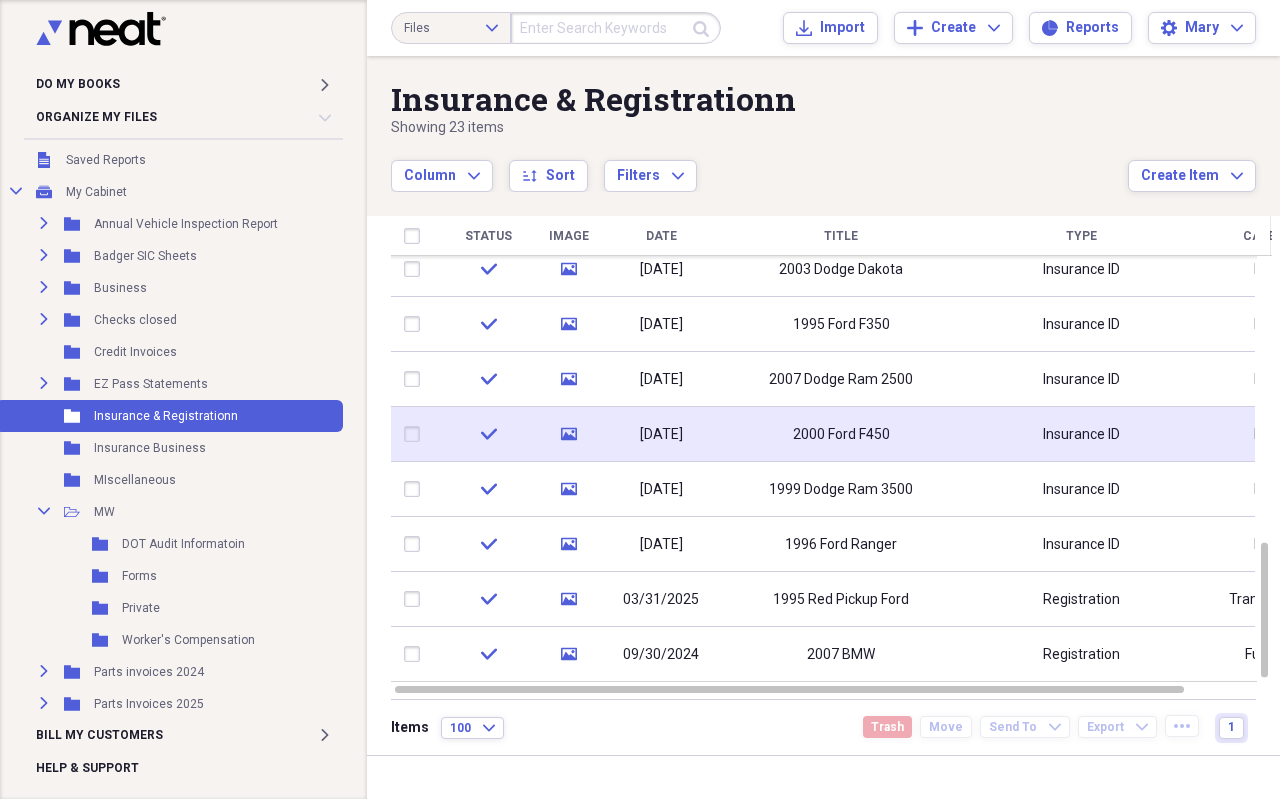 click on "2000 Ford F450" at bounding box center [841, 435] 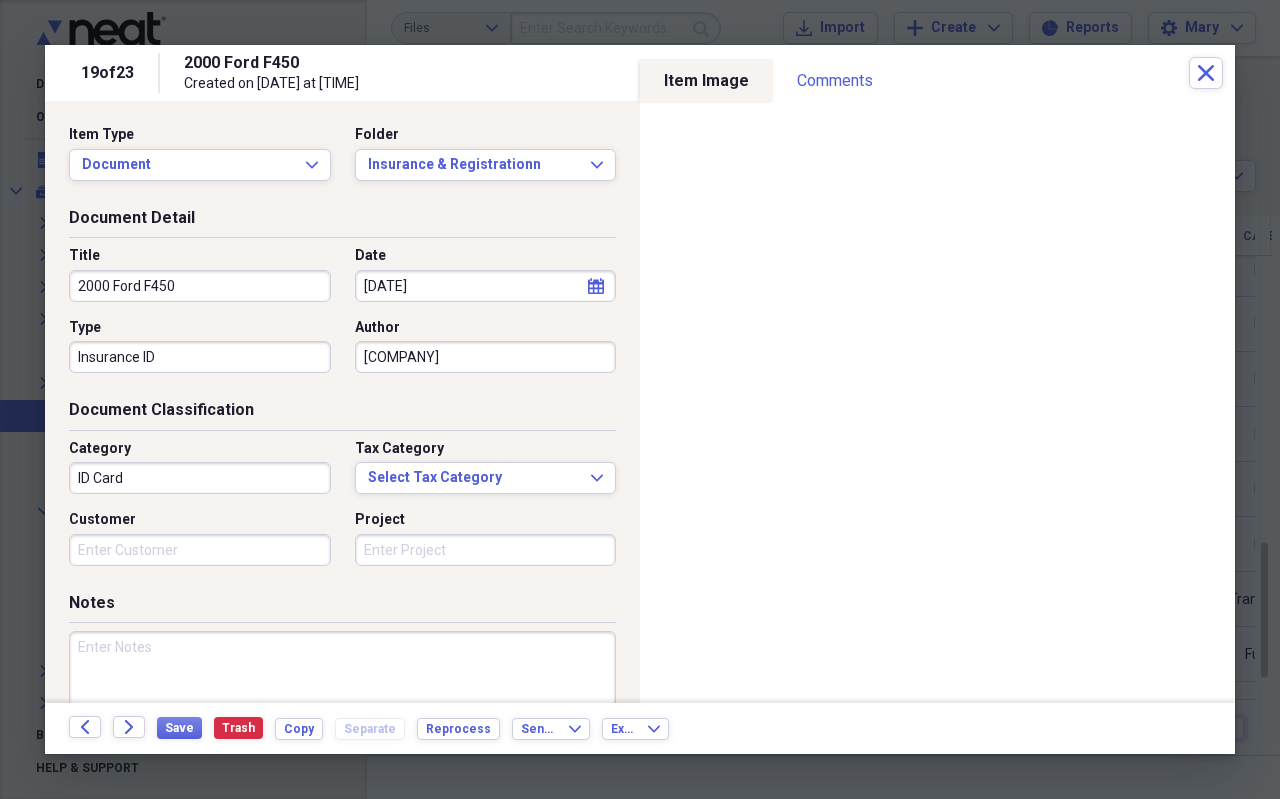 click on "19  of  23 2000 Ford F450 Created on [DATE] at [TIME] Close" at bounding box center (640, 73) 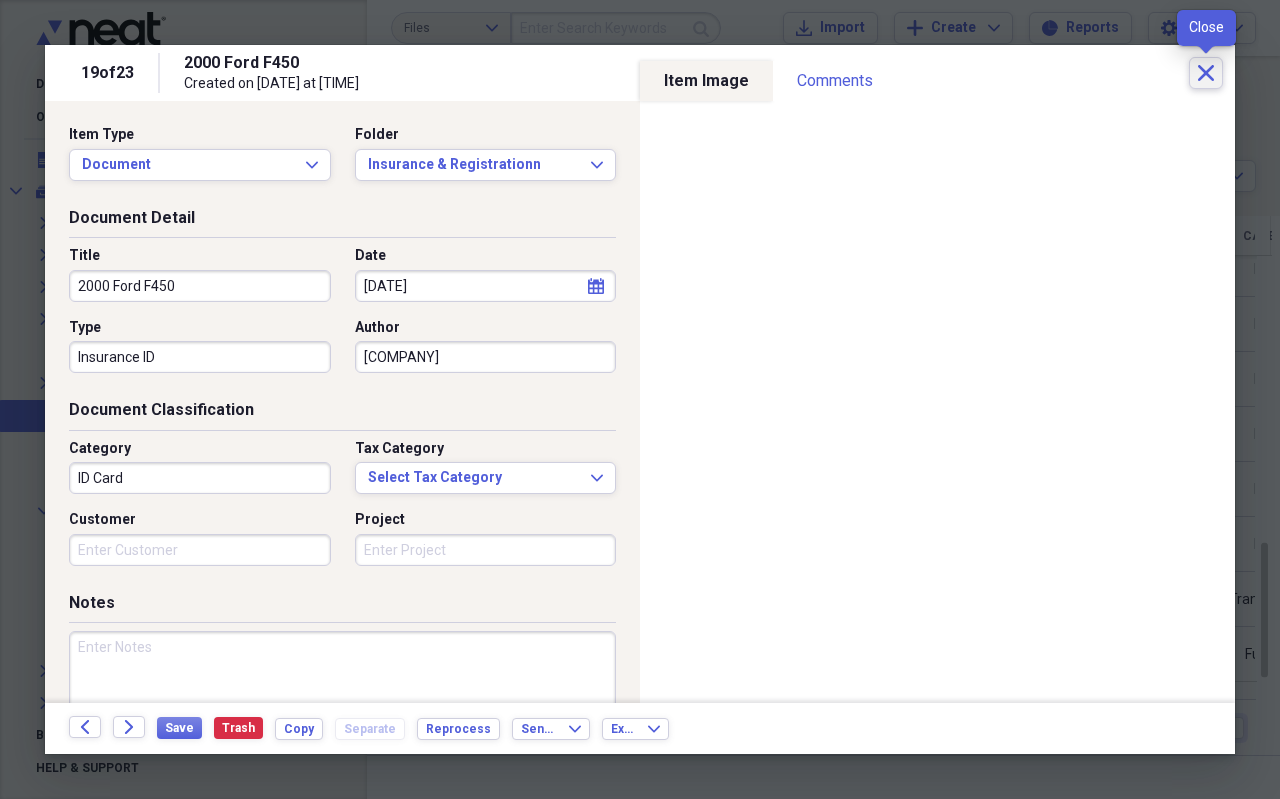 click on "Close" 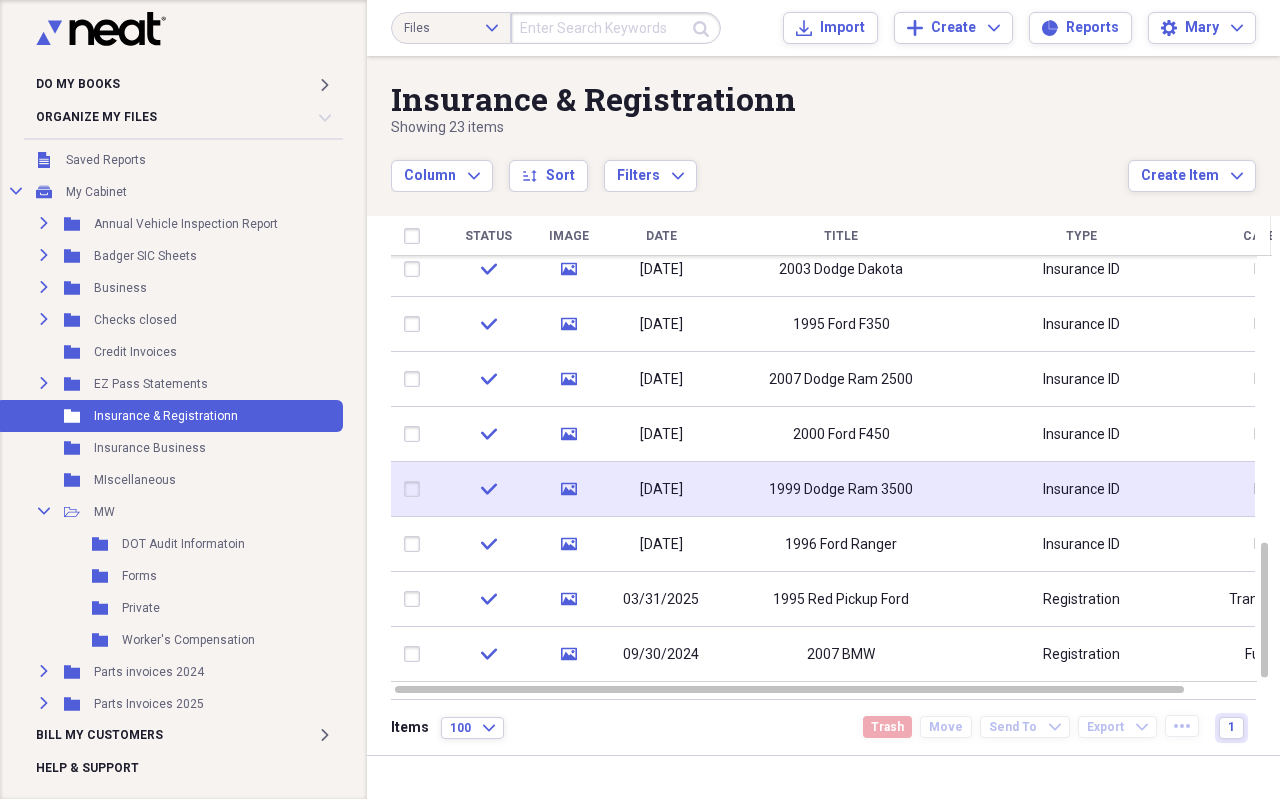 click on "1999 Dodge Ram 3500" at bounding box center [841, 490] 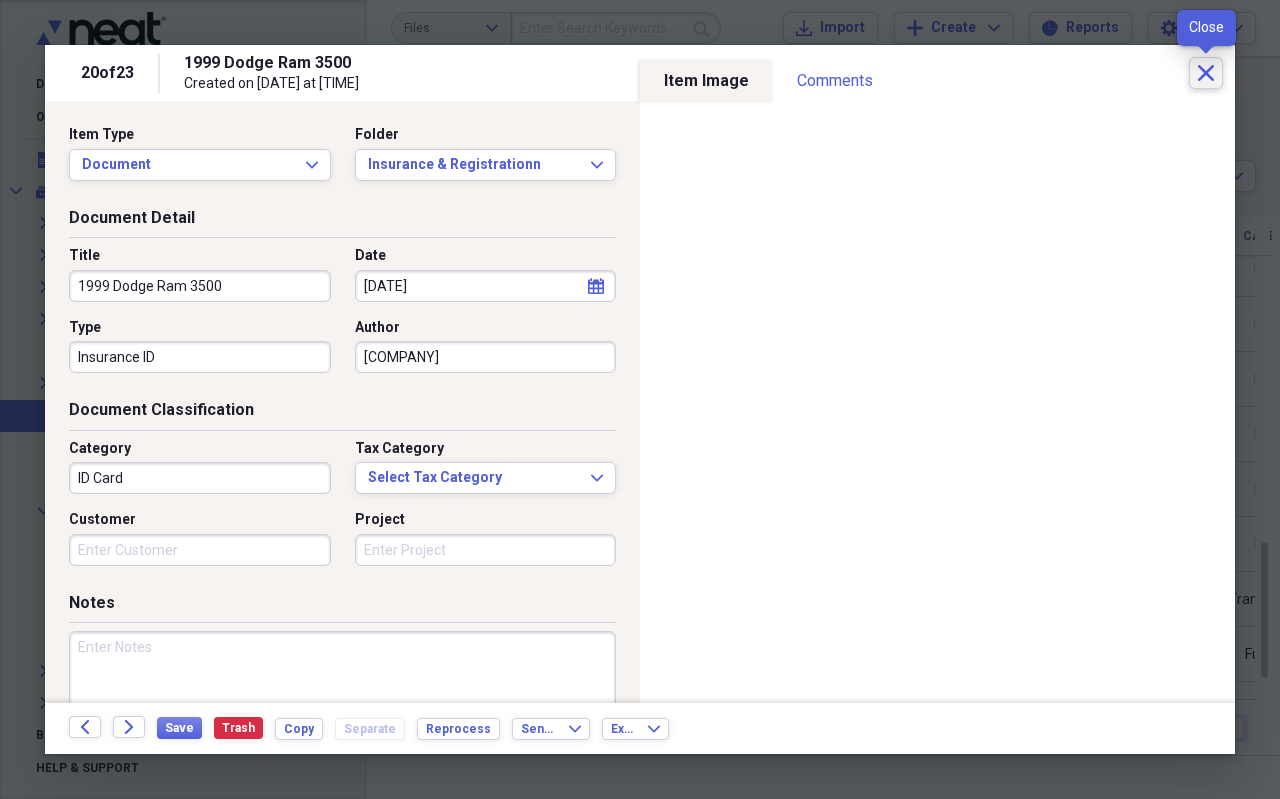 click on "Close" at bounding box center (1206, 73) 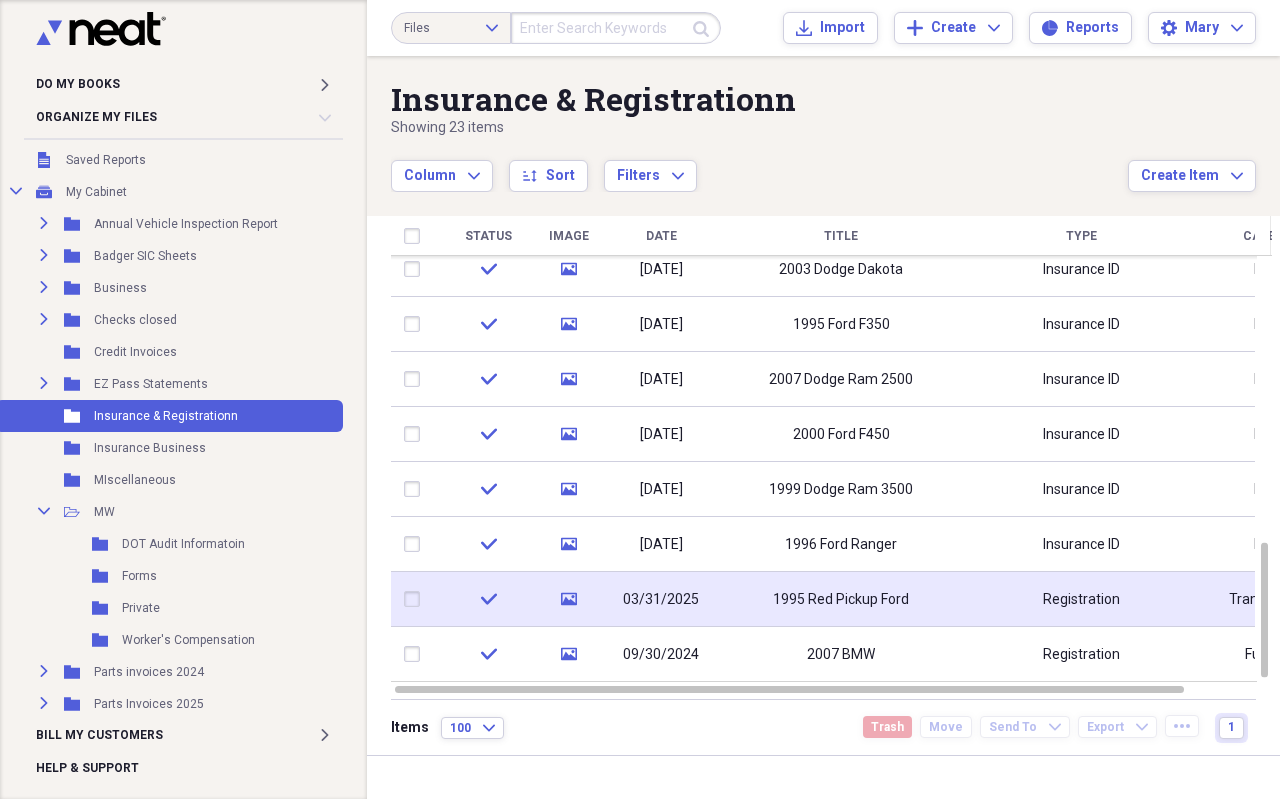 click on "1995 Red Pickup Ford" at bounding box center [841, 600] 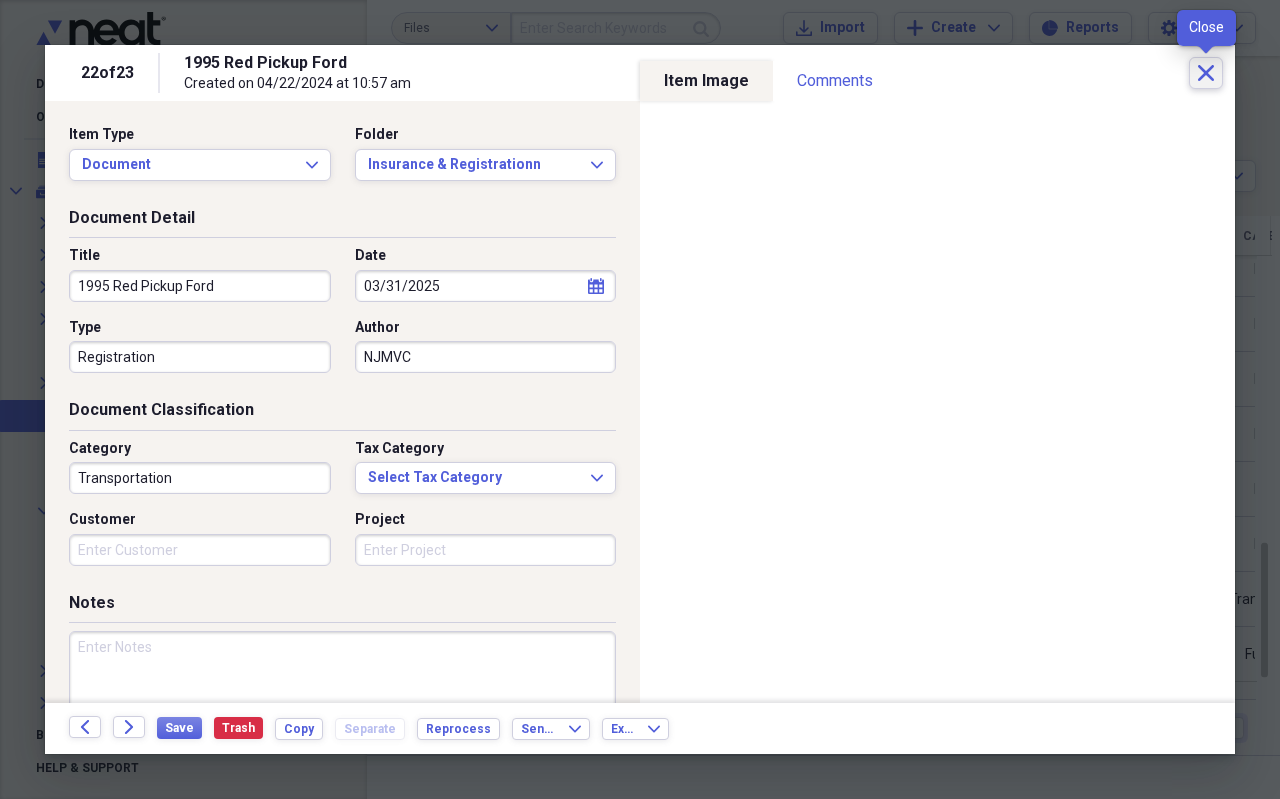 click on "Close" at bounding box center [1206, 73] 